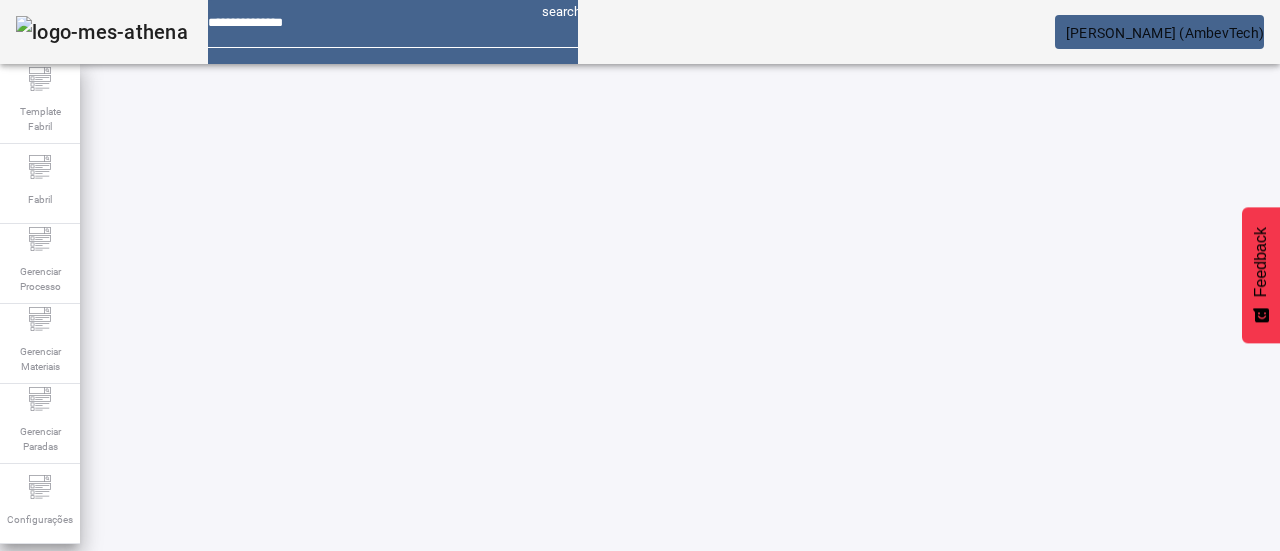 scroll, scrollTop: 0, scrollLeft: 0, axis: both 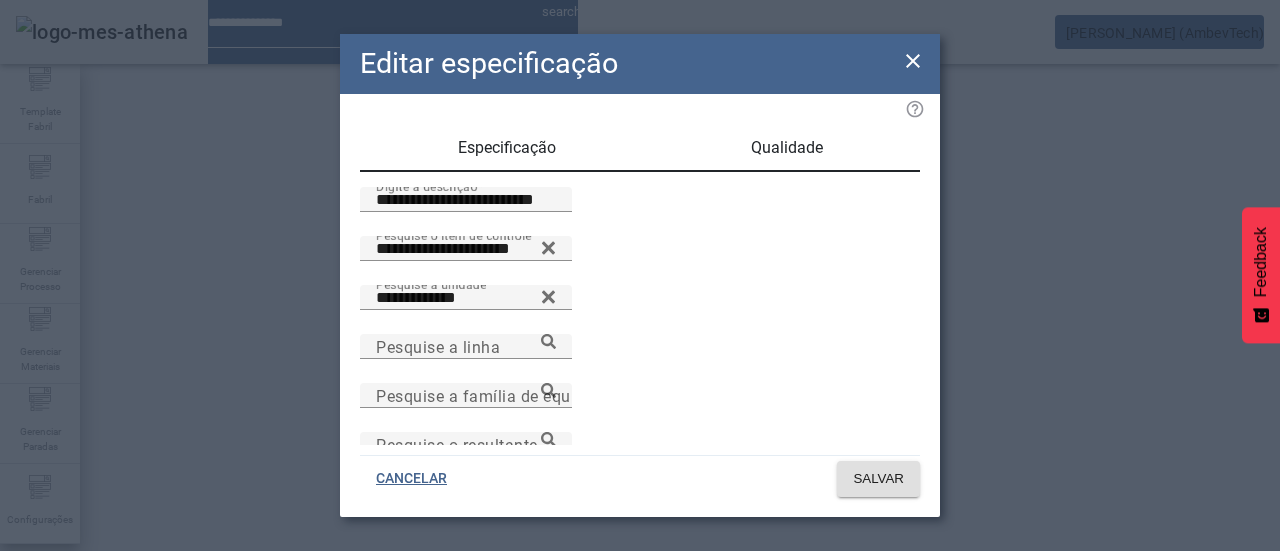 click on "Qualidade" at bounding box center (787, 148) 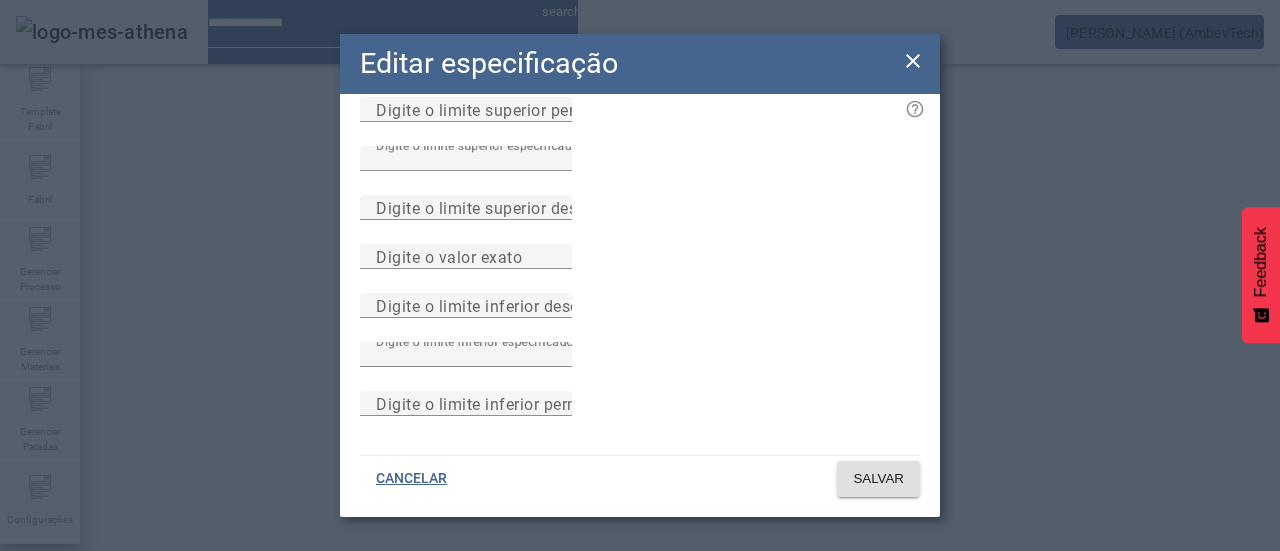 scroll, scrollTop: 292, scrollLeft: 0, axis: vertical 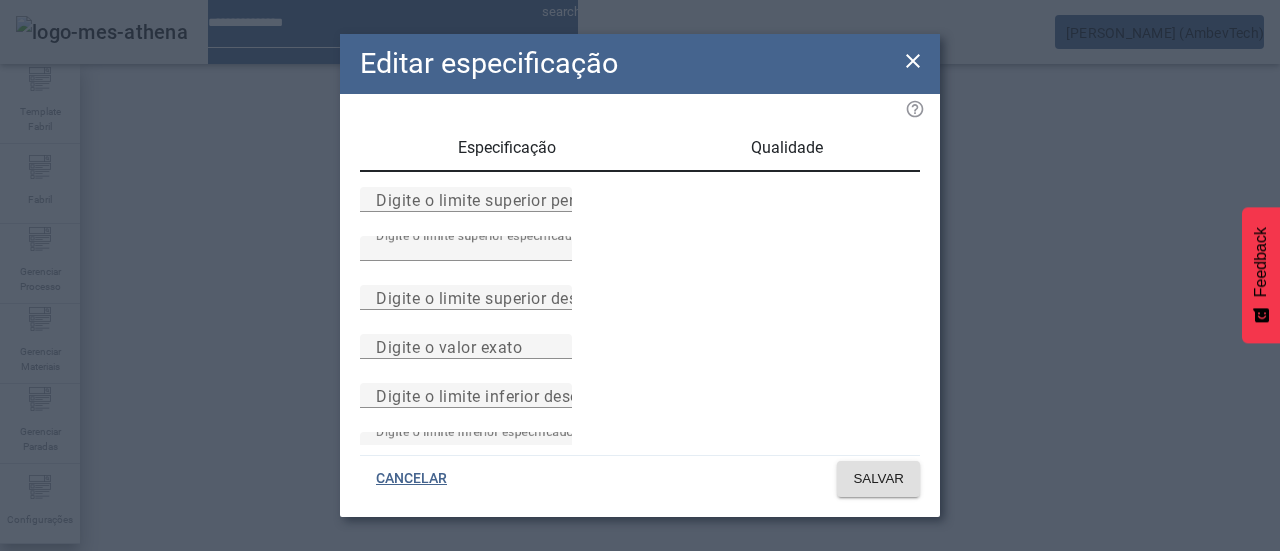 click on "Especificação" at bounding box center (507, 148) 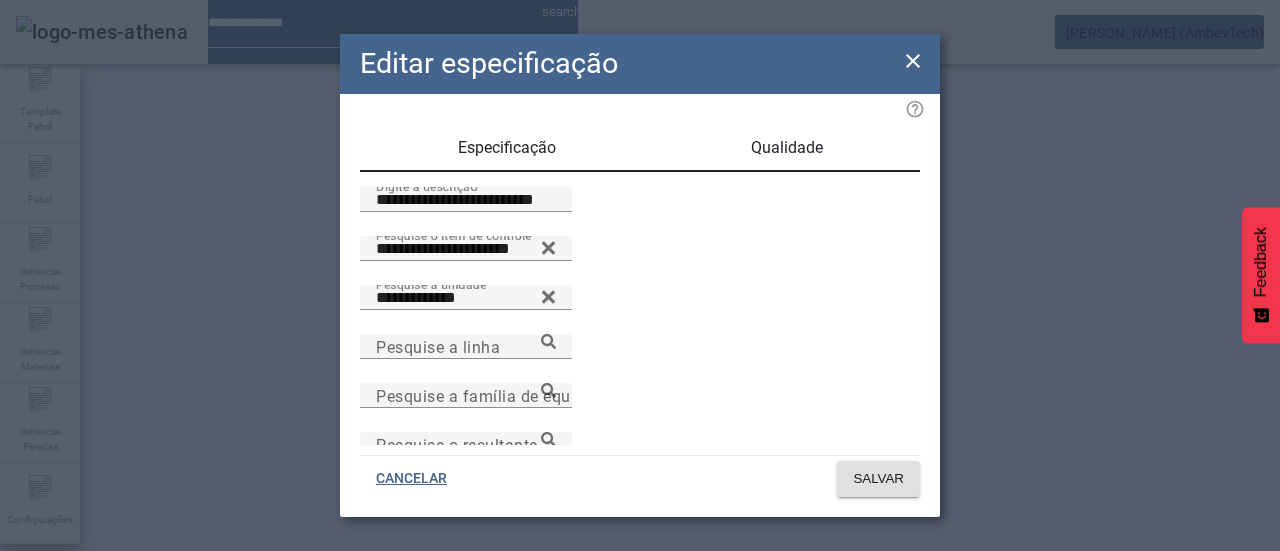 click on "Qualidade" at bounding box center [787, 148] 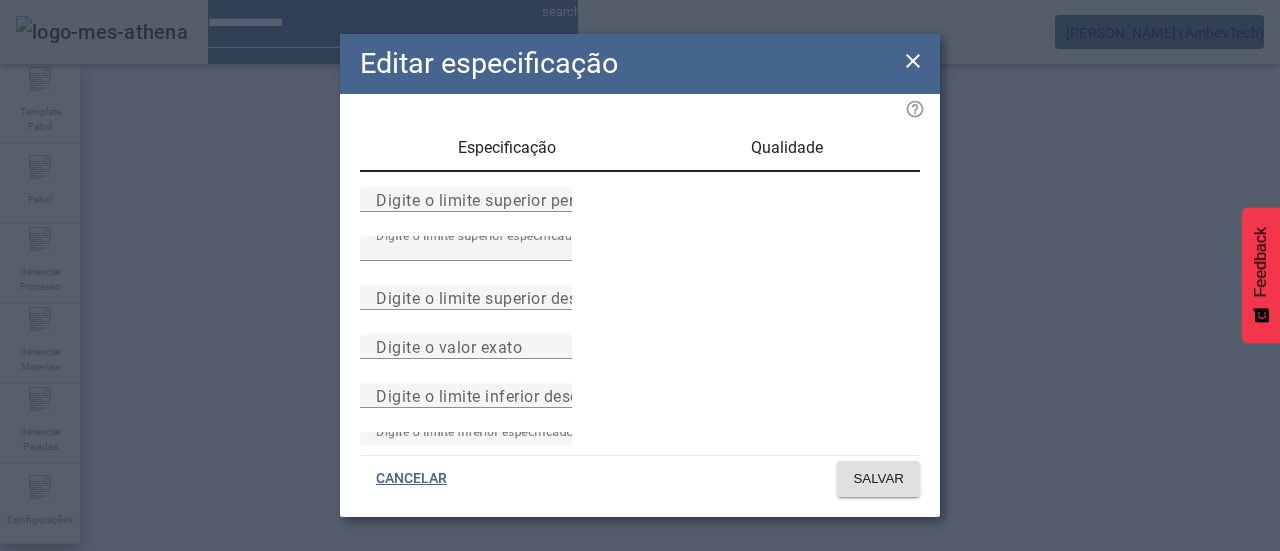 click on "Especificação" at bounding box center (507, 148) 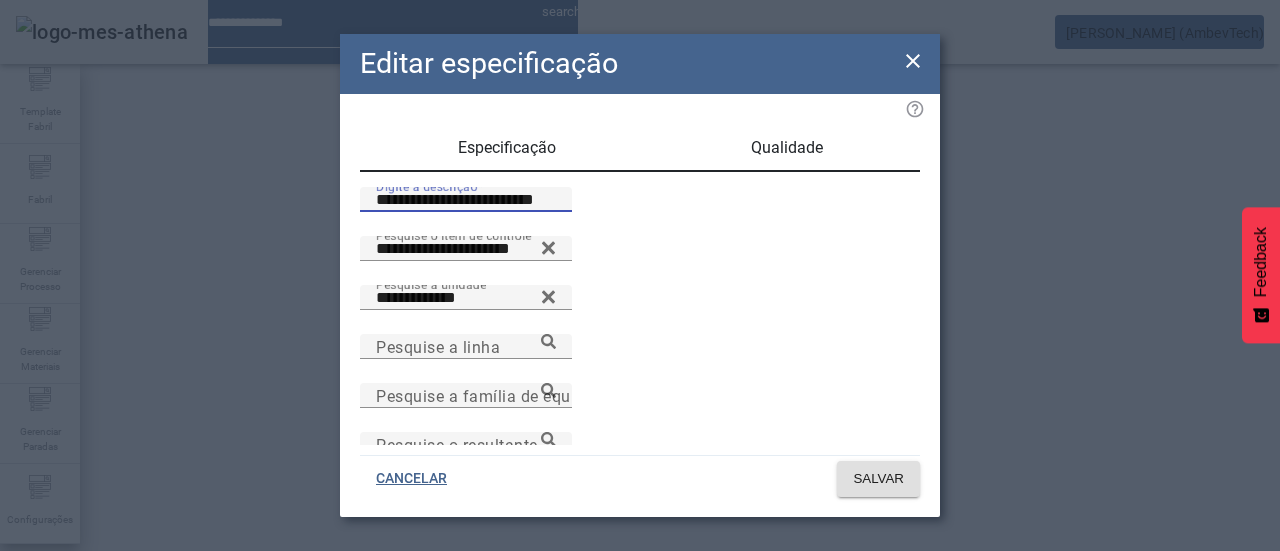 click on "**********" at bounding box center [466, 200] 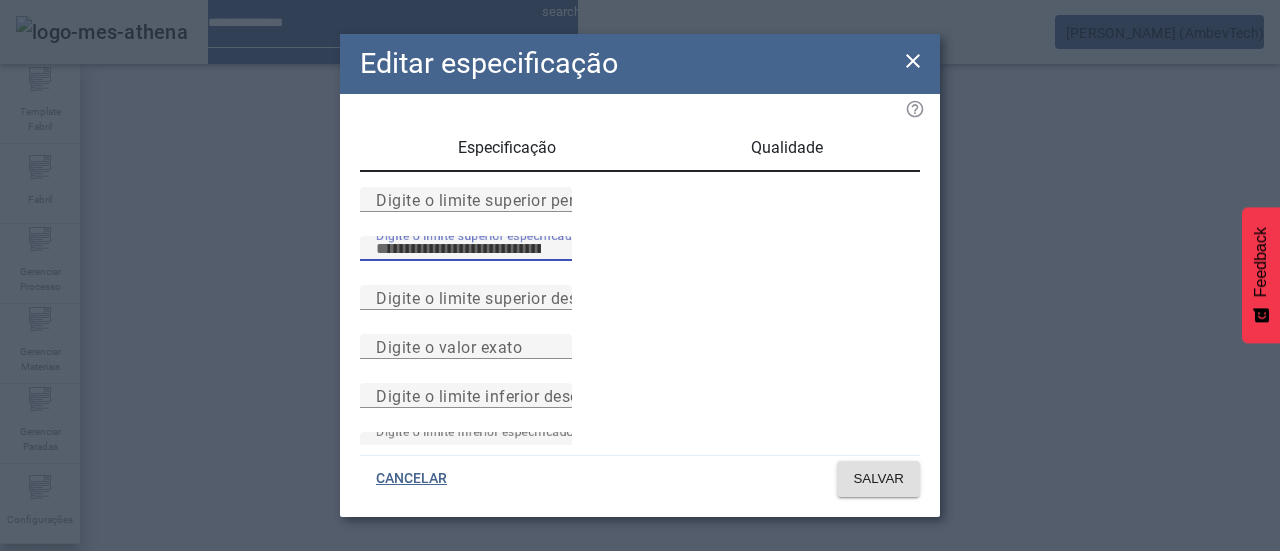 drag, startPoint x: 521, startPoint y: 299, endPoint x: 354, endPoint y: 303, distance: 167.0479 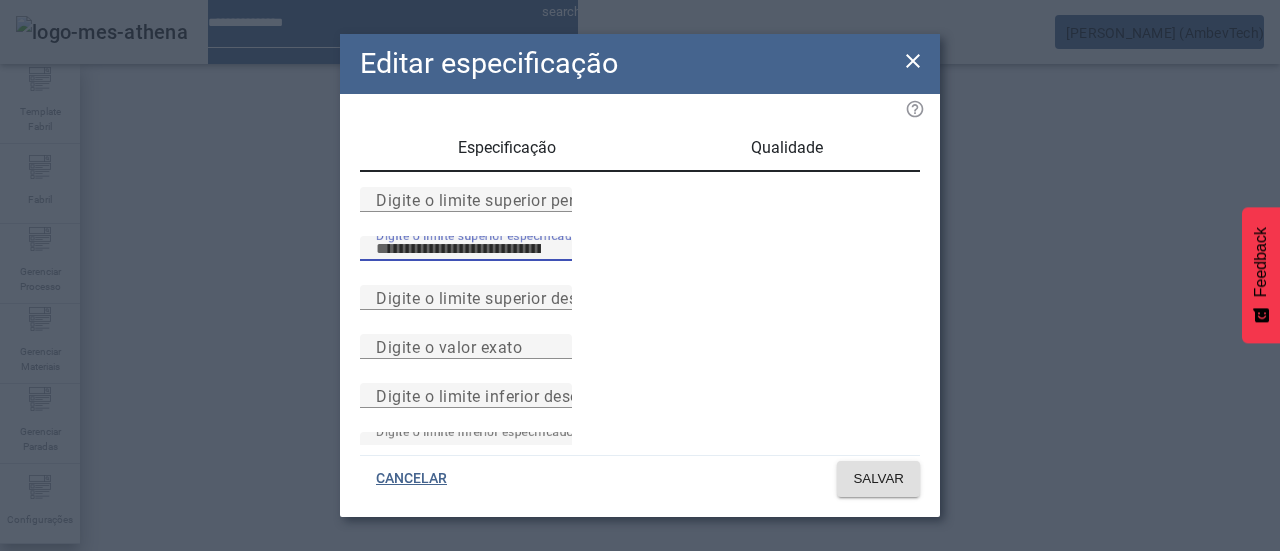 click on "Especificação Qualidade Digite o limite superior permitido Digite o limite superior especificado **** Digite o limite superior desejado Digite o valor exato Digite o limite inferior desejado Digite o limite inferior especificado **** Digite o limite inferior permitido" 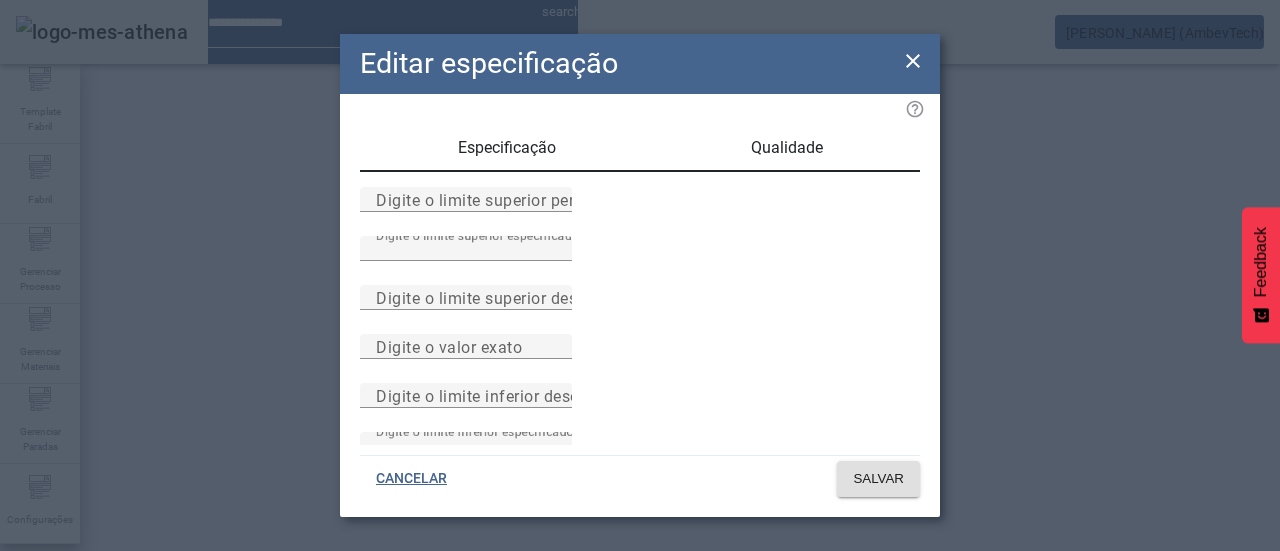 click on "Digite o limite superior especificado ****" at bounding box center [640, 260] 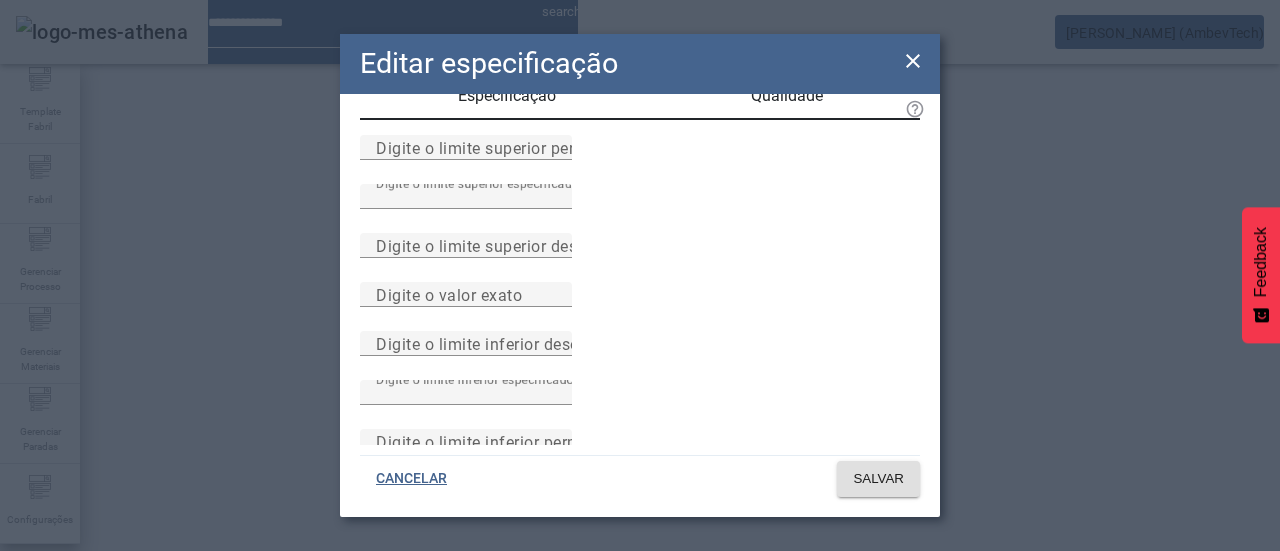 scroll, scrollTop: 0, scrollLeft: 0, axis: both 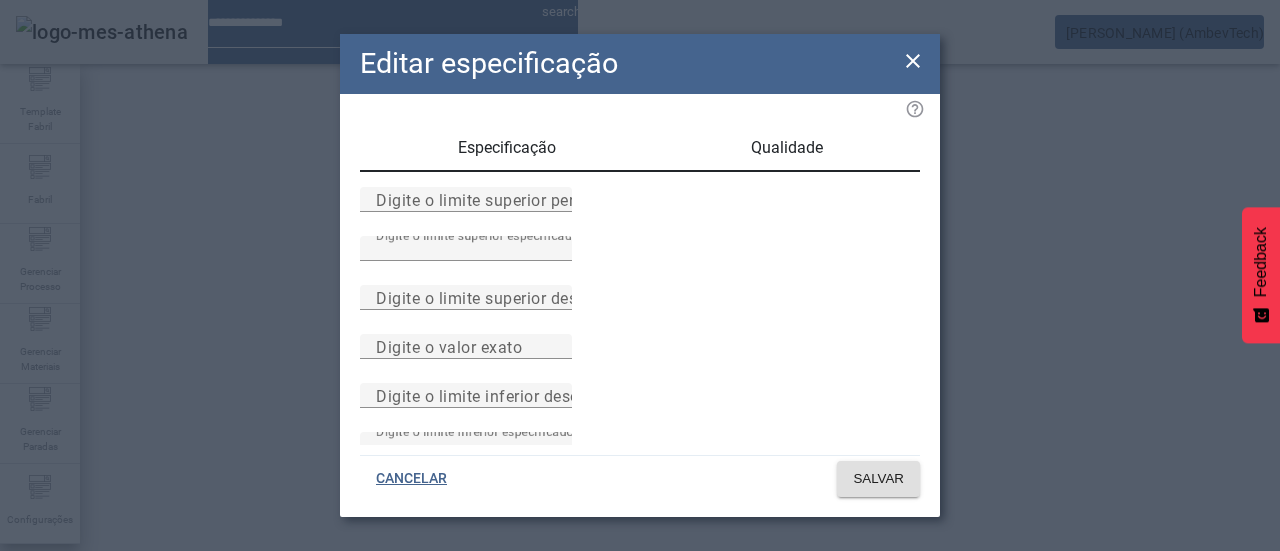 click on "Especificação" at bounding box center [507, 148] 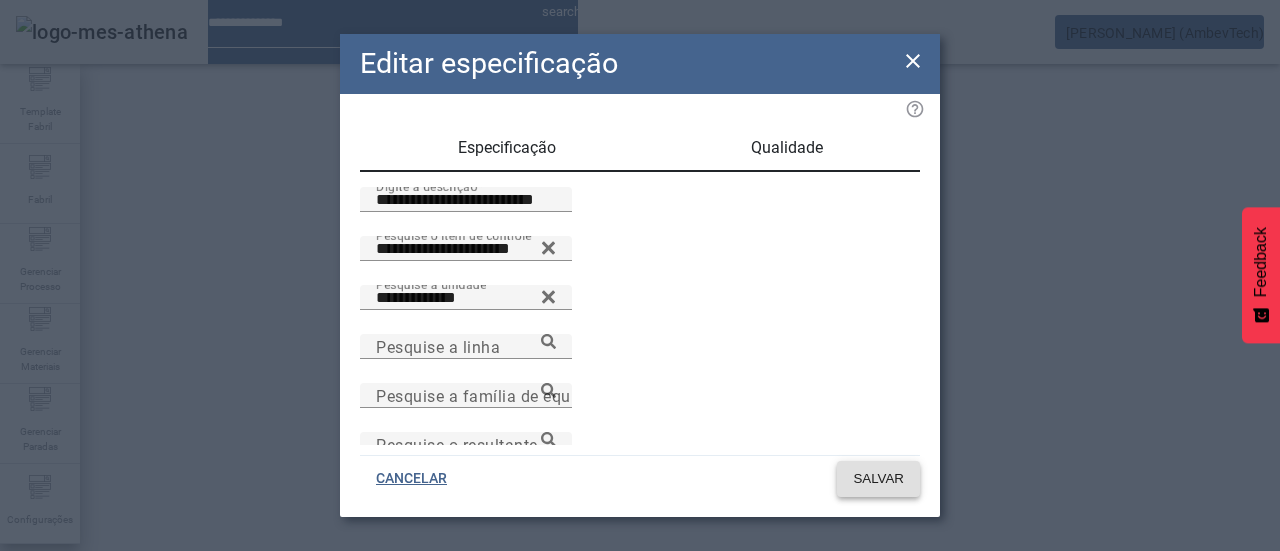 click on "SALVAR" 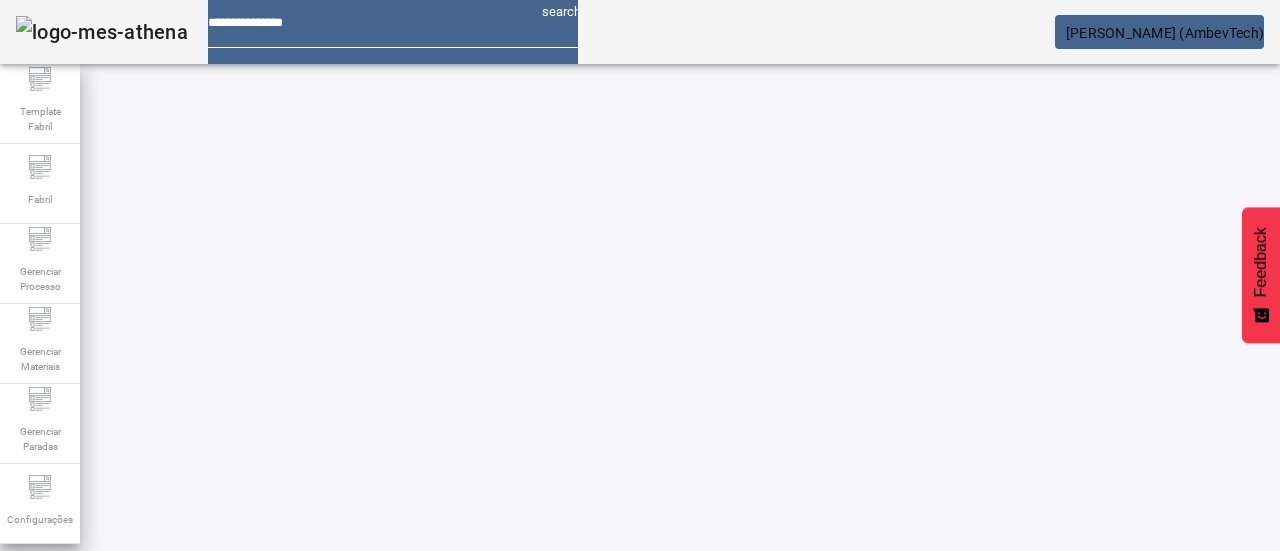 scroll, scrollTop: 648, scrollLeft: 0, axis: vertical 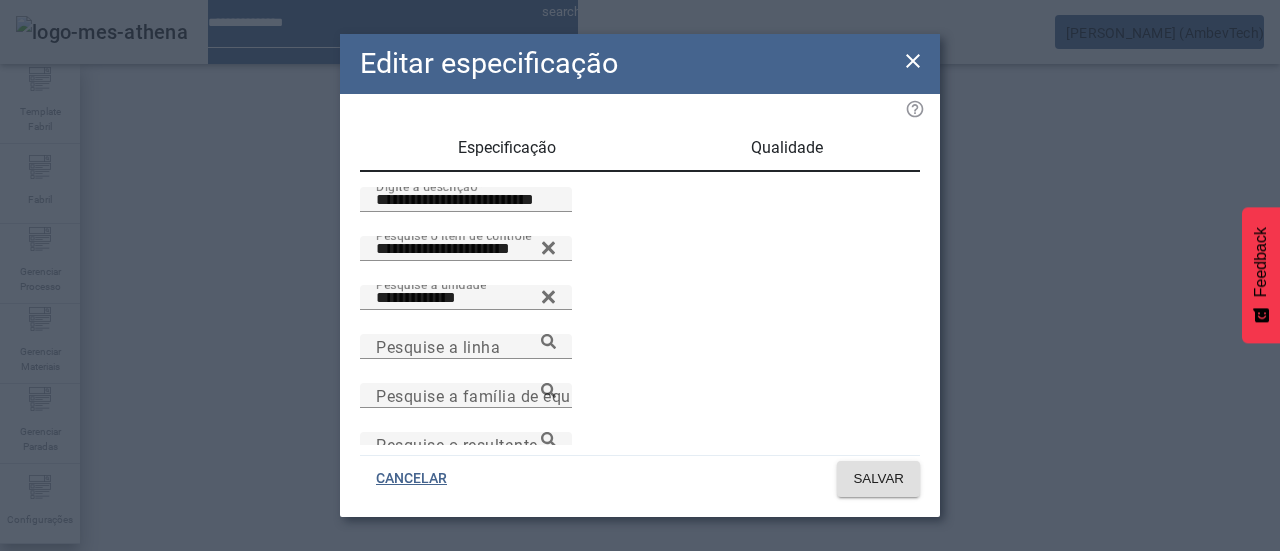 click on "Qualidade" at bounding box center [786, 148] 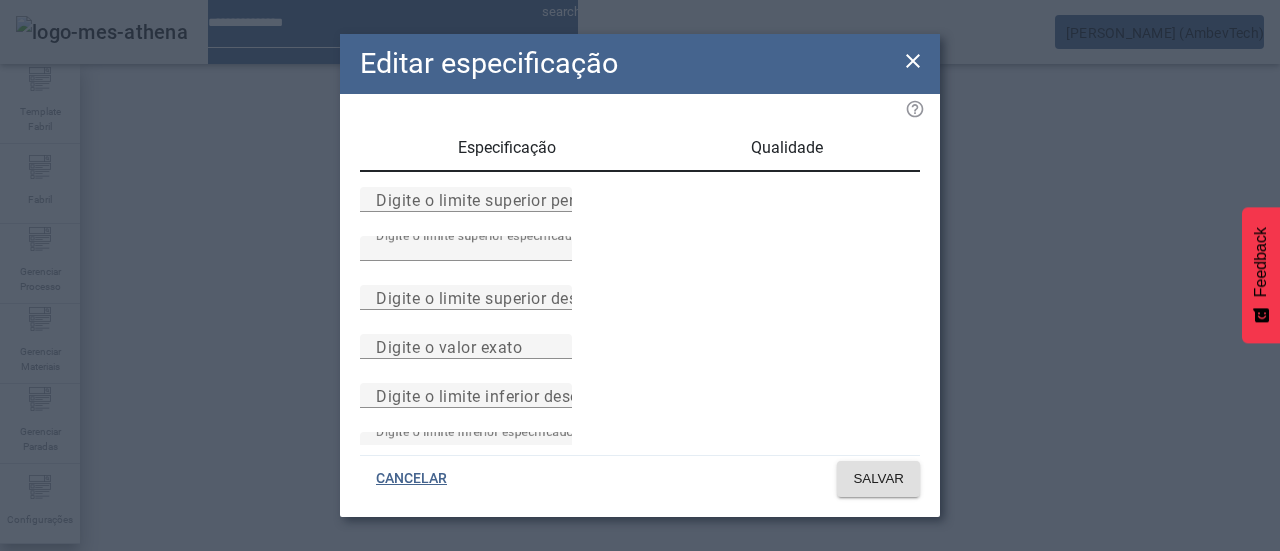 click 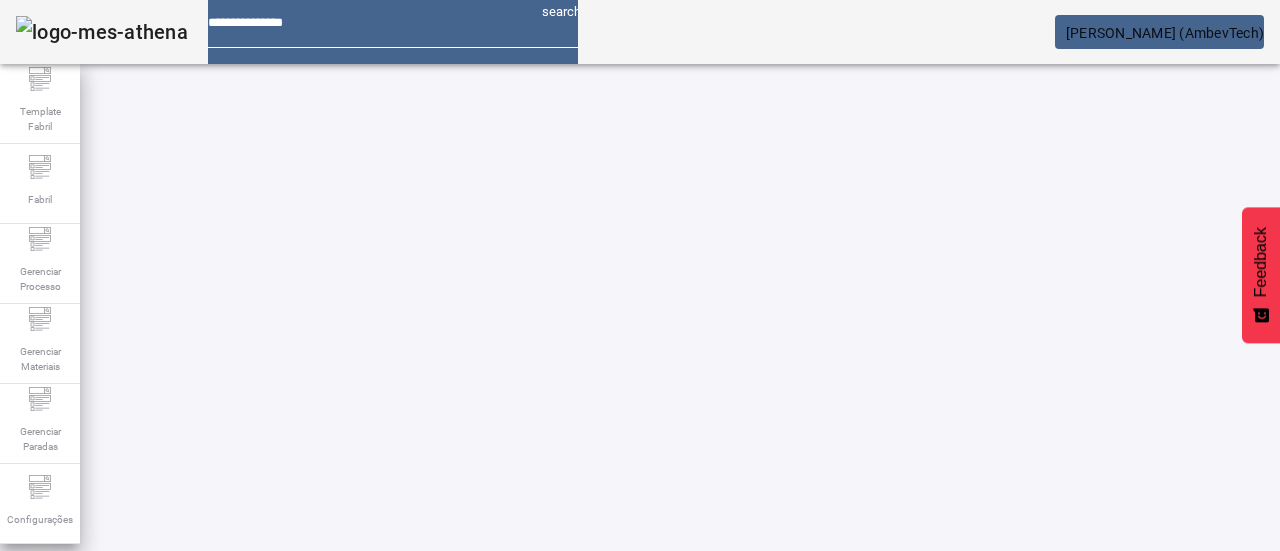 click 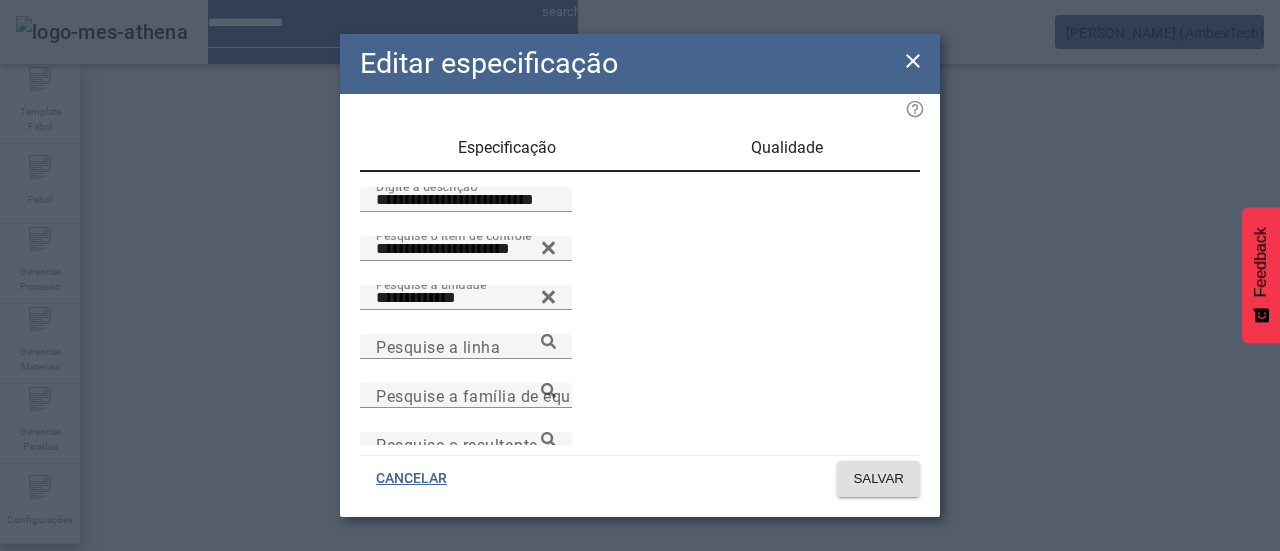 click on "Qualidade" at bounding box center (787, 148) 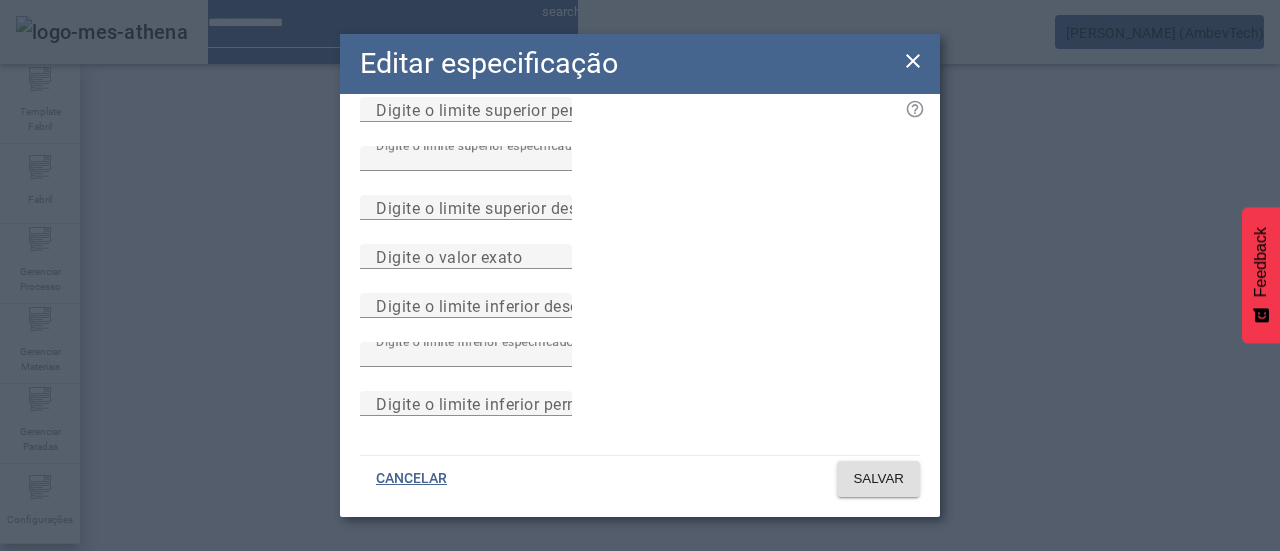 scroll, scrollTop: 0, scrollLeft: 0, axis: both 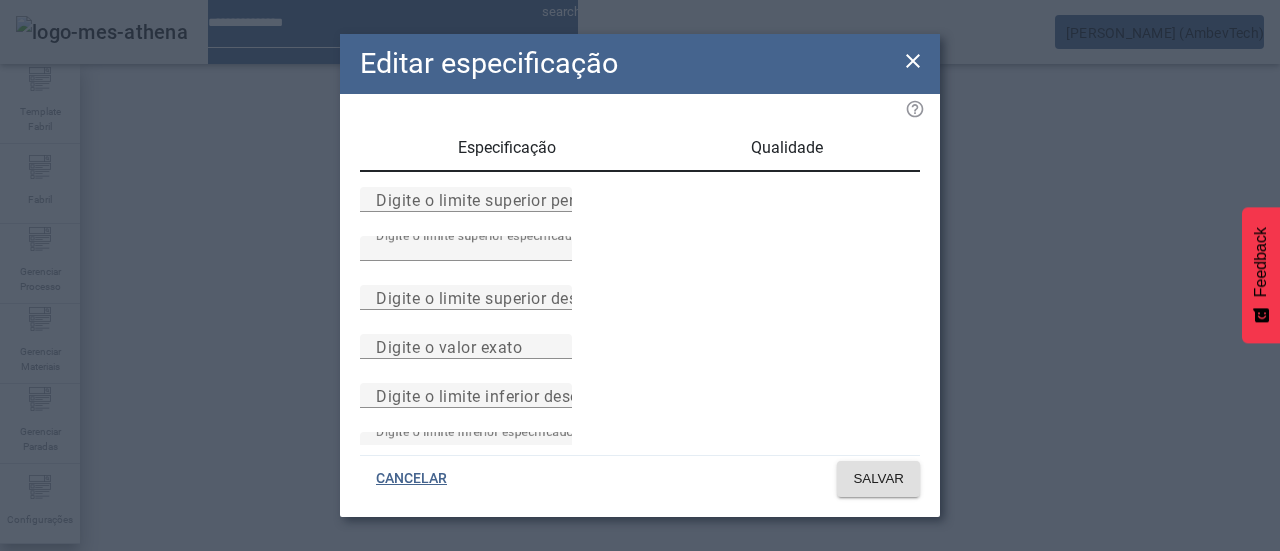 click on "Especificação" at bounding box center (507, 148) 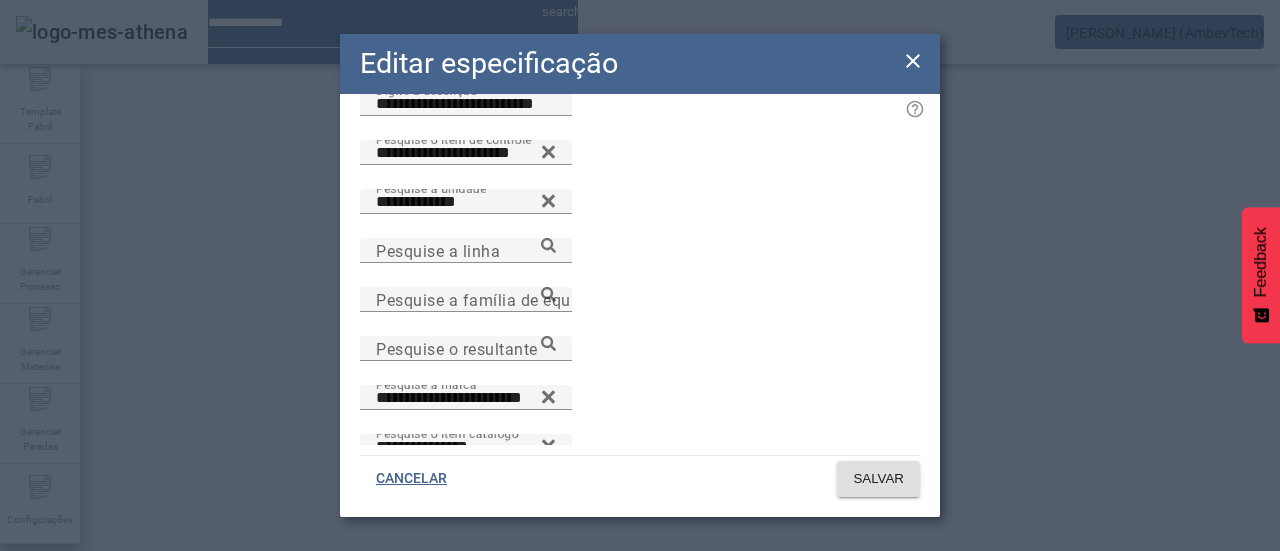 scroll, scrollTop: 0, scrollLeft: 0, axis: both 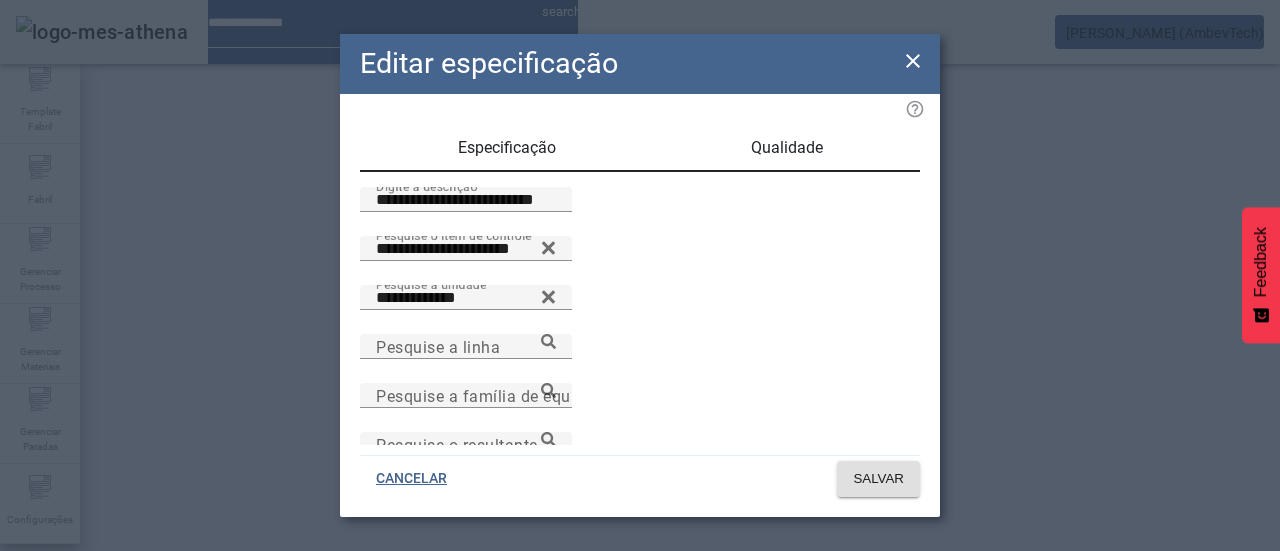 click 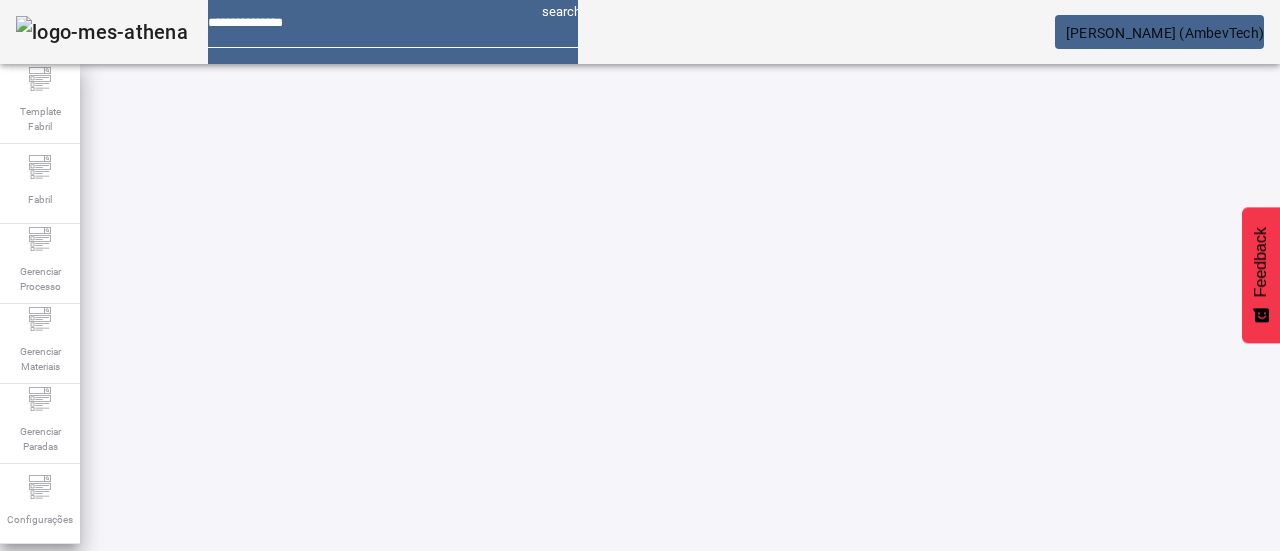 click 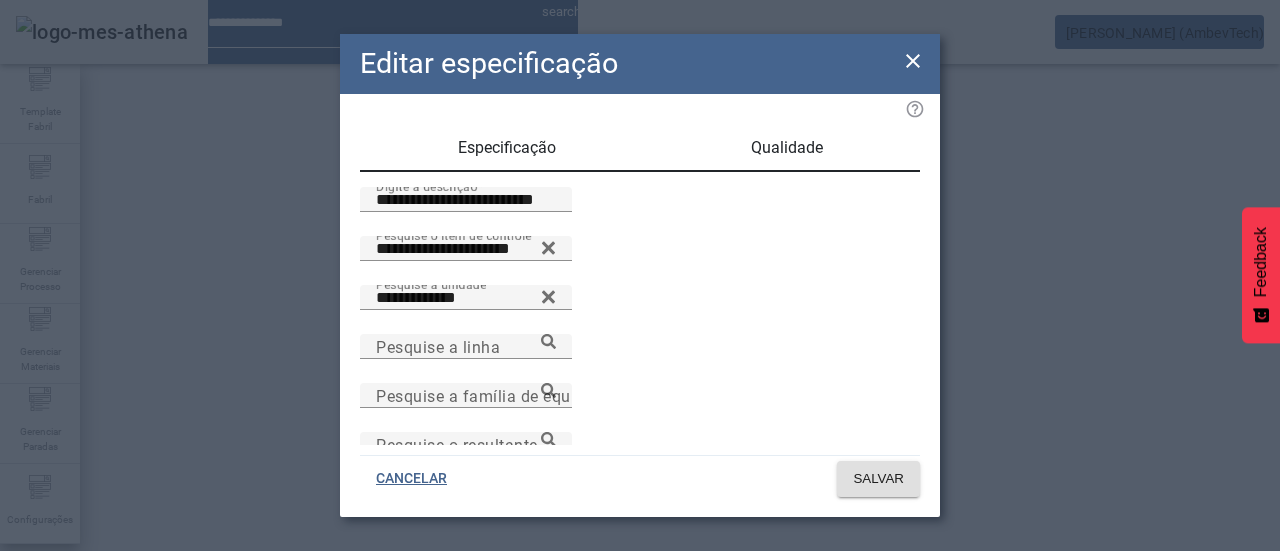 click on "Qualidade" at bounding box center (787, 148) 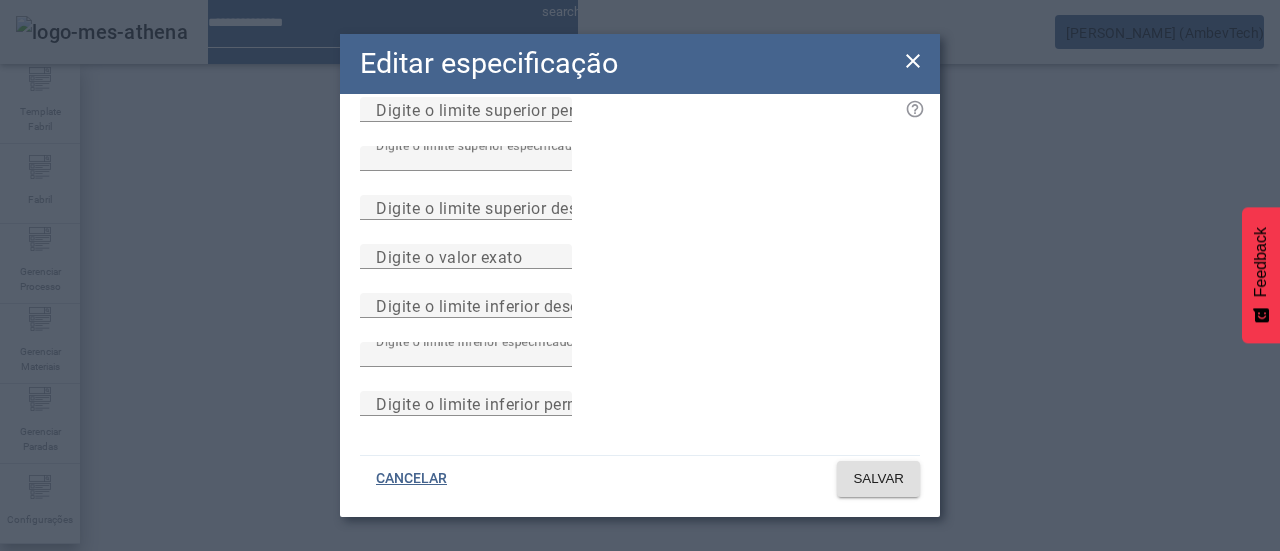 scroll, scrollTop: 0, scrollLeft: 0, axis: both 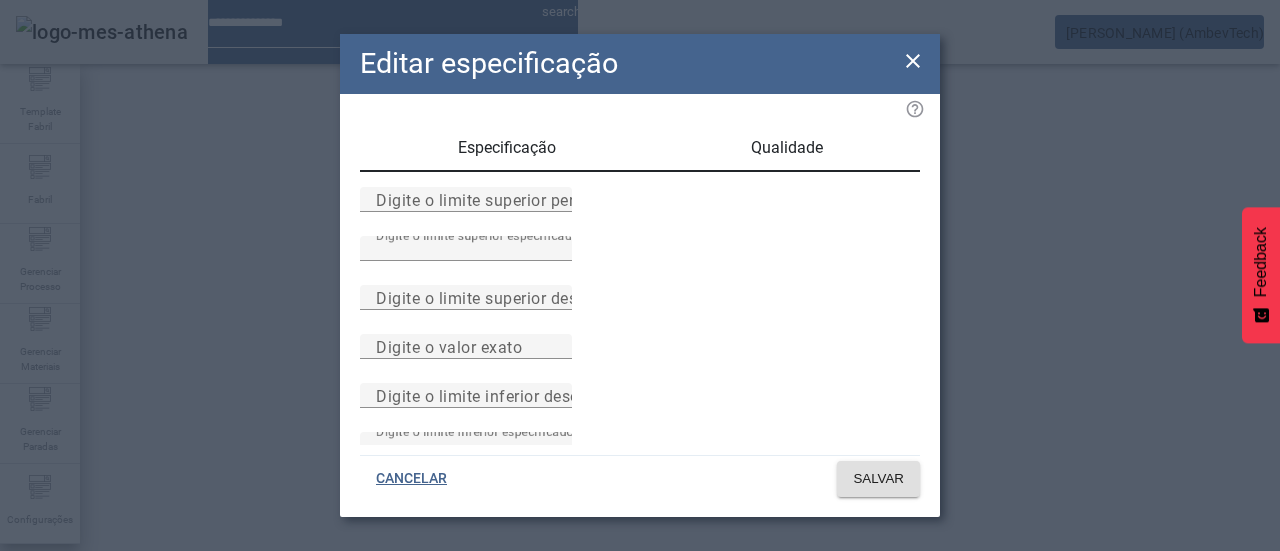 click on "Especificação" at bounding box center [507, 148] 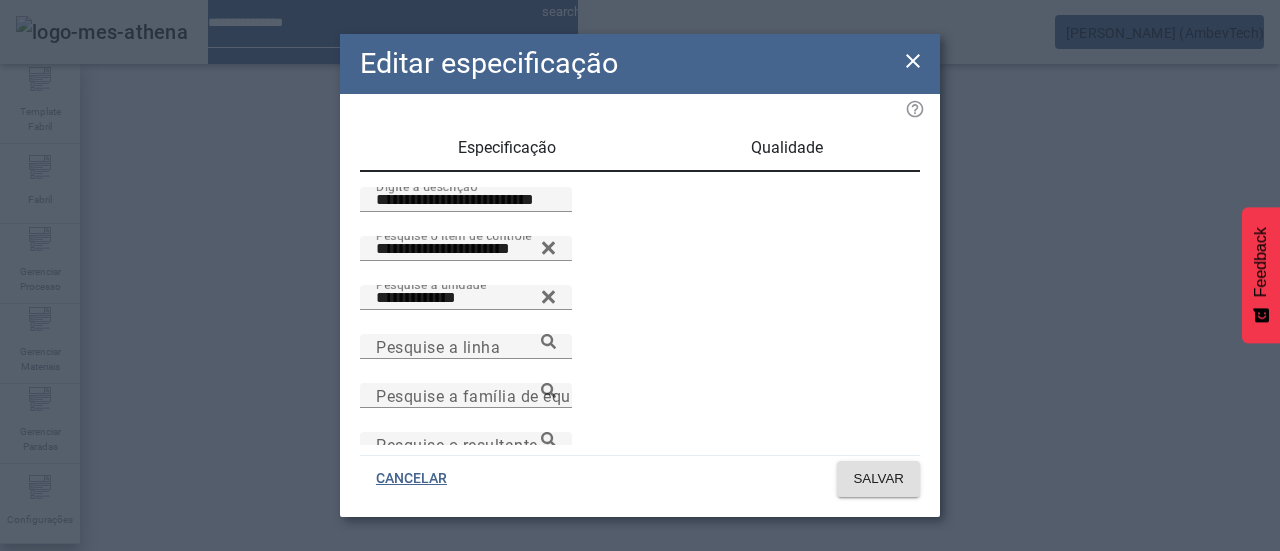 click 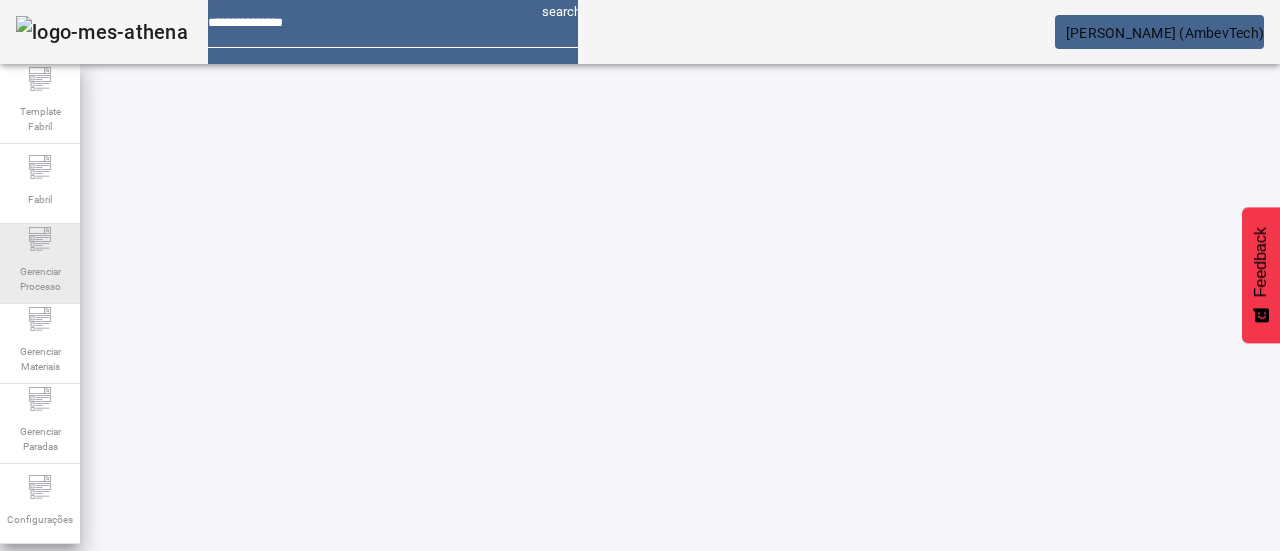 scroll, scrollTop: 148, scrollLeft: 0, axis: vertical 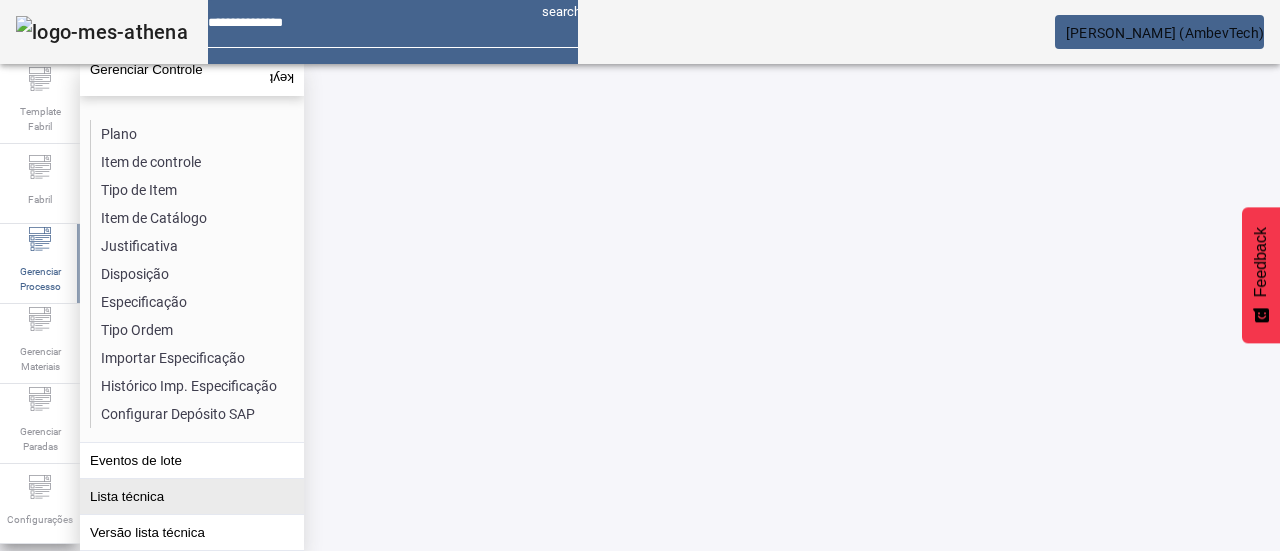 click on "Lista técnica" 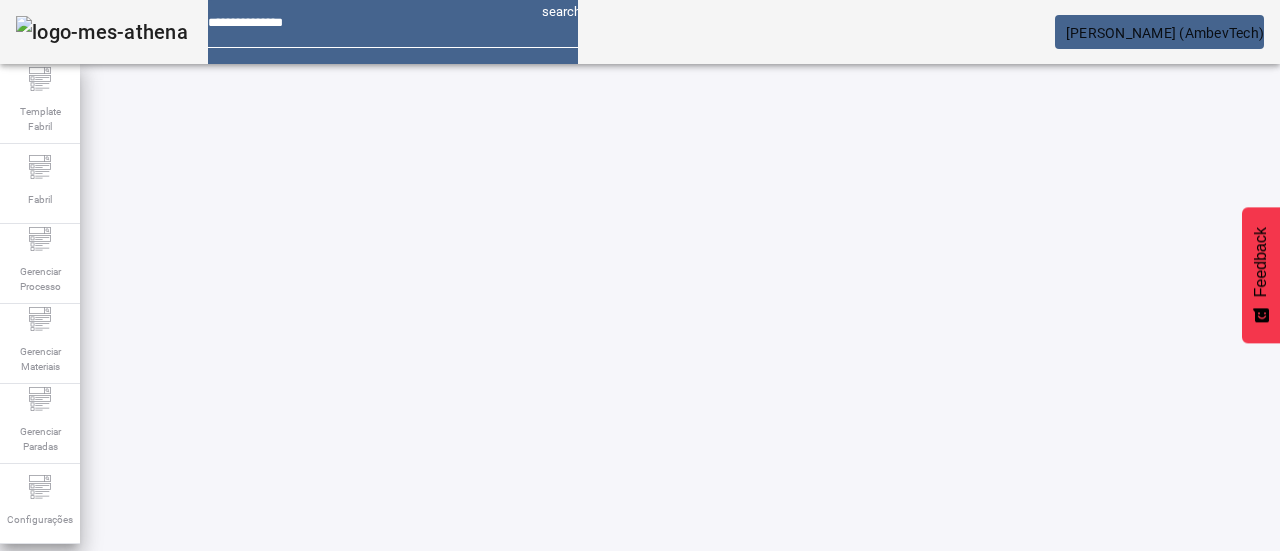click on "ABRIR FILTROS" 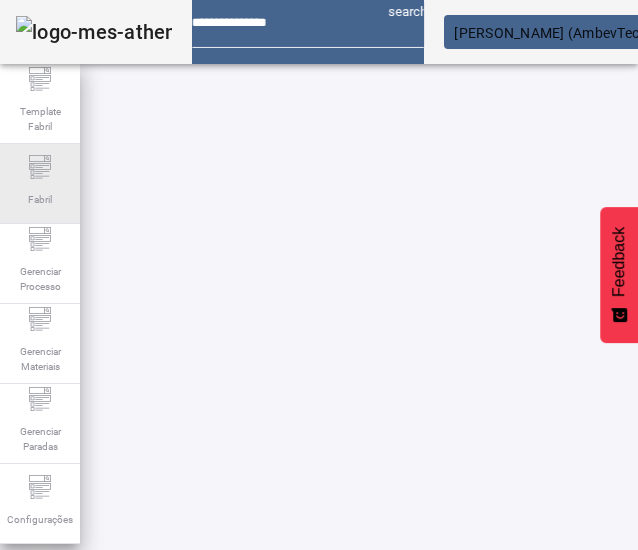 click 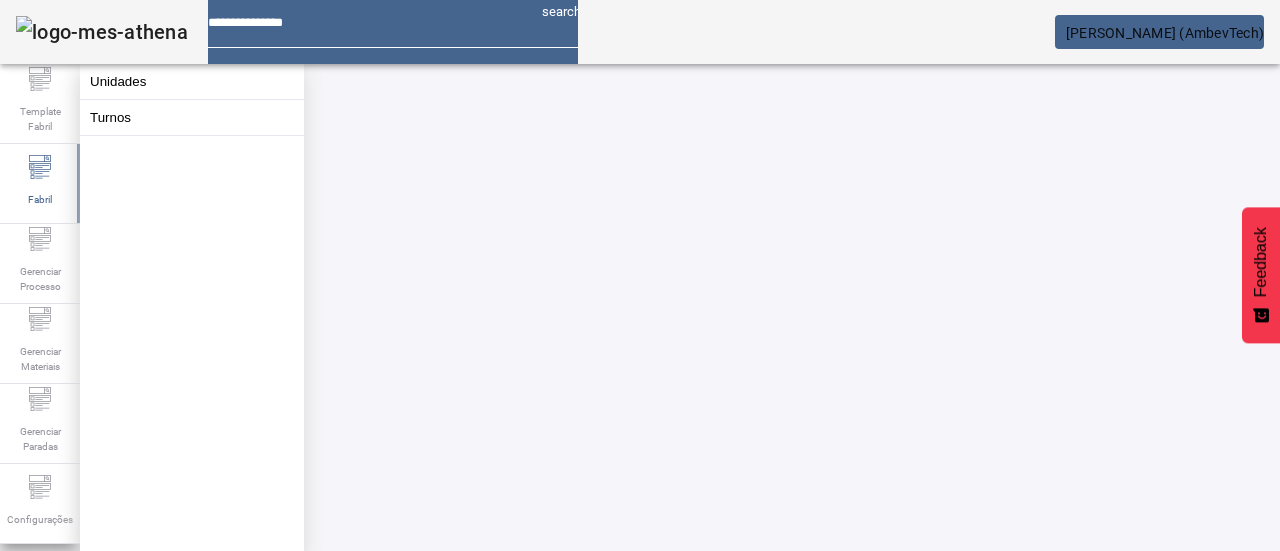 click on "Pesquise por unidade ****" 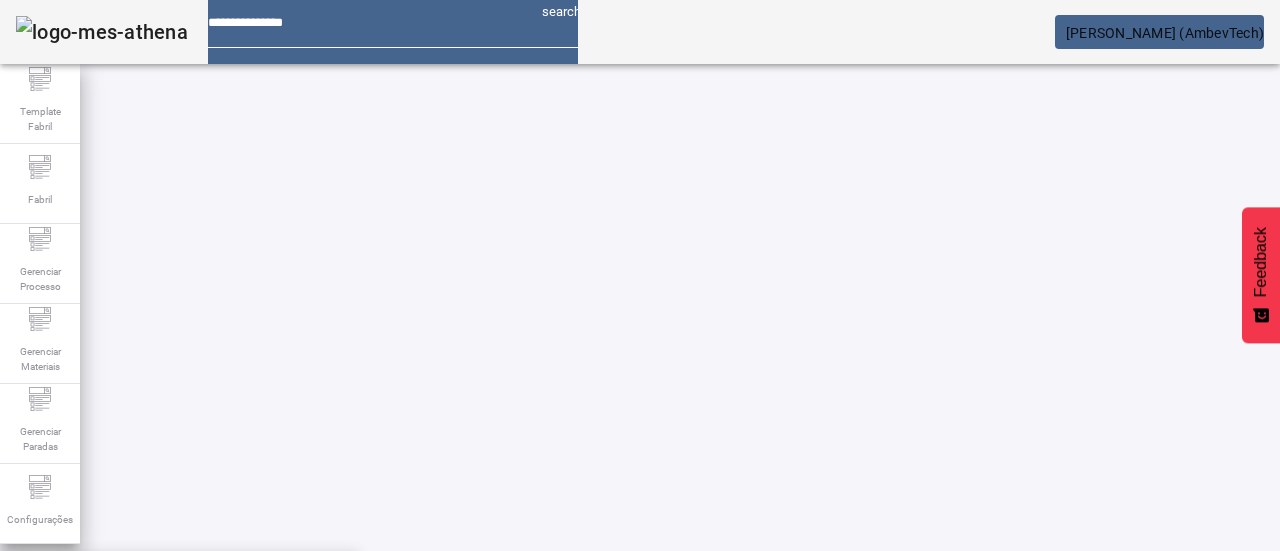 click on "C. Ponta Grossa" at bounding box center (179, 583) 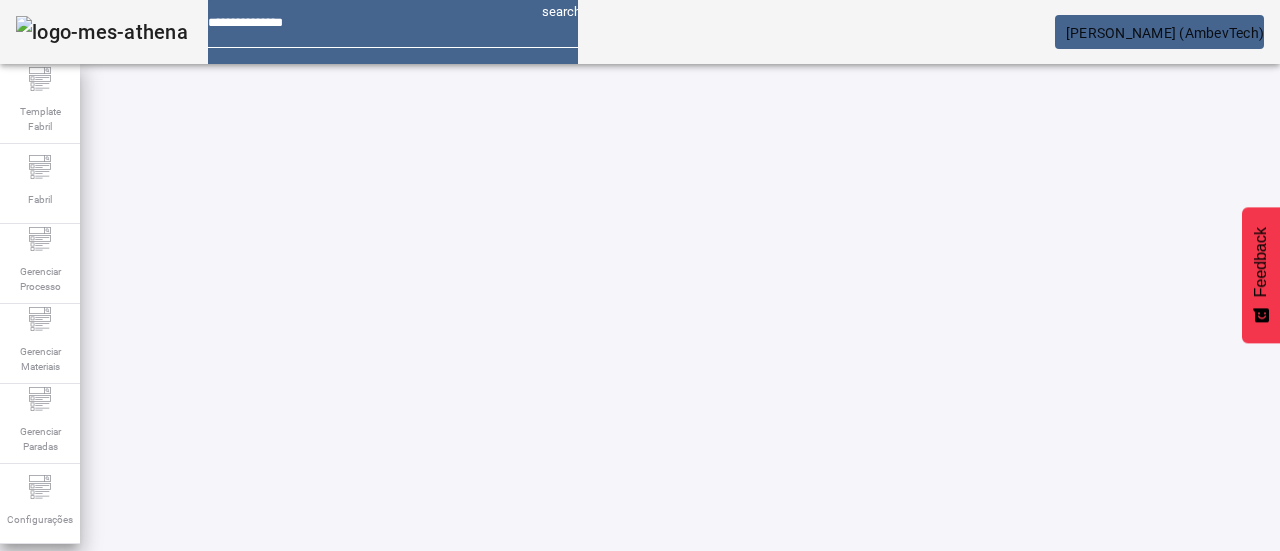 click on "Pesquise por resultante" at bounding box center [114, 734] 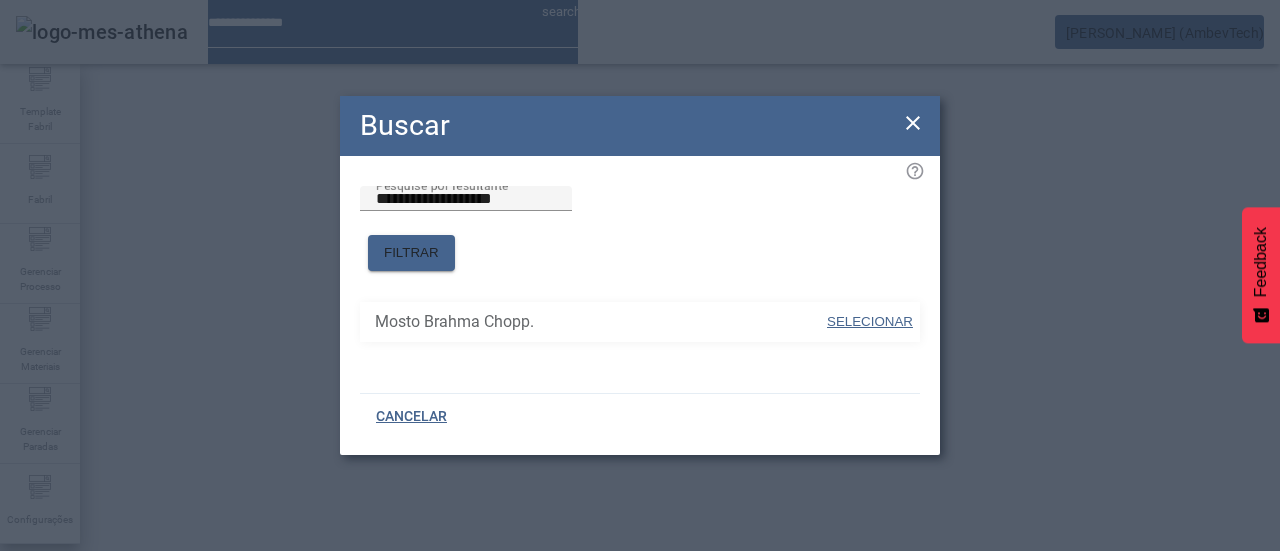 click on "SELECIONAR" at bounding box center [870, 321] 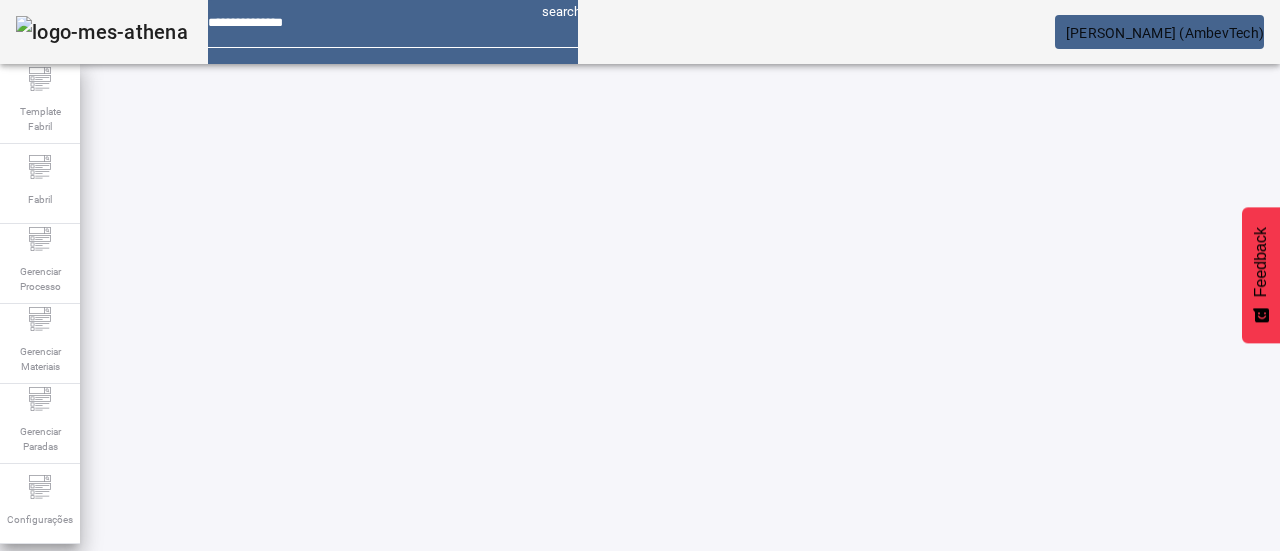 click on "FILTRAR" 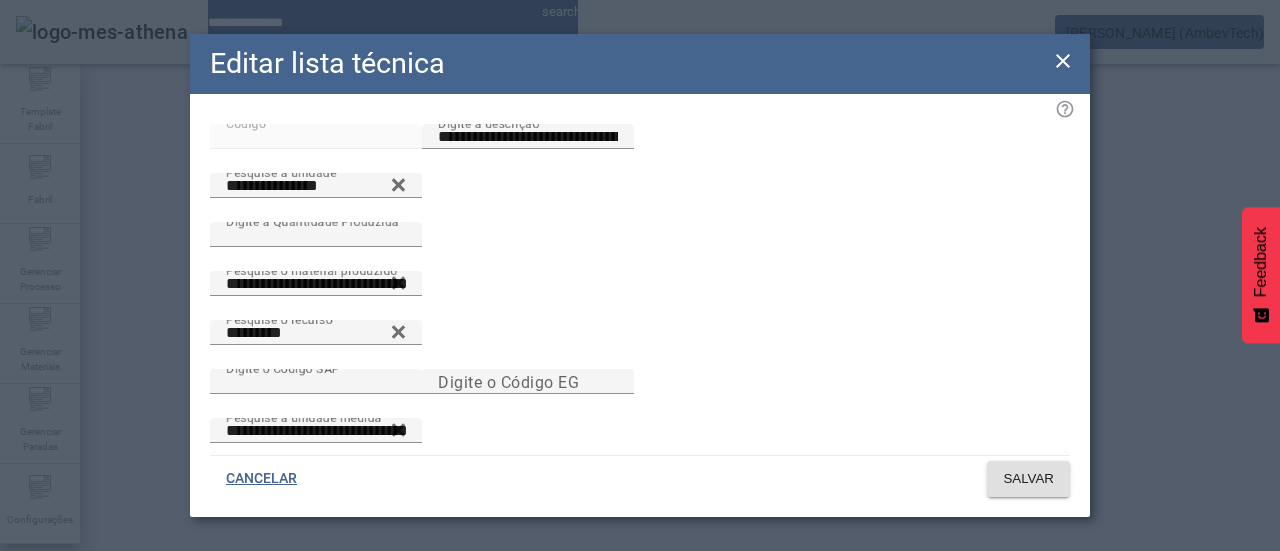 scroll, scrollTop: 100, scrollLeft: 0, axis: vertical 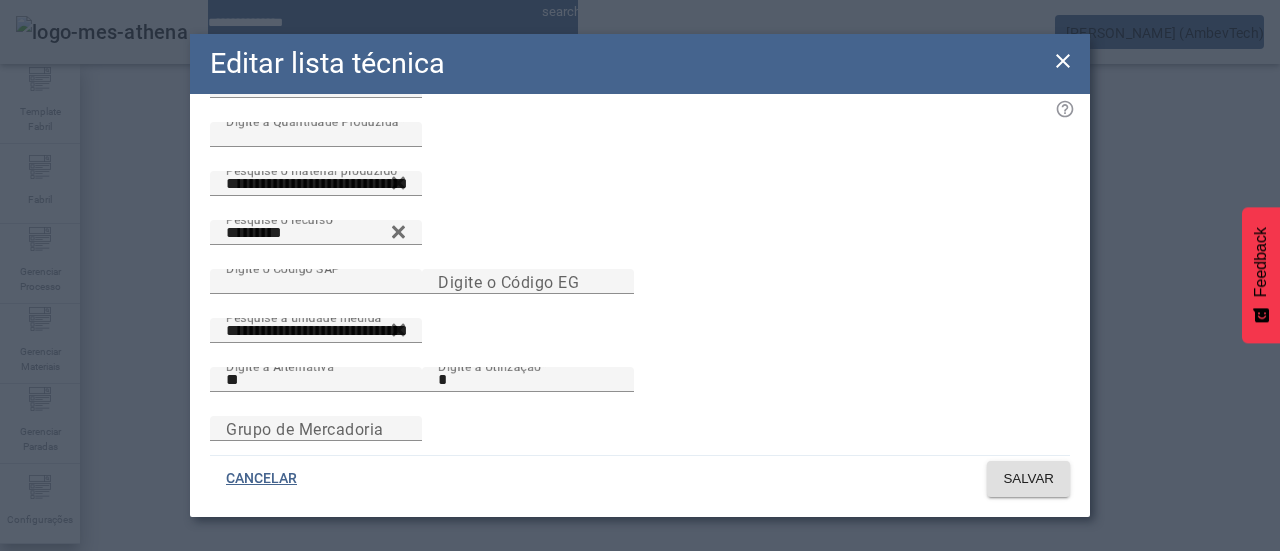 click 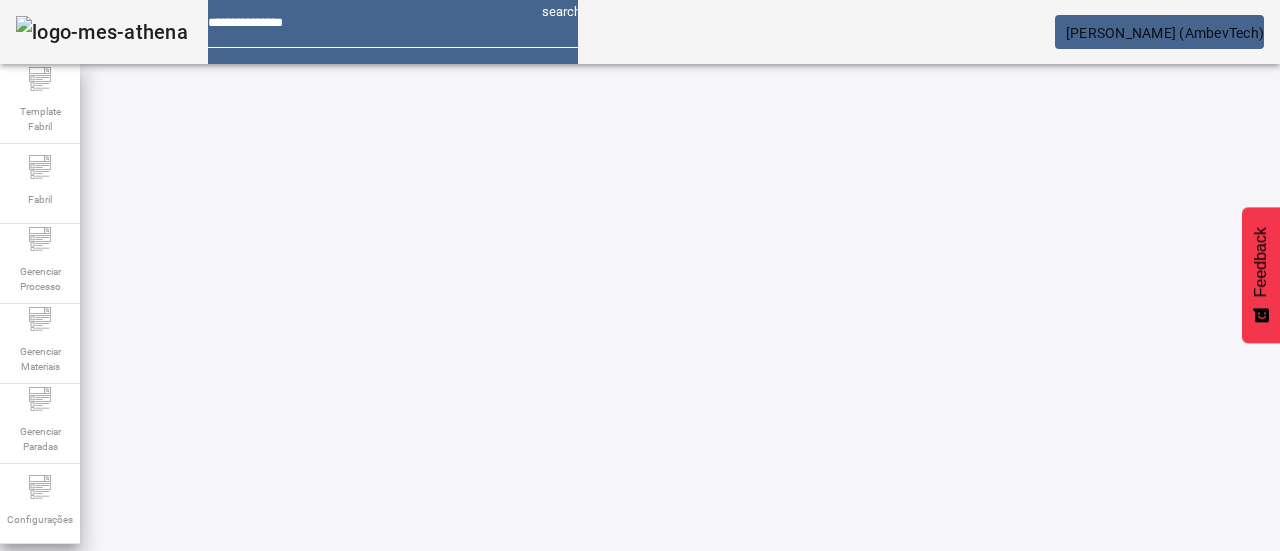 click at bounding box center [353, 926] 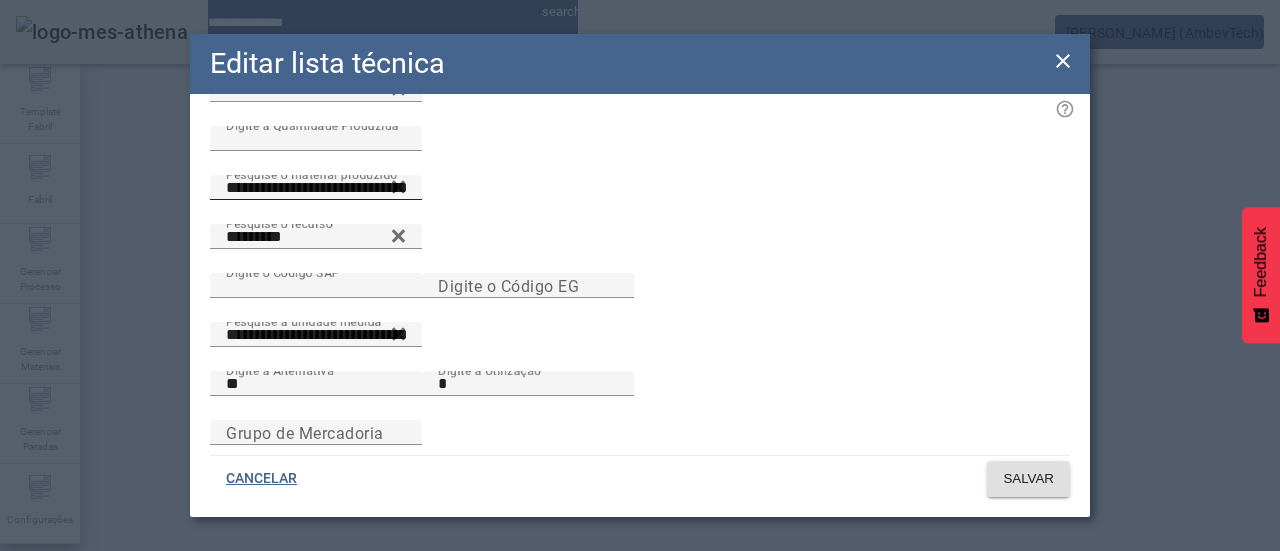 scroll, scrollTop: 152, scrollLeft: 0, axis: vertical 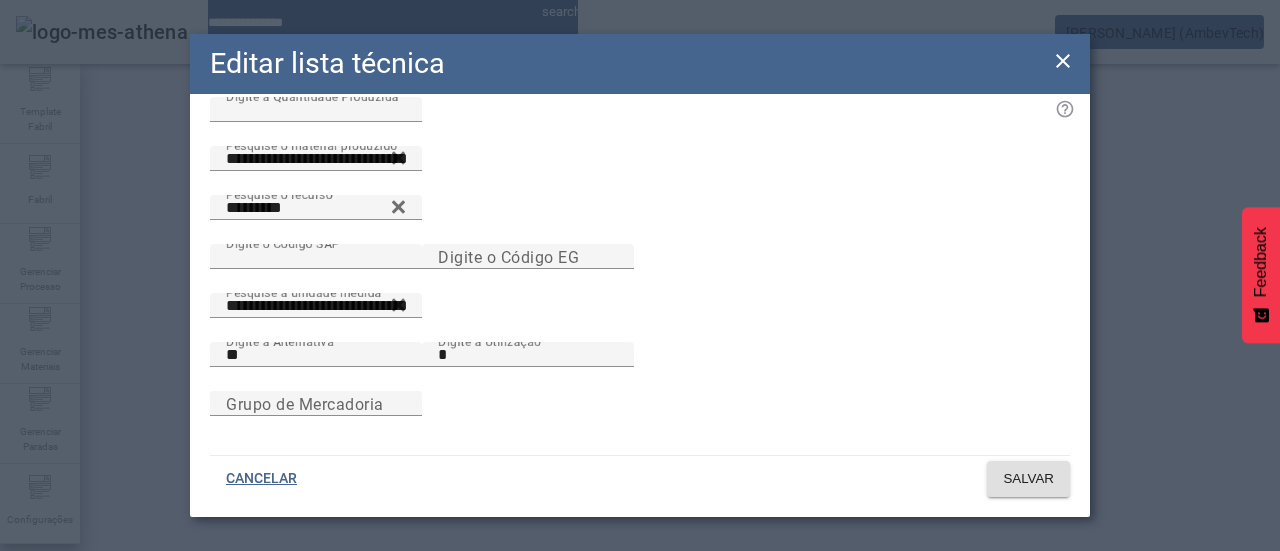 click 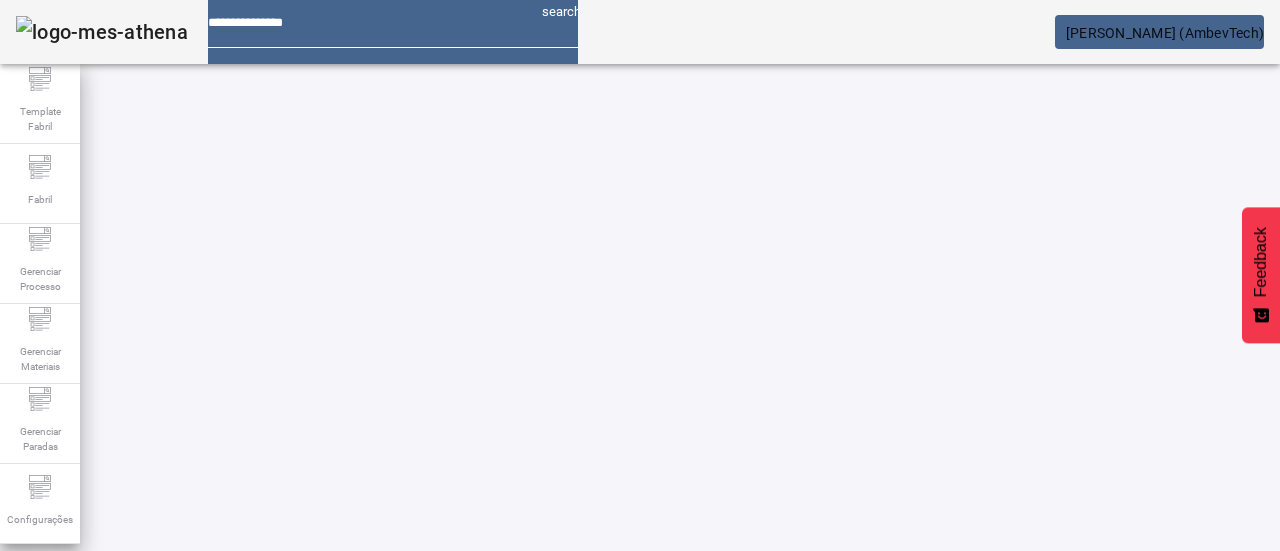 click on "EDITAR" at bounding box center [950, 926] 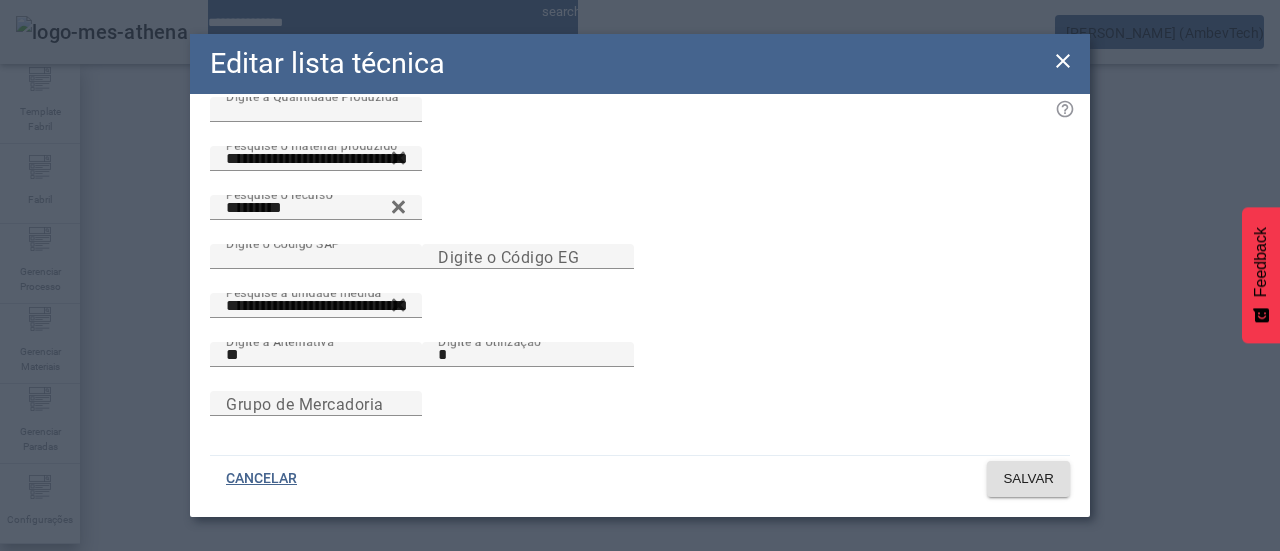 scroll, scrollTop: 152, scrollLeft: 0, axis: vertical 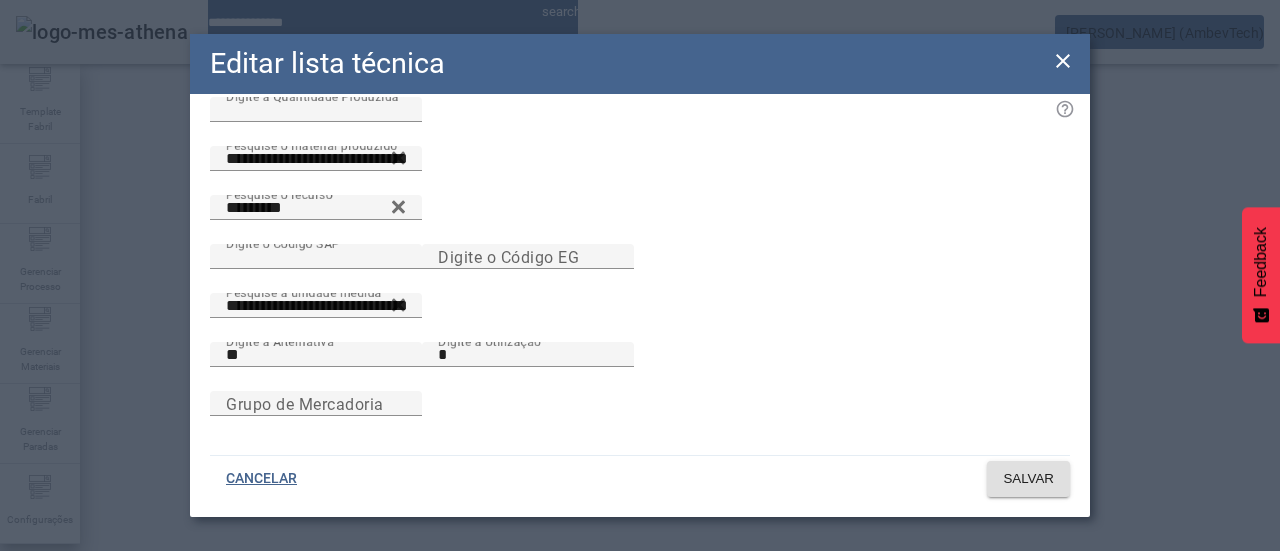 click 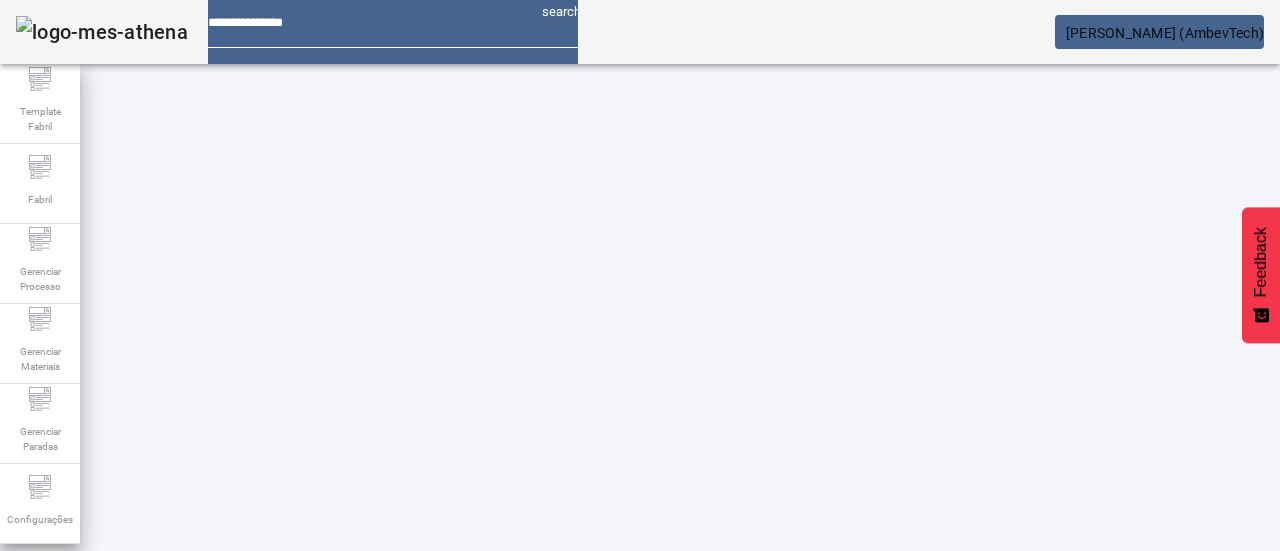 scroll, scrollTop: 76, scrollLeft: 0, axis: vertical 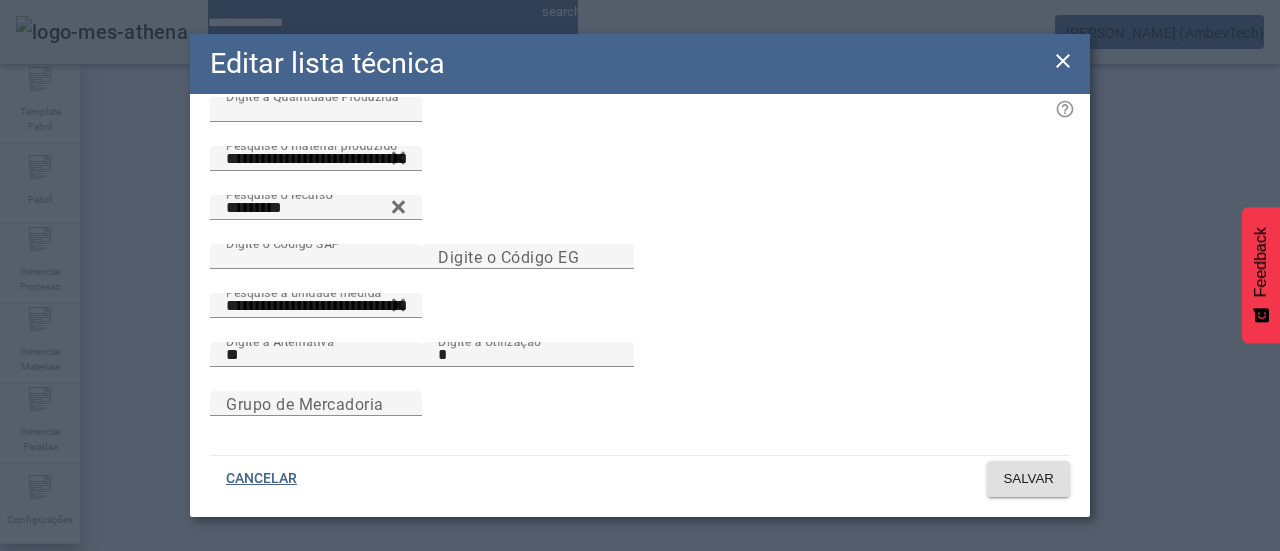 click 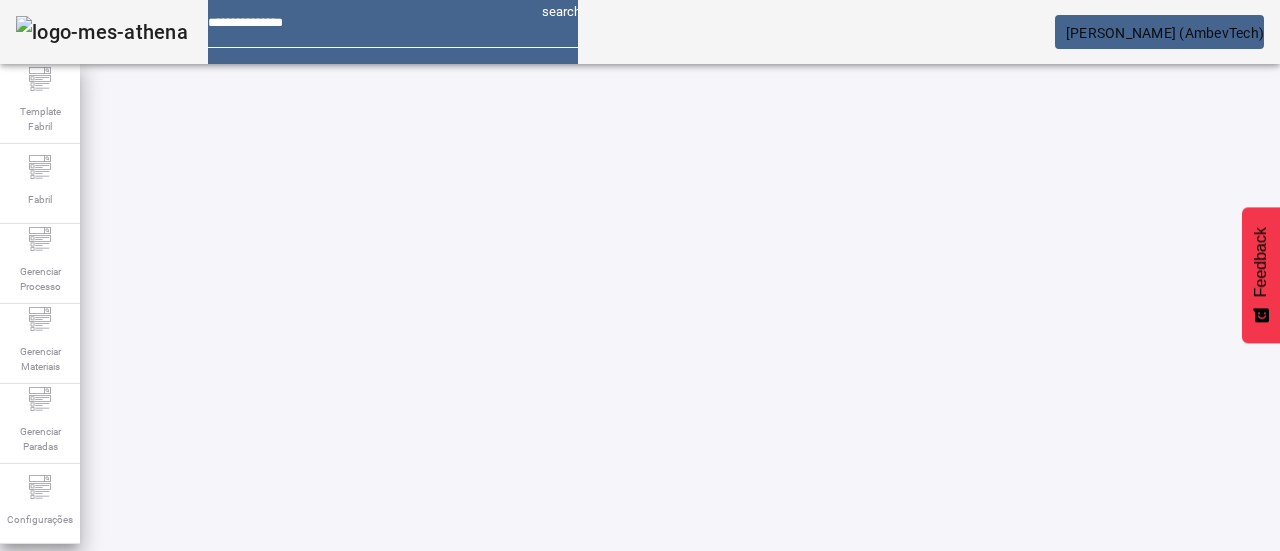 click on "EDITAR" at bounding box center (353, 850) 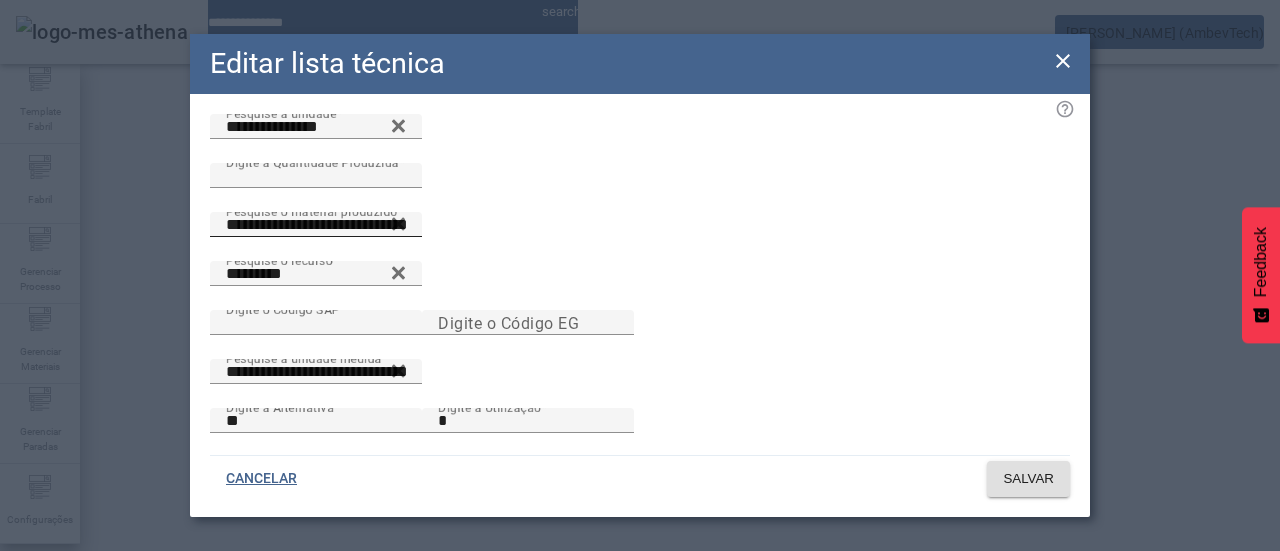 scroll, scrollTop: 152, scrollLeft: 0, axis: vertical 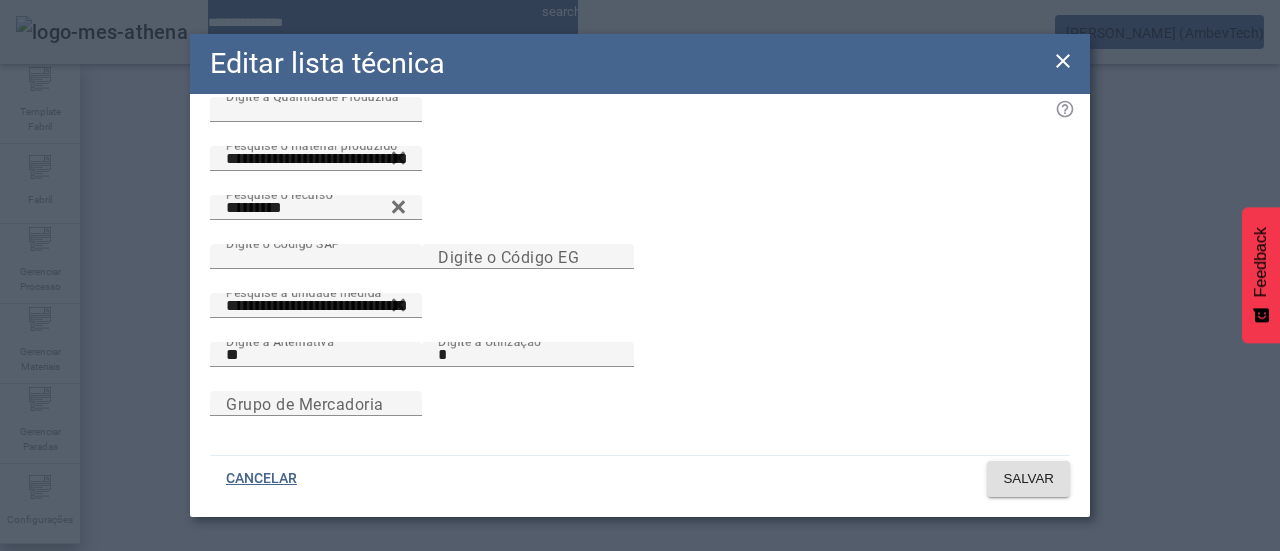 click 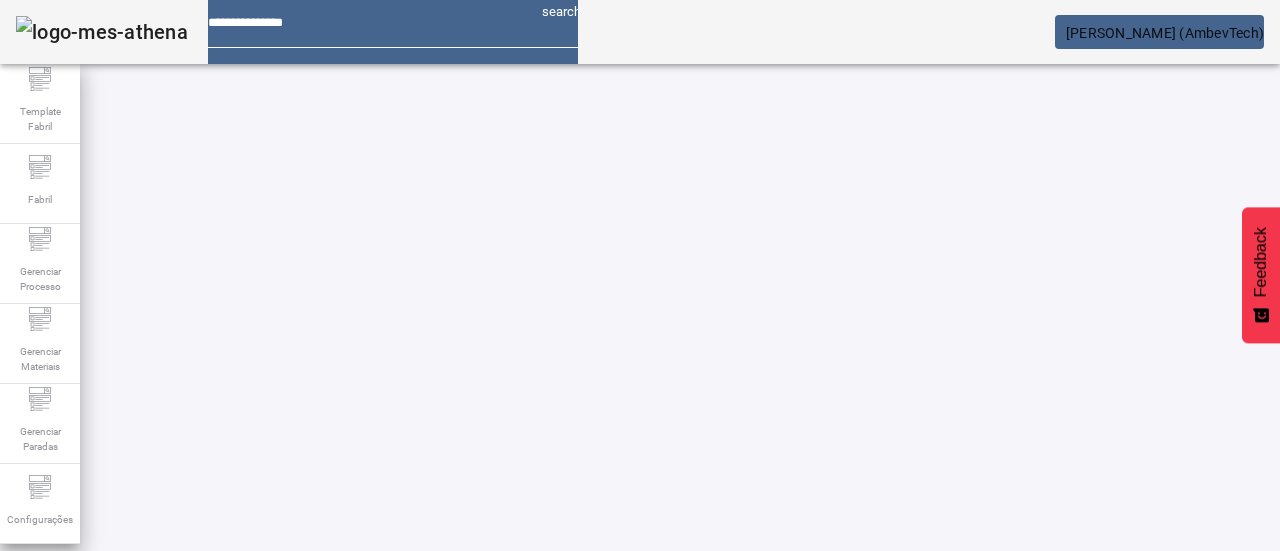 click at bounding box center (572, 850) 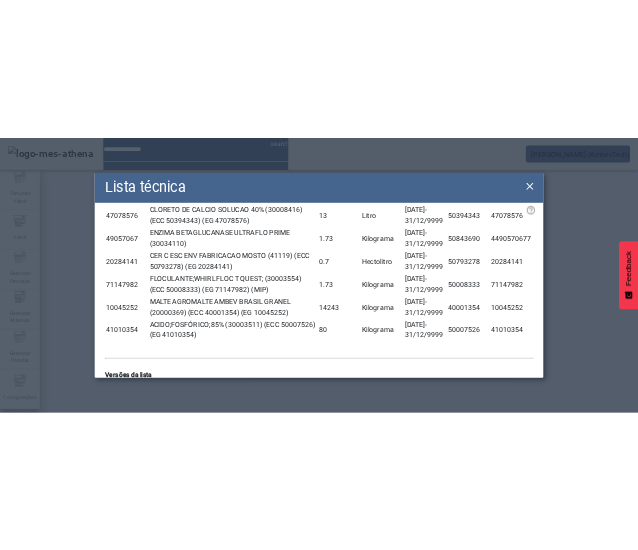 scroll, scrollTop: 700, scrollLeft: 0, axis: vertical 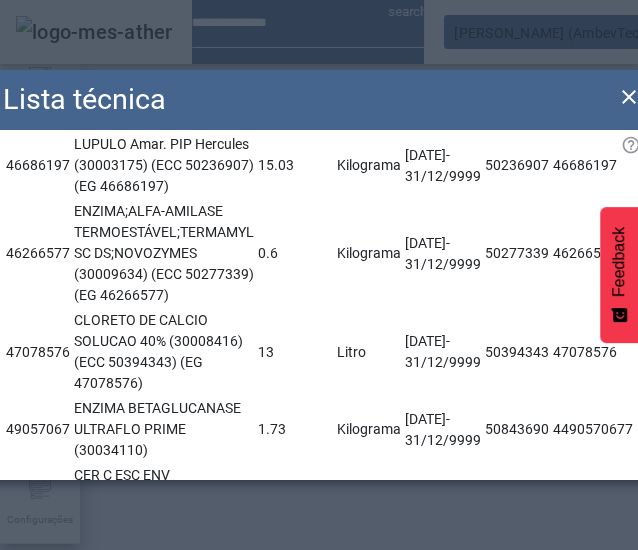 click on "Lista técnica" 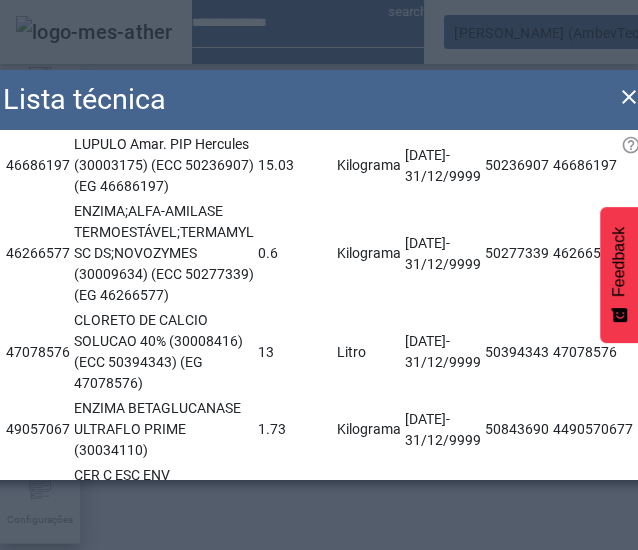 click on "Lista técnica" 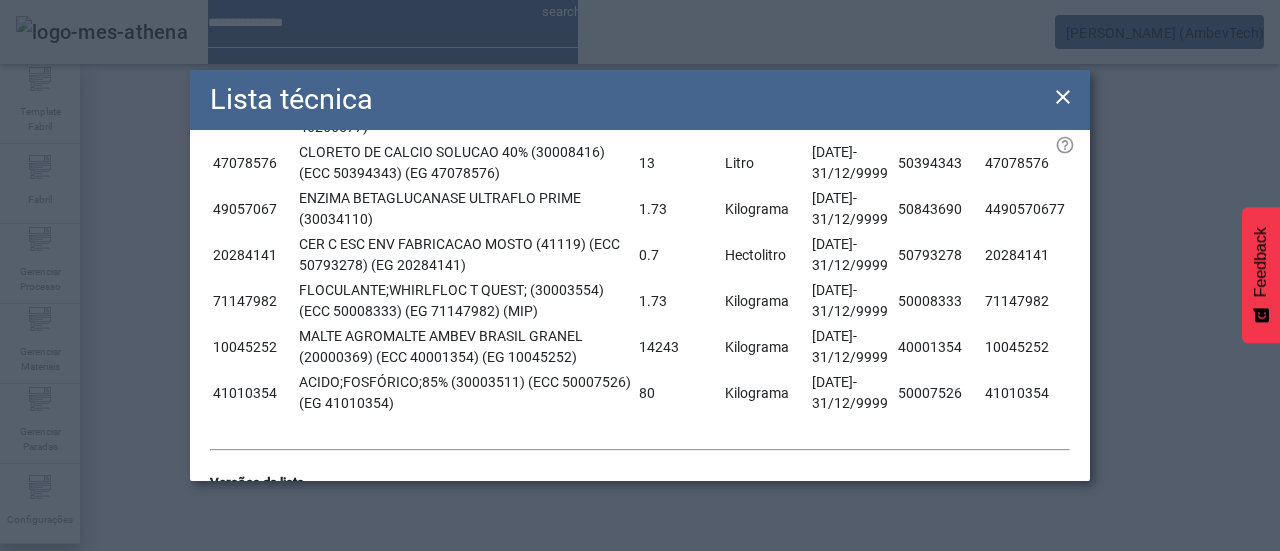 drag, startPoint x: 1068, startPoint y: 95, endPoint x: 1061, endPoint y: 28, distance: 67.36468 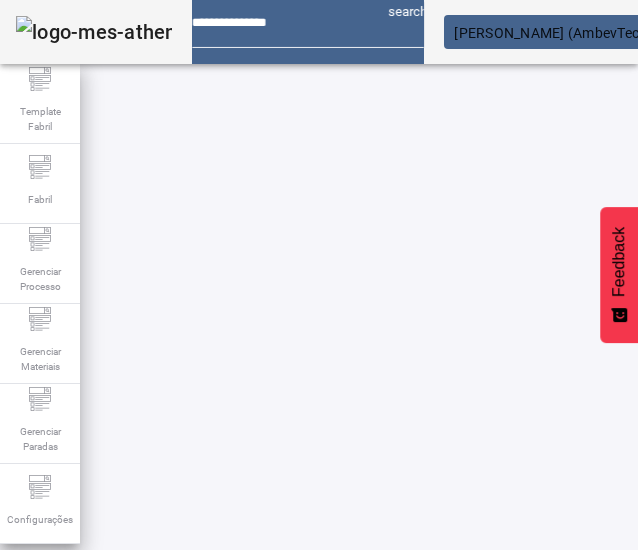 scroll, scrollTop: 234, scrollLeft: 0, axis: vertical 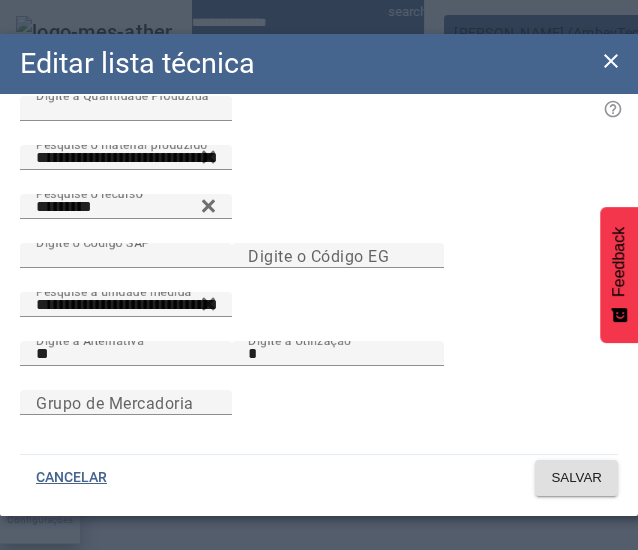 click 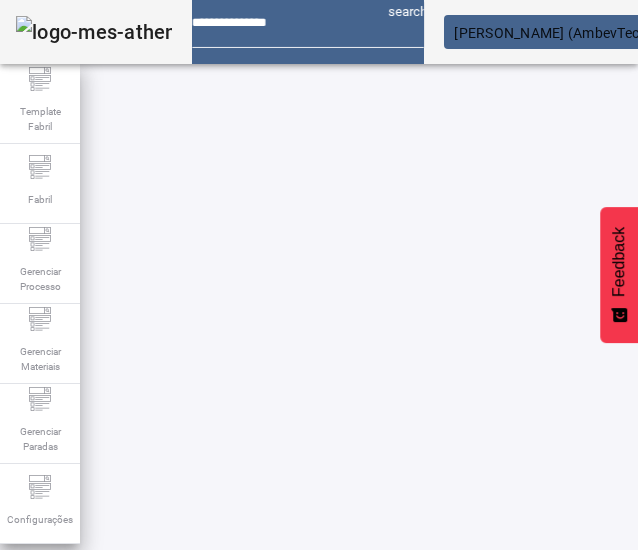 click at bounding box center (291, 929) 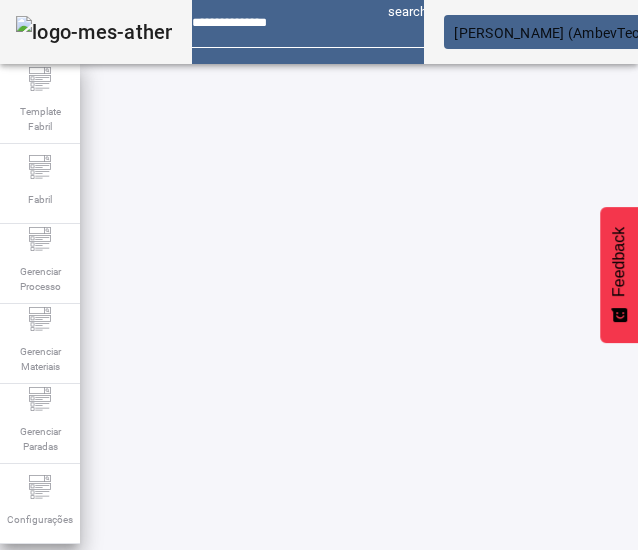 click on "ABRIR FILTROS" 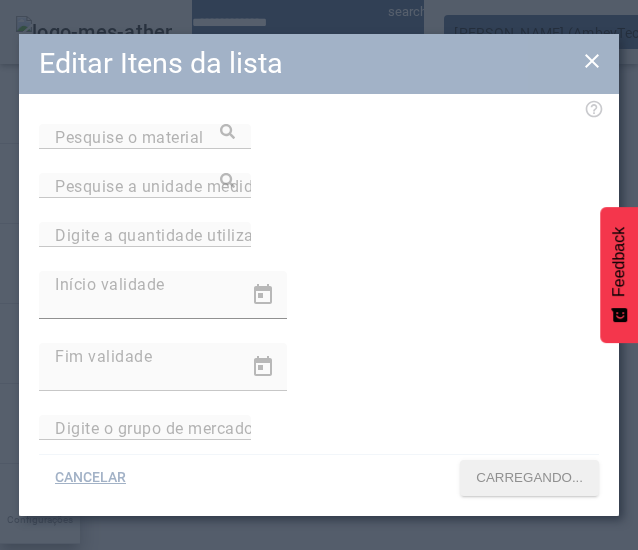 type on "**********" 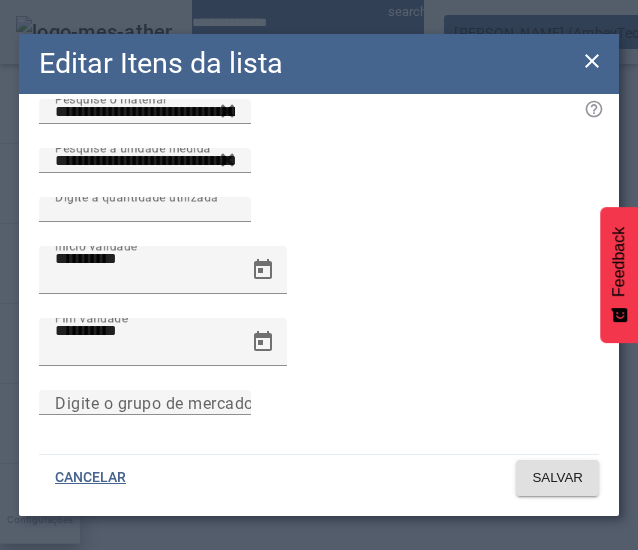 scroll, scrollTop: 53, scrollLeft: 0, axis: vertical 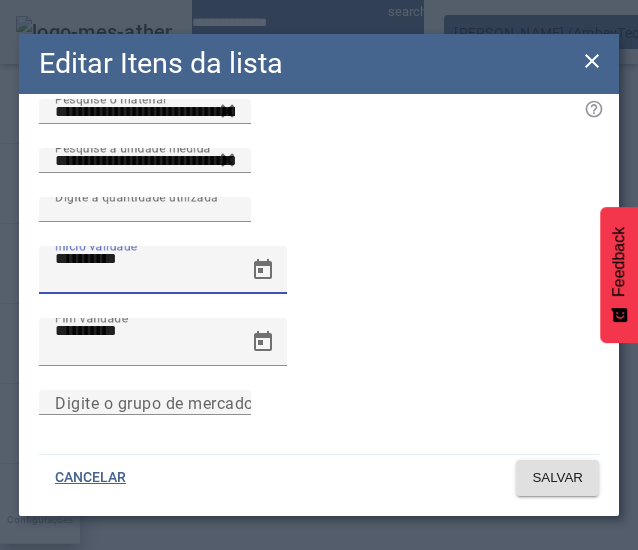 drag, startPoint x: 58, startPoint y: 339, endPoint x: 36, endPoint y: 341, distance: 22.090721 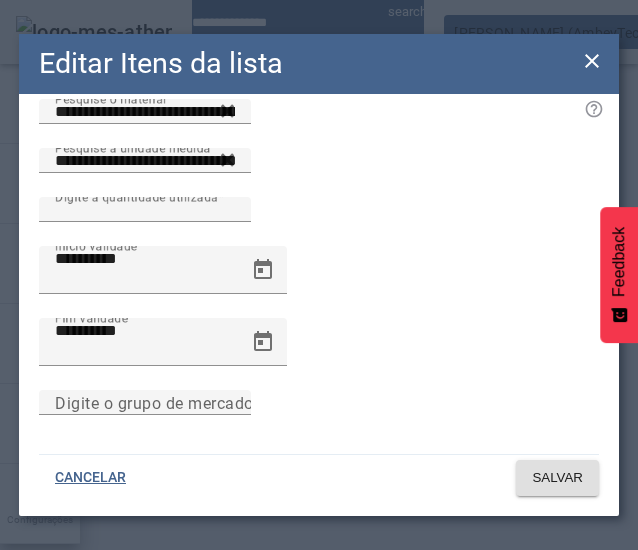 drag, startPoint x: 80, startPoint y: 262, endPoint x: -2, endPoint y: 235, distance: 86.33076 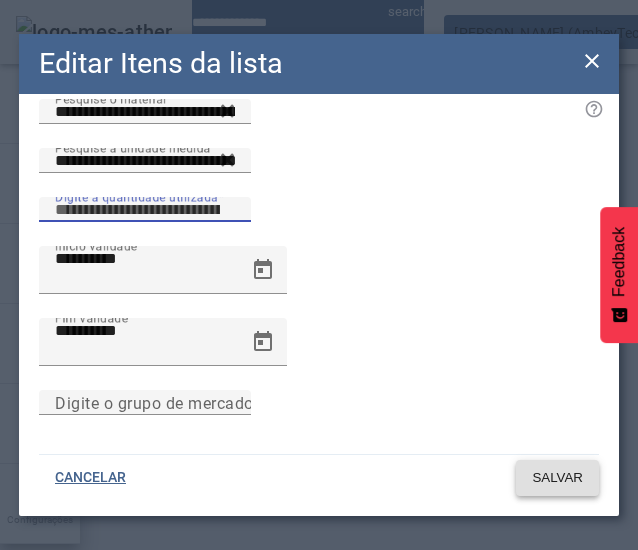 type on "******" 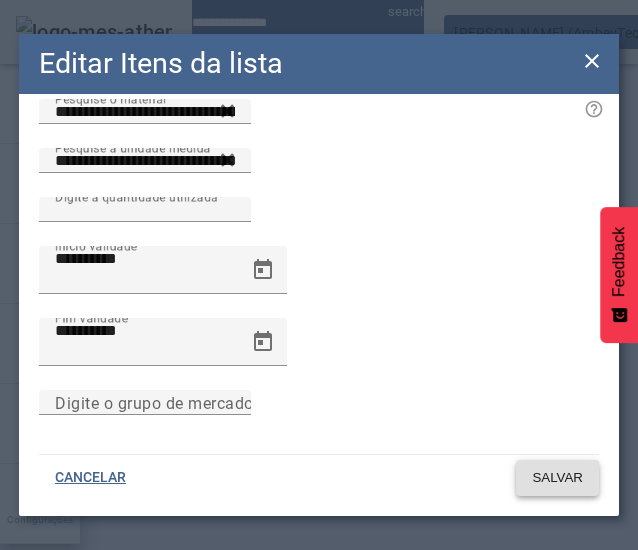 click 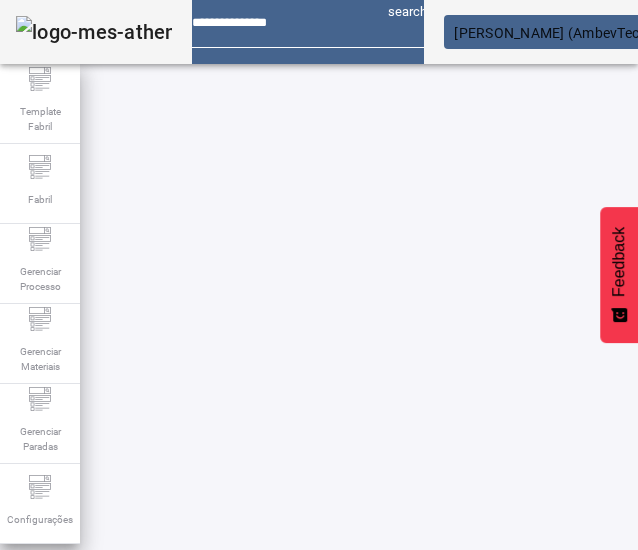 scroll, scrollTop: 183, scrollLeft: 0, axis: vertical 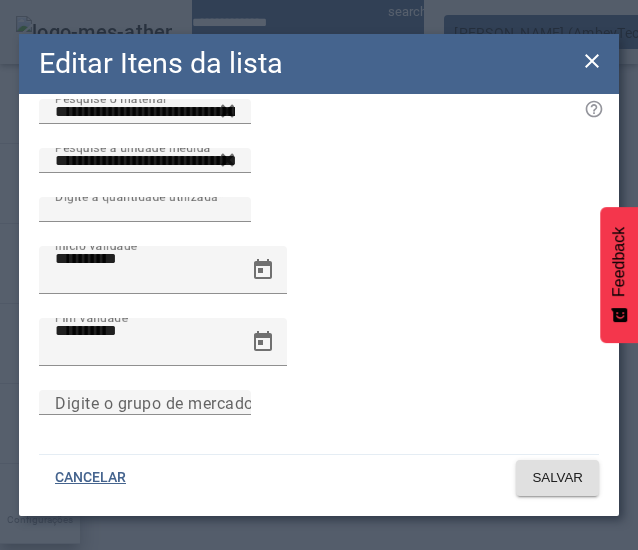 click 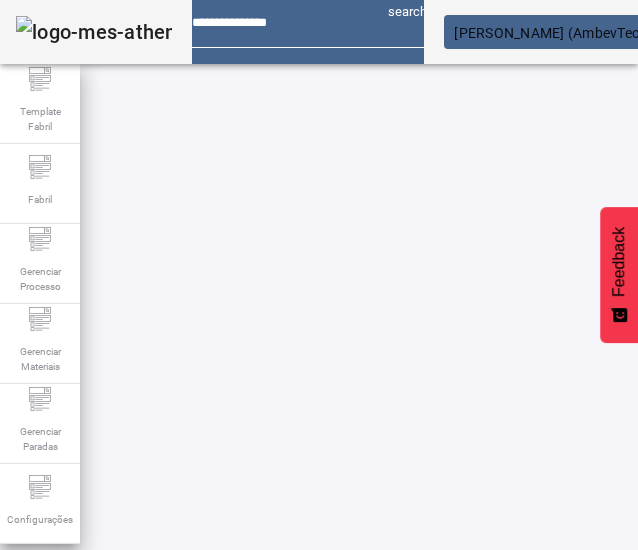 scroll, scrollTop: 183, scrollLeft: 0, axis: vertical 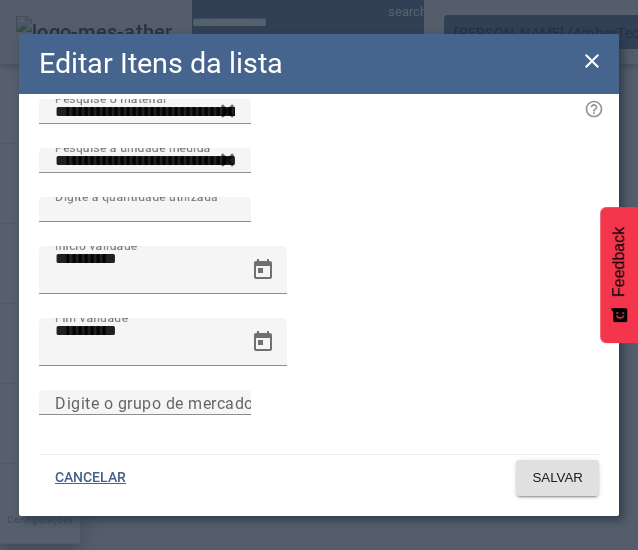 click 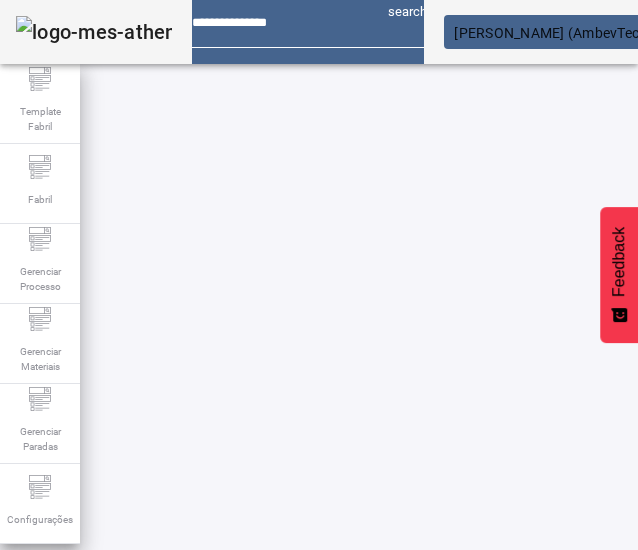 click on "EDITAR" at bounding box center [210, 645] 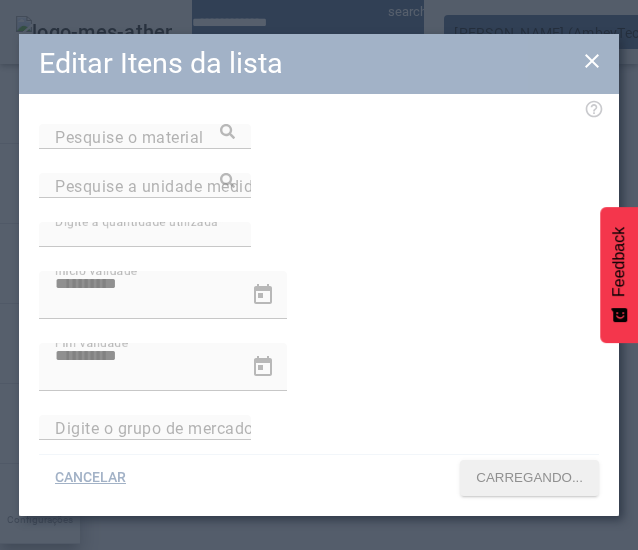 type on "**********" 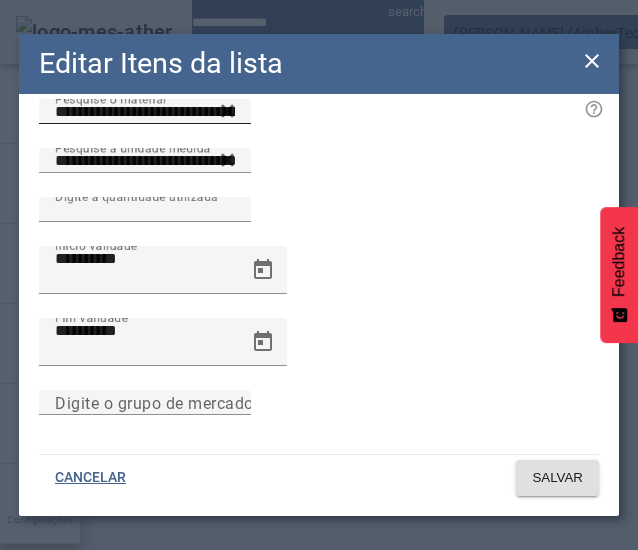 scroll, scrollTop: 53, scrollLeft: 0, axis: vertical 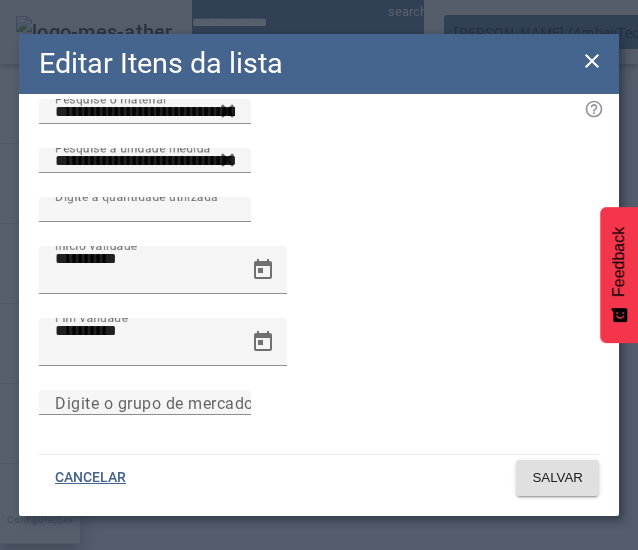 click 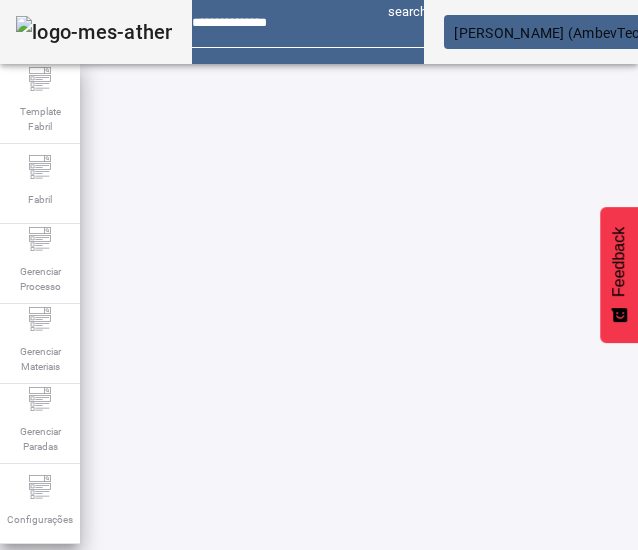 click on "EDITAR" at bounding box center (210, 645) 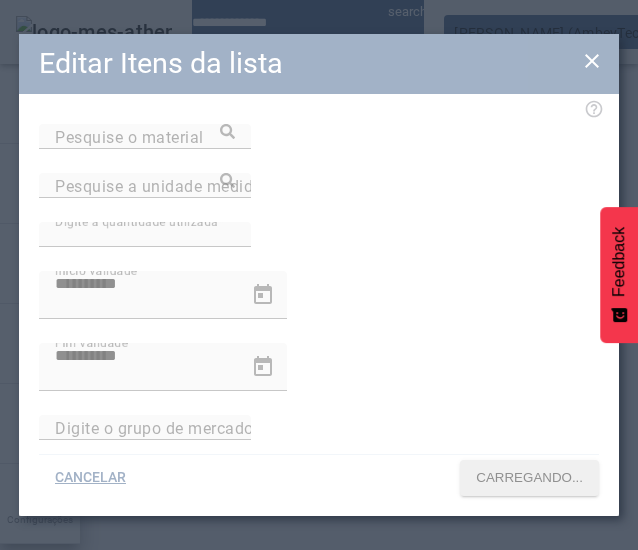 type on "**********" 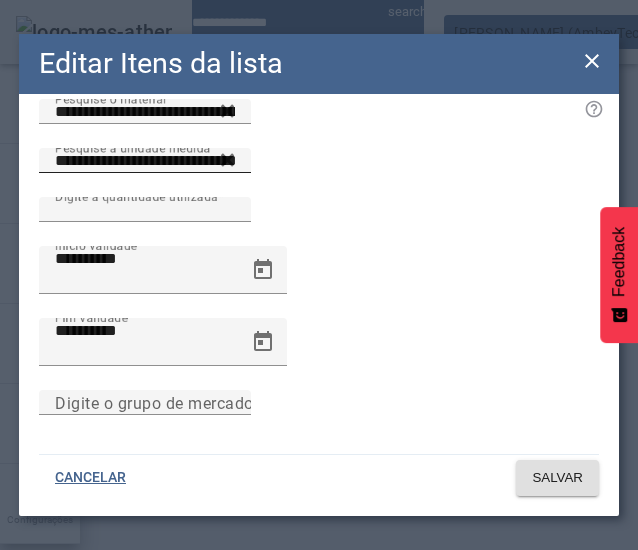 scroll, scrollTop: 100, scrollLeft: 0, axis: vertical 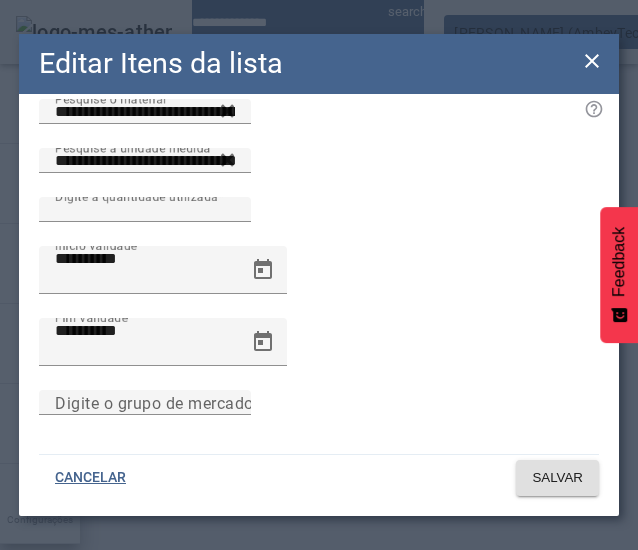 click 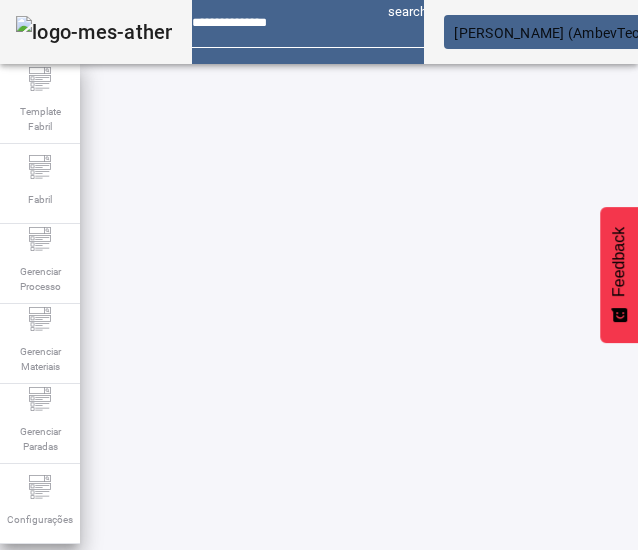 click on "EDITAR" at bounding box center [210, 645] 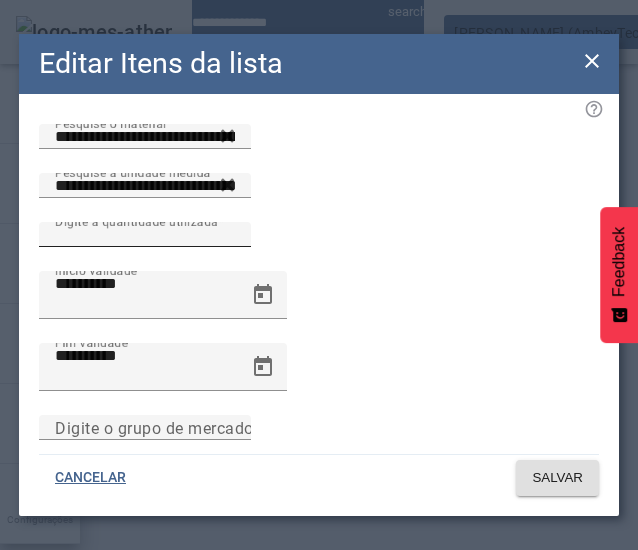 scroll, scrollTop: 153, scrollLeft: 0, axis: vertical 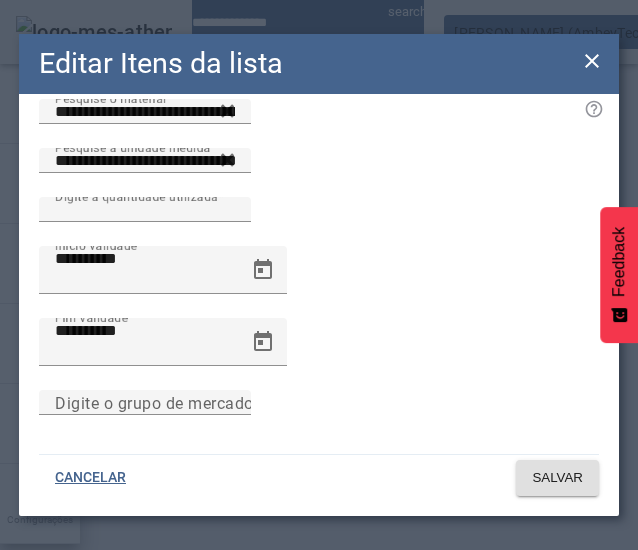 click 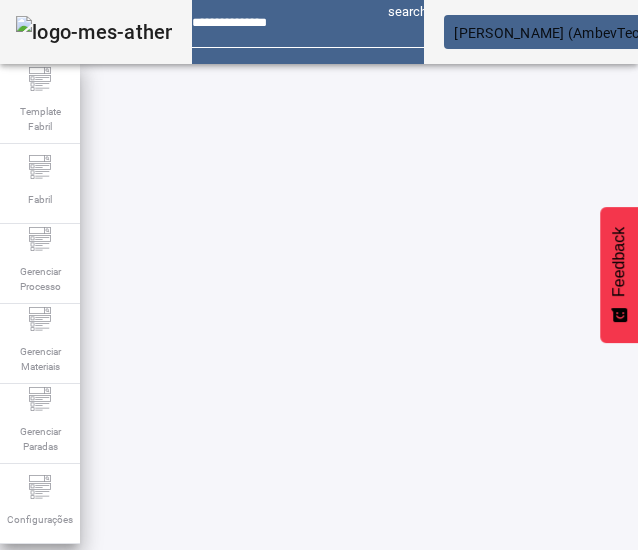 click on "EDITAR" at bounding box center (210, 795) 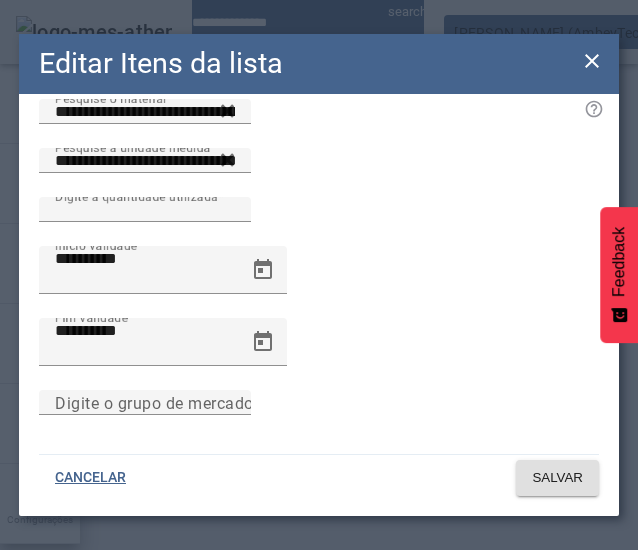 scroll, scrollTop: 153, scrollLeft: 0, axis: vertical 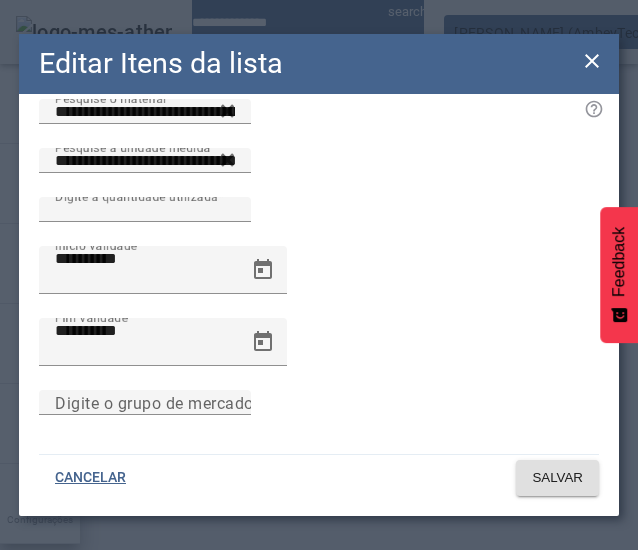 click 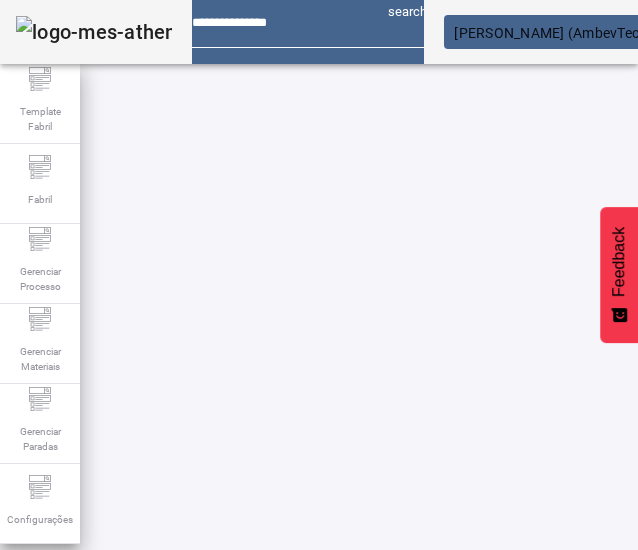click on "EDITAR" at bounding box center (369, 795) 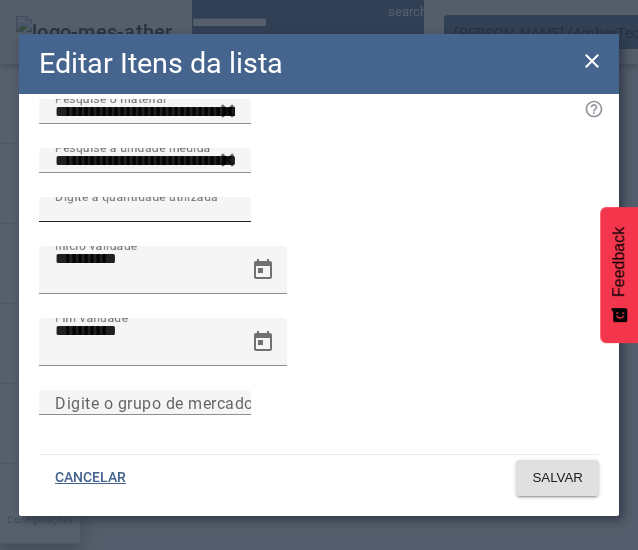 scroll, scrollTop: 100, scrollLeft: 0, axis: vertical 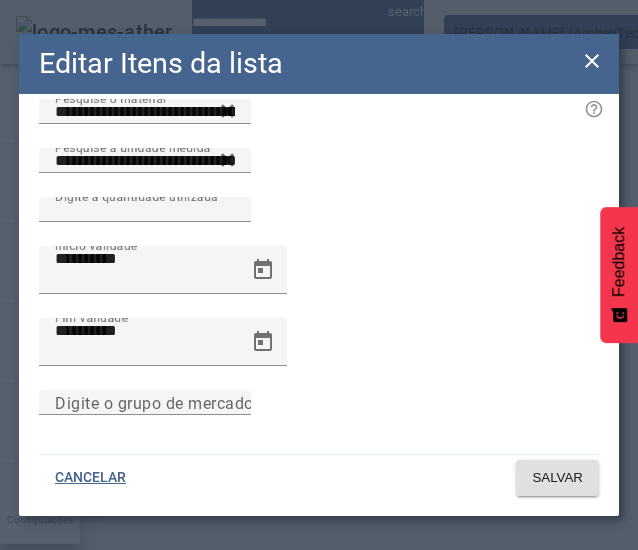 click 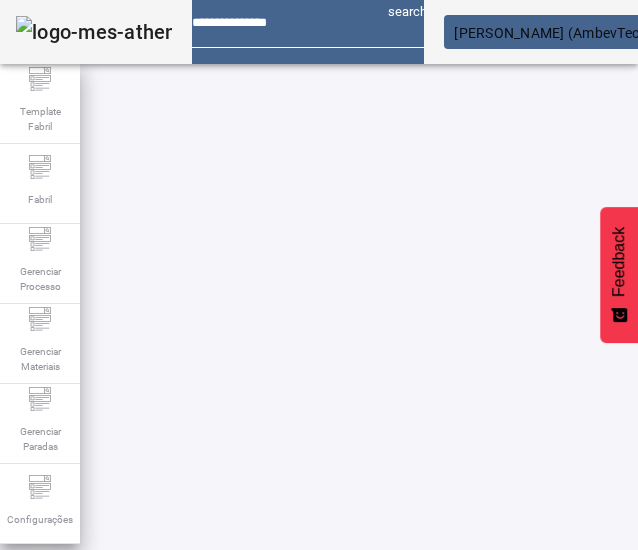 scroll, scrollTop: 283, scrollLeft: 0, axis: vertical 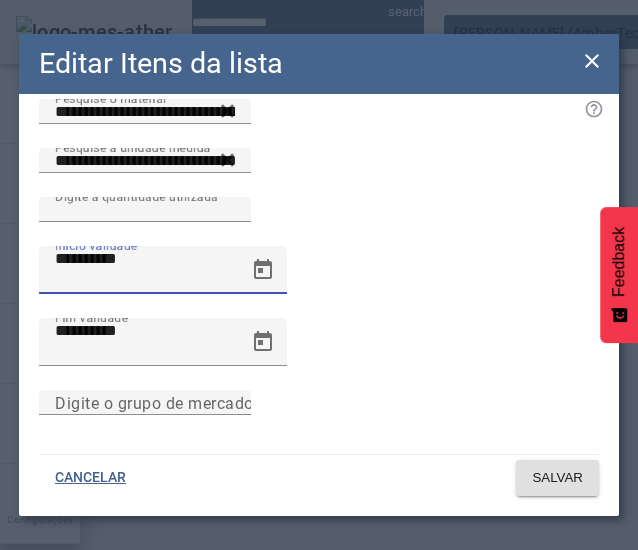 drag, startPoint x: 42, startPoint y: 239, endPoint x: 12, endPoint y: 239, distance: 30 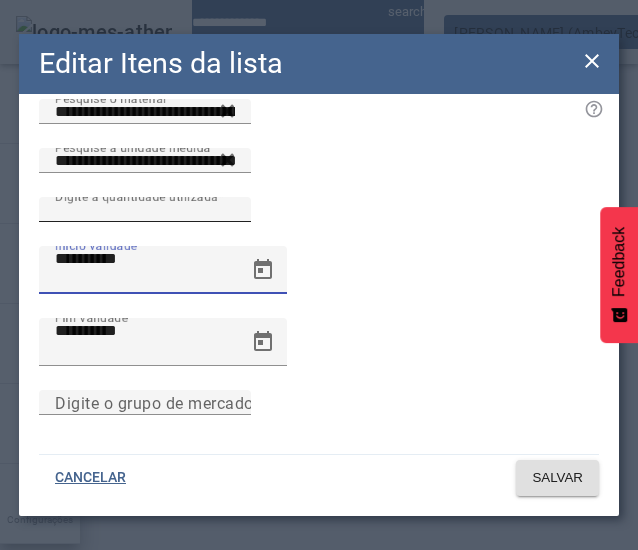 type on "**********" 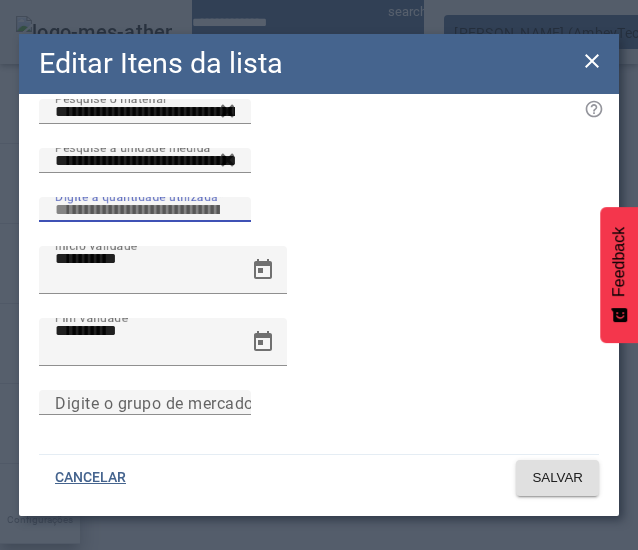 drag, startPoint x: 106, startPoint y: 166, endPoint x: 76, endPoint y: 166, distance: 30 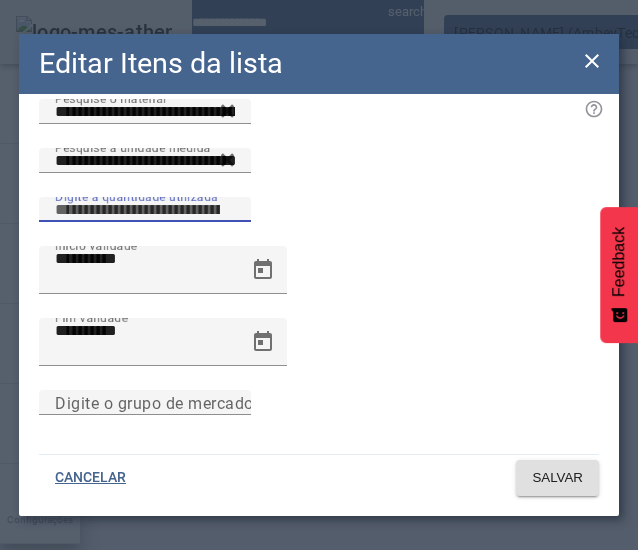 click on "****" at bounding box center [145, 210] 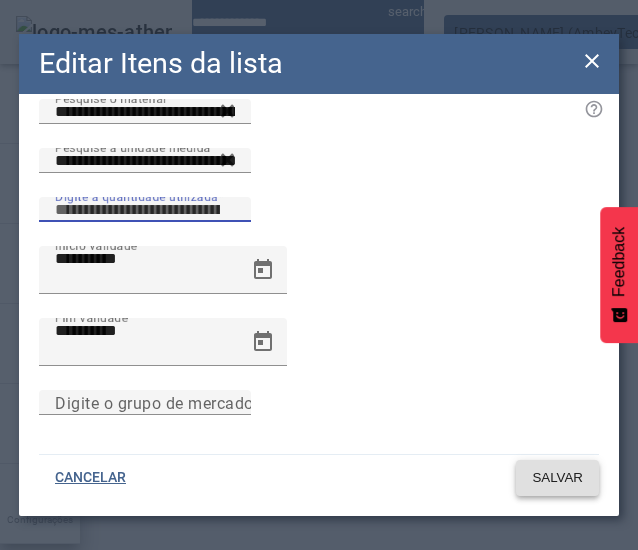 type on "****" 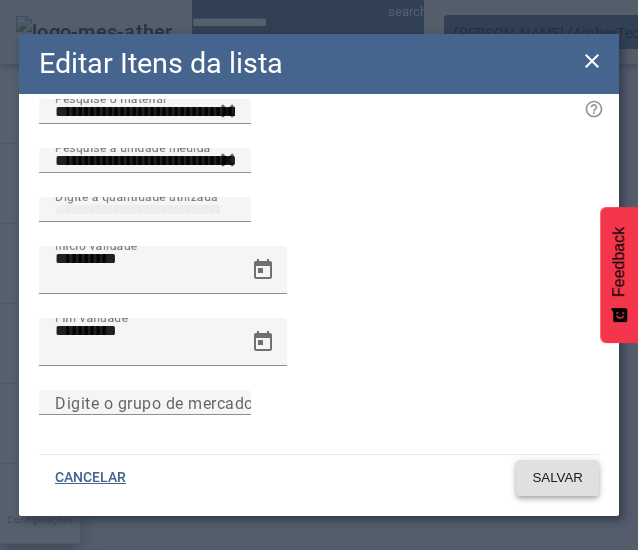 click on "SALVAR" 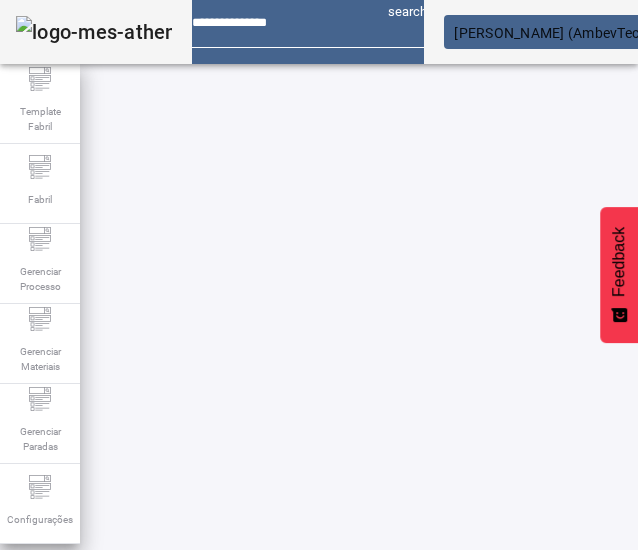 scroll, scrollTop: 233, scrollLeft: 0, axis: vertical 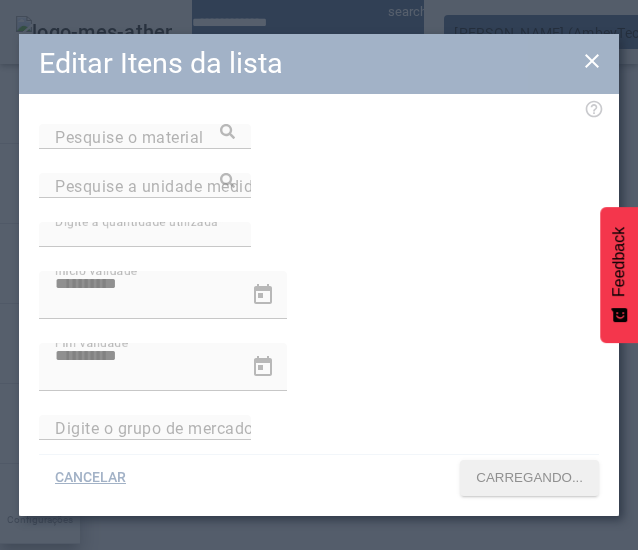 type on "**********" 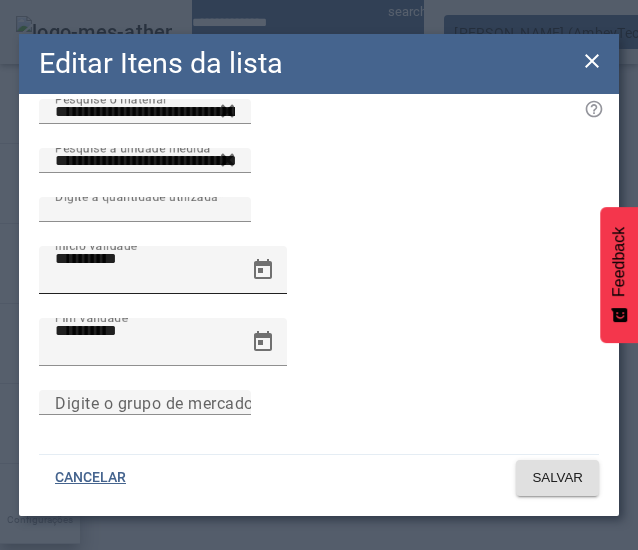 scroll, scrollTop: 100, scrollLeft: 0, axis: vertical 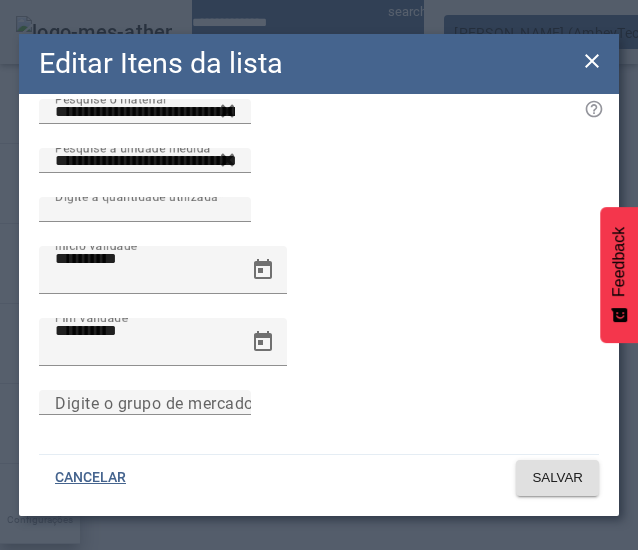 click 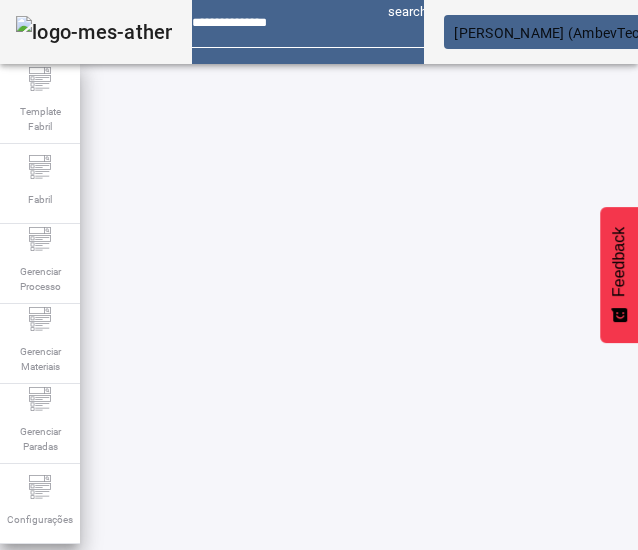 click on "EDITAR" at bounding box center (369, 895) 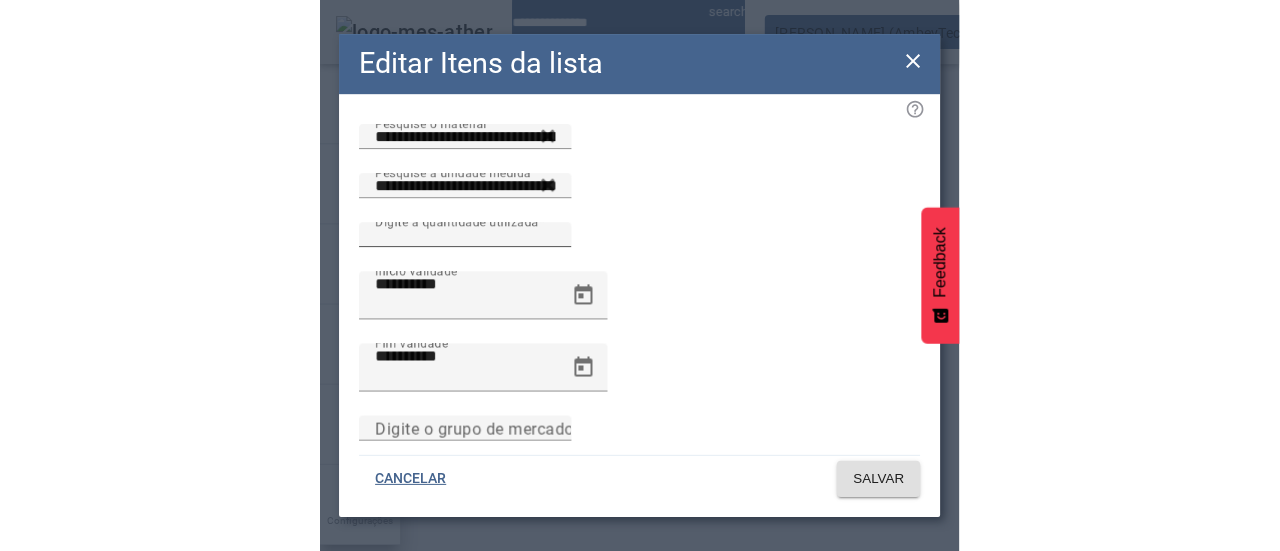 scroll, scrollTop: 100, scrollLeft: 0, axis: vertical 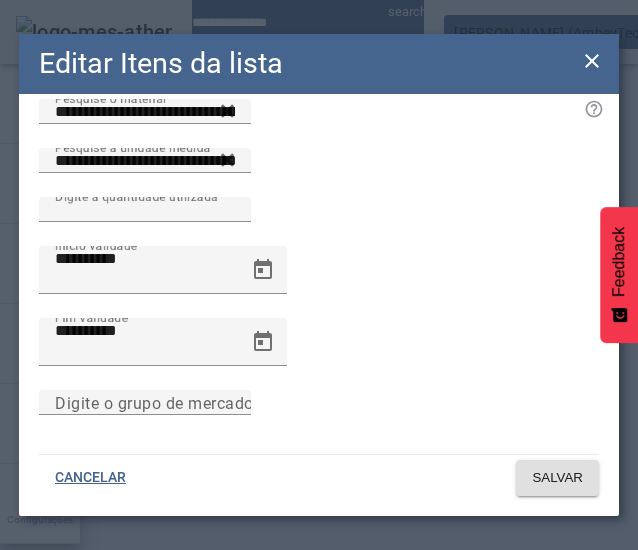 click 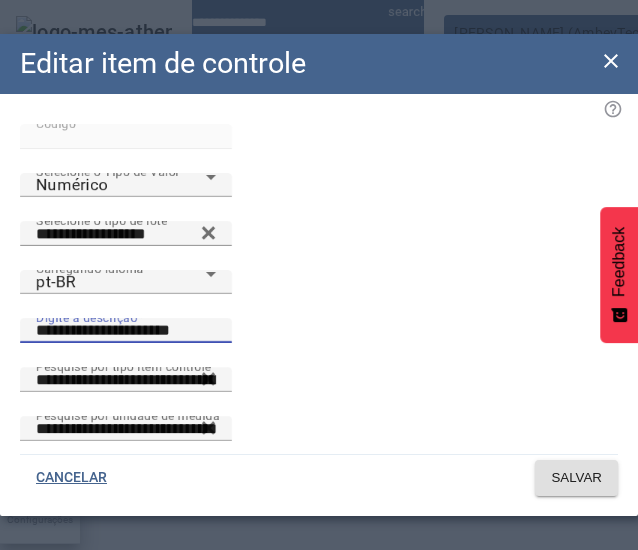 scroll, scrollTop: 0, scrollLeft: 0, axis: both 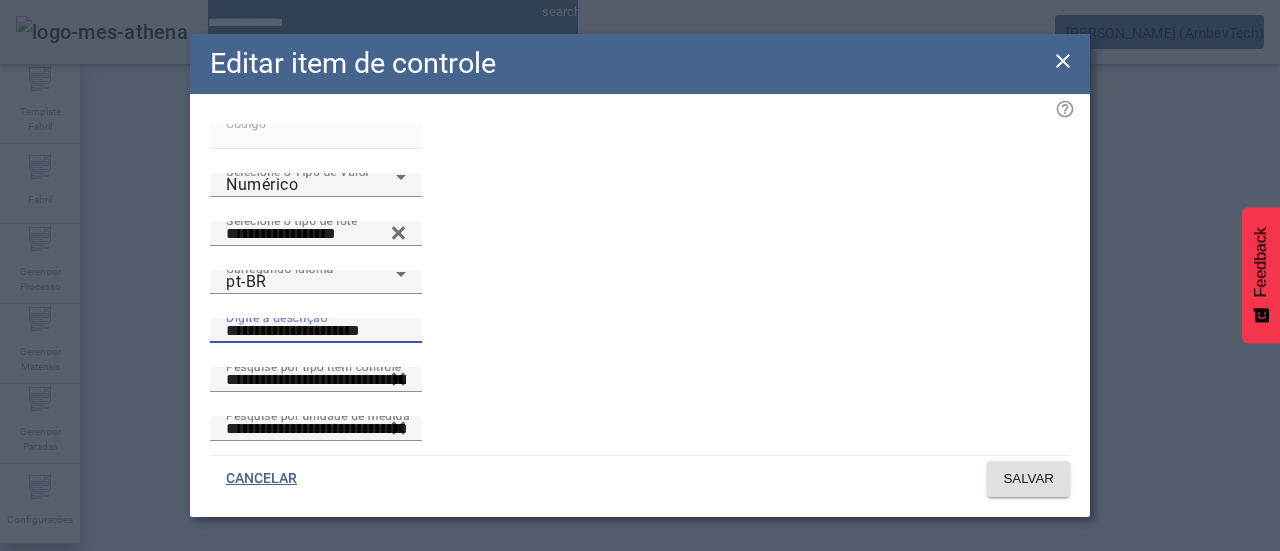 click 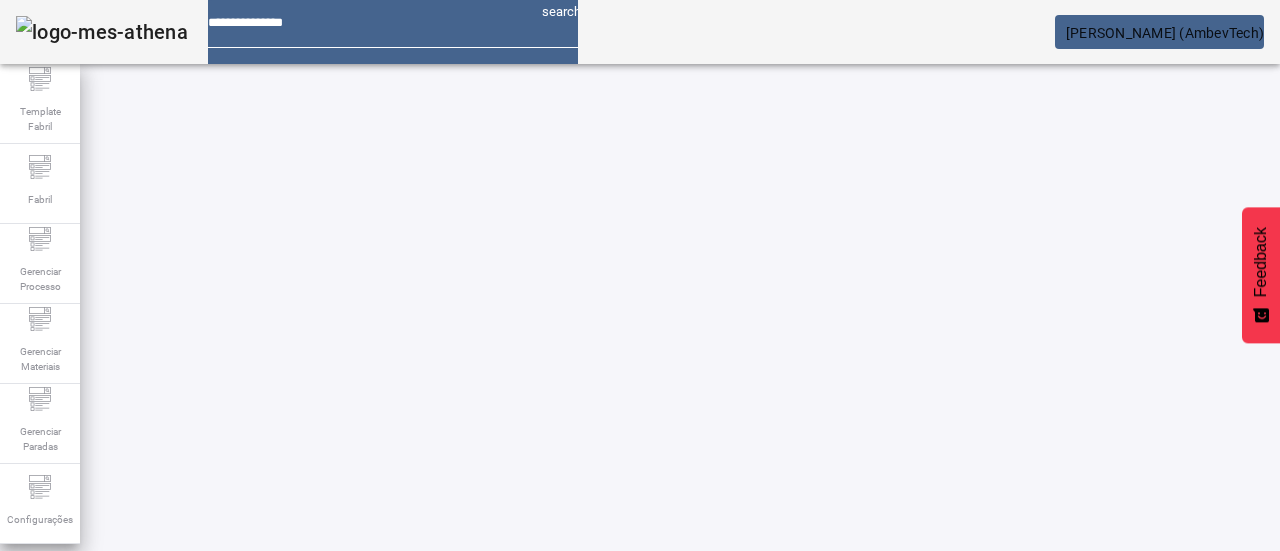 click 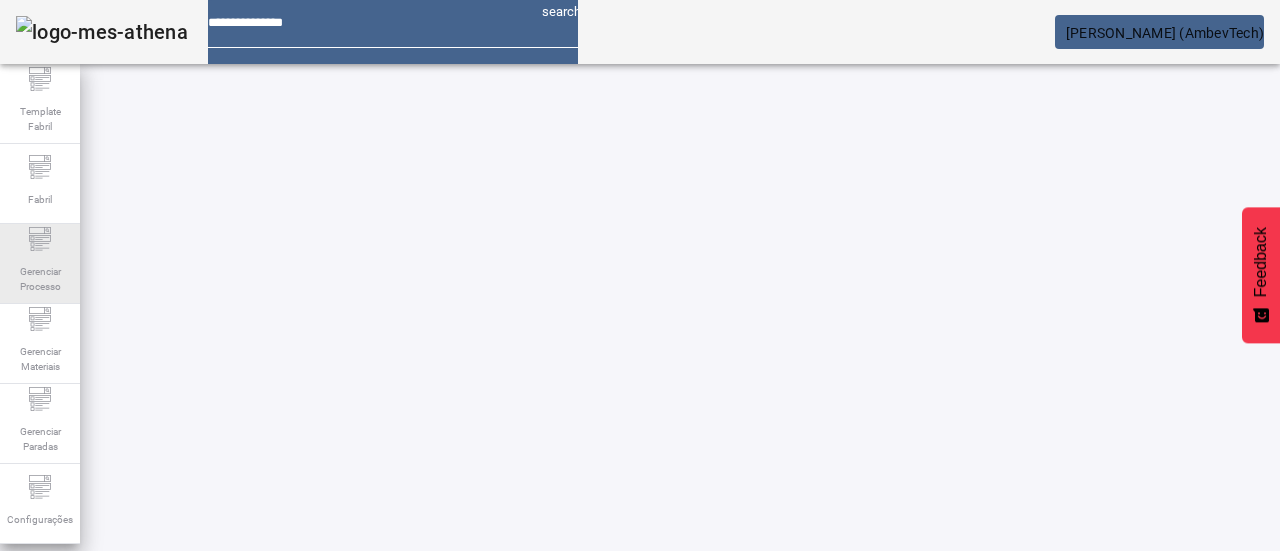 click on "Gerenciar Processo" 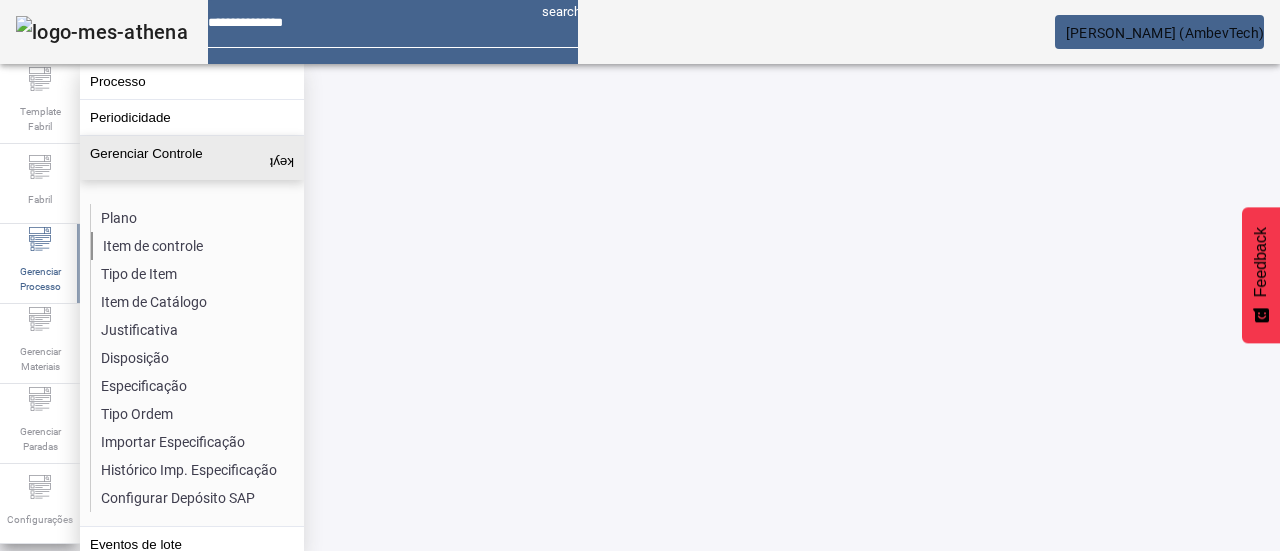 click on "Item de controle" 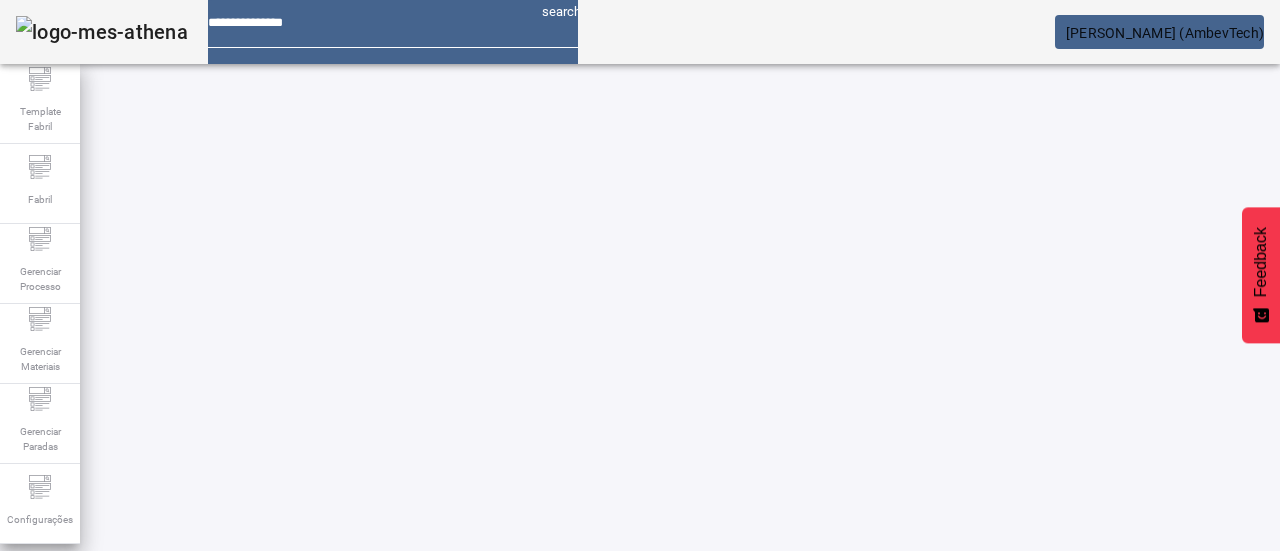 click on "Pesquise por Código" at bounding box center (84, 623) 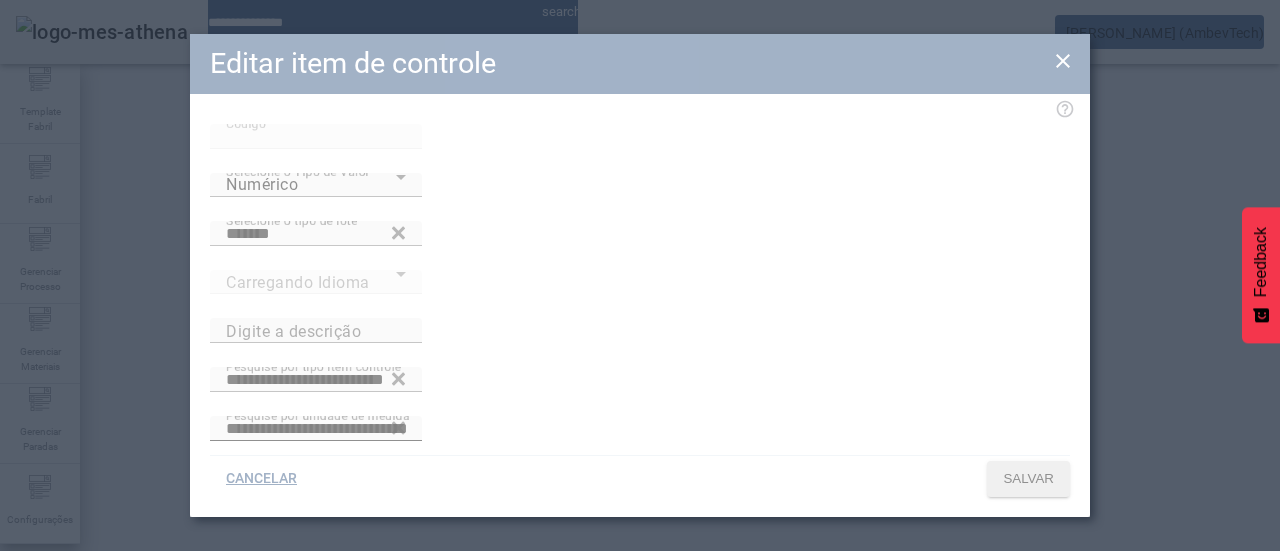 type on "**********" 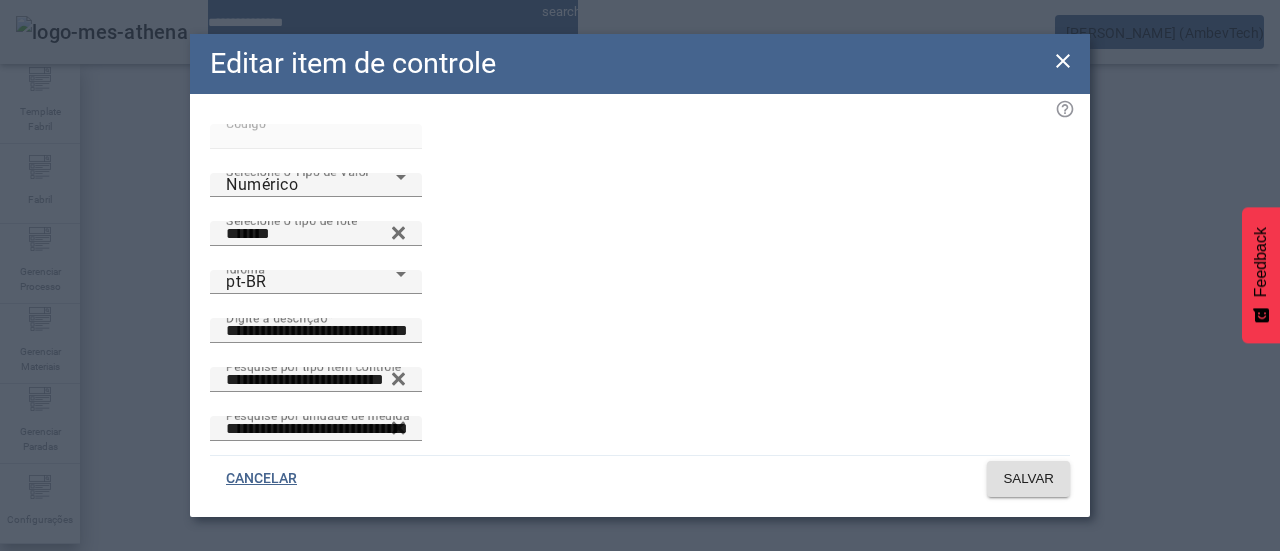 click 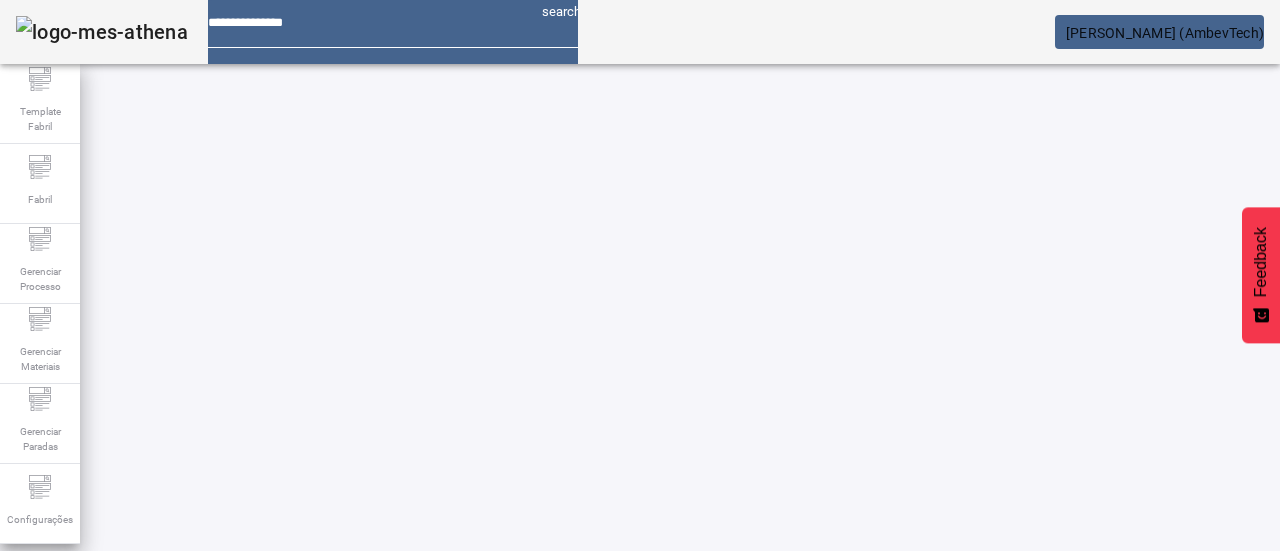 click on "EDITAR" at bounding box center [353, 828] 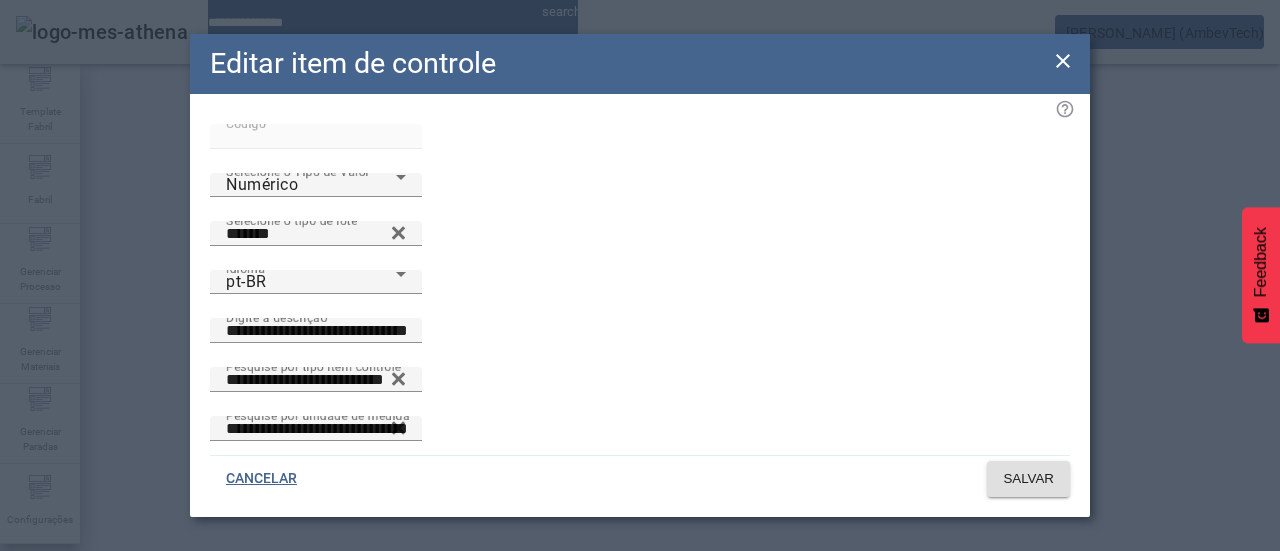 click 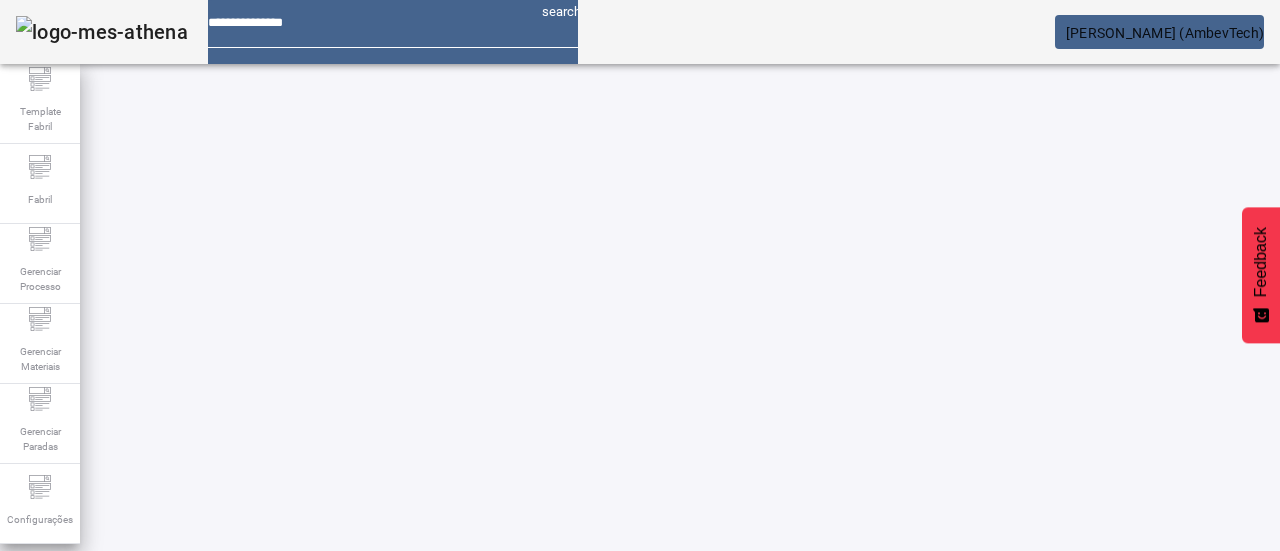 drag, startPoint x: 477, startPoint y: 371, endPoint x: 600, endPoint y: 393, distance: 124.95199 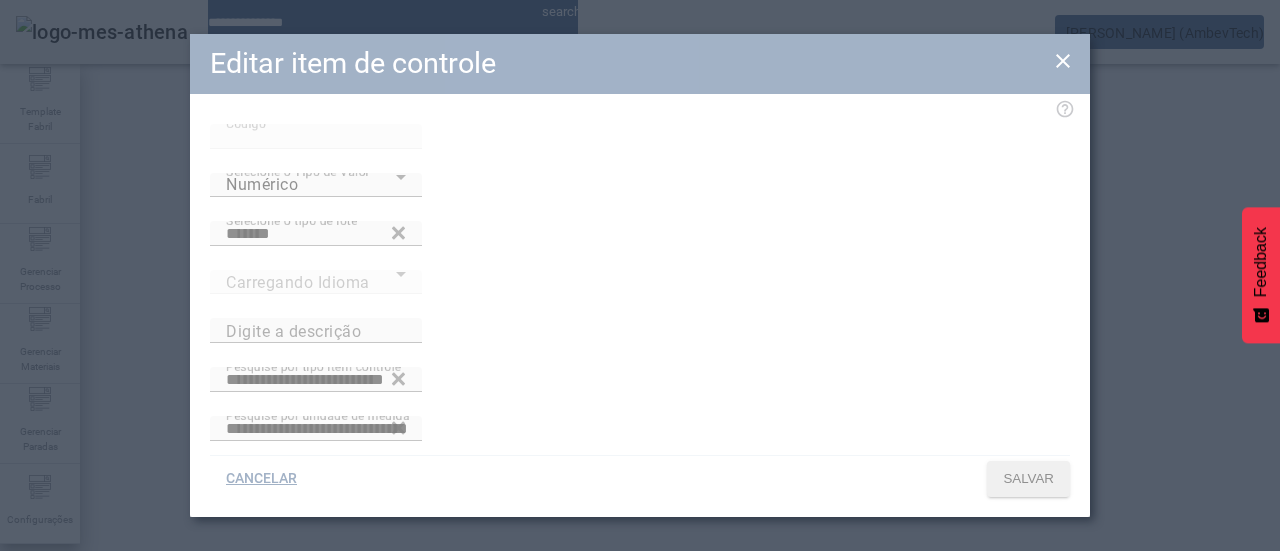 type on "**********" 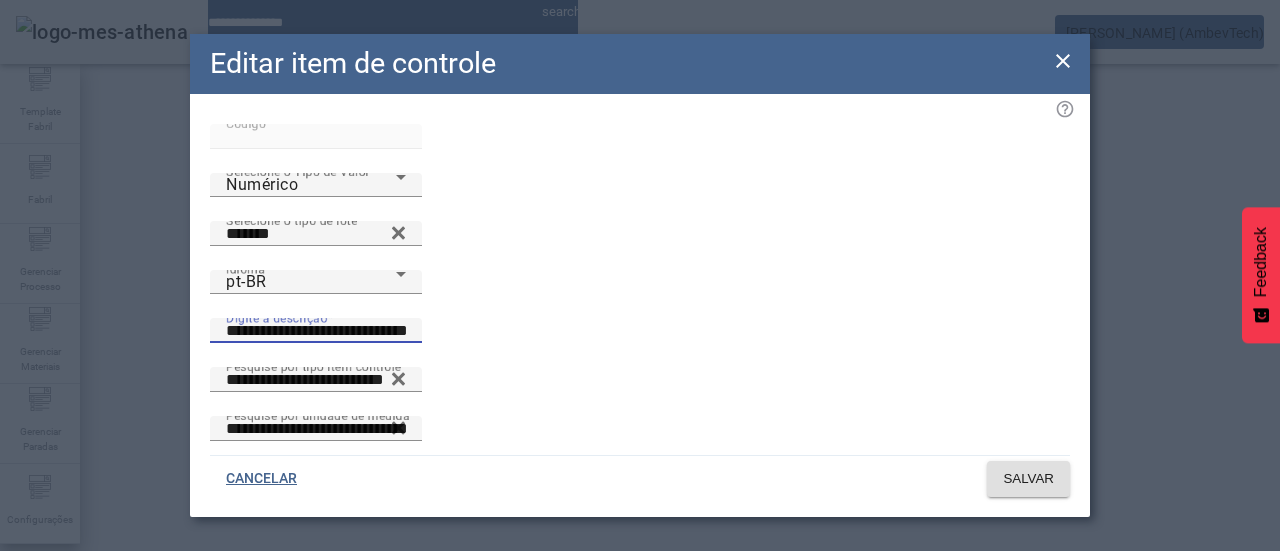 click on "**********" at bounding box center [316, 331] 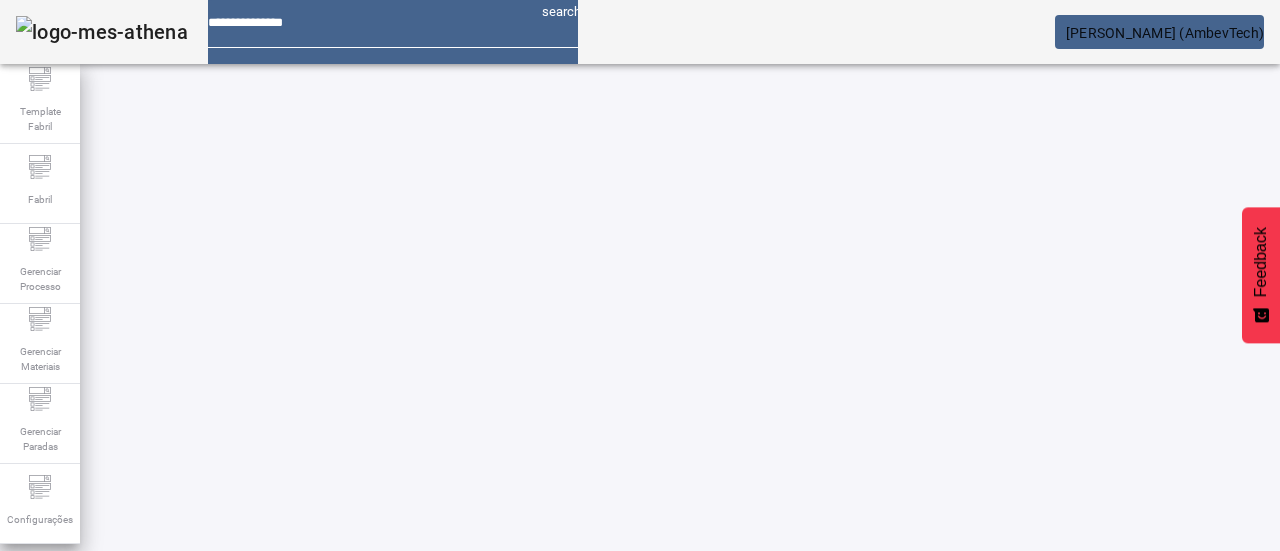 click on "****" at bounding box center [116, 637] 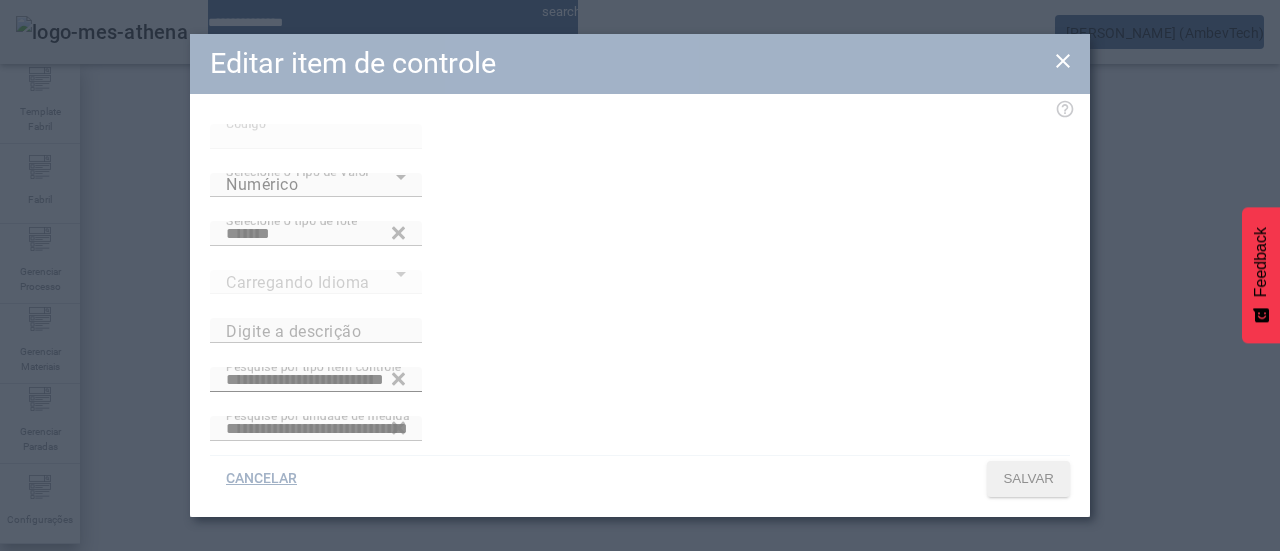 type on "**********" 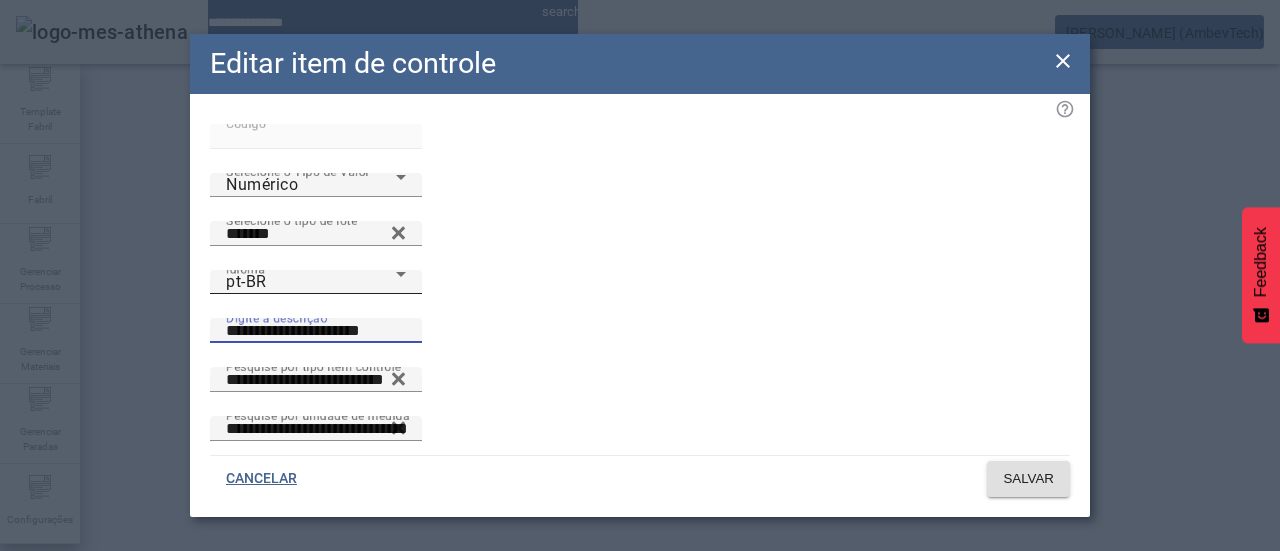 drag, startPoint x: 714, startPoint y: 231, endPoint x: 408, endPoint y: 244, distance: 306.27603 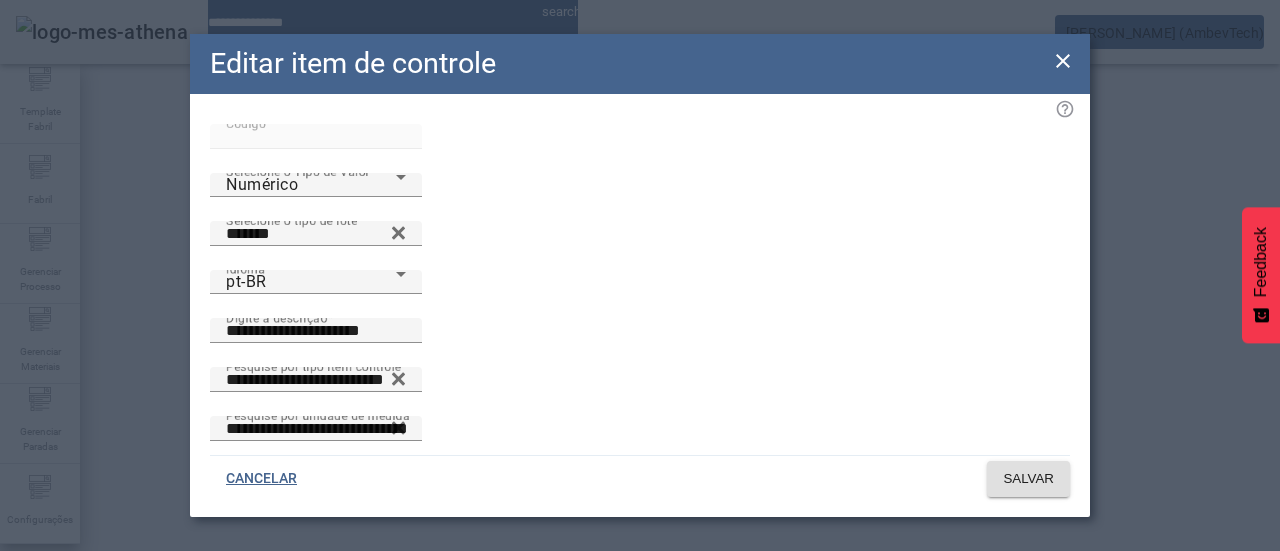 click 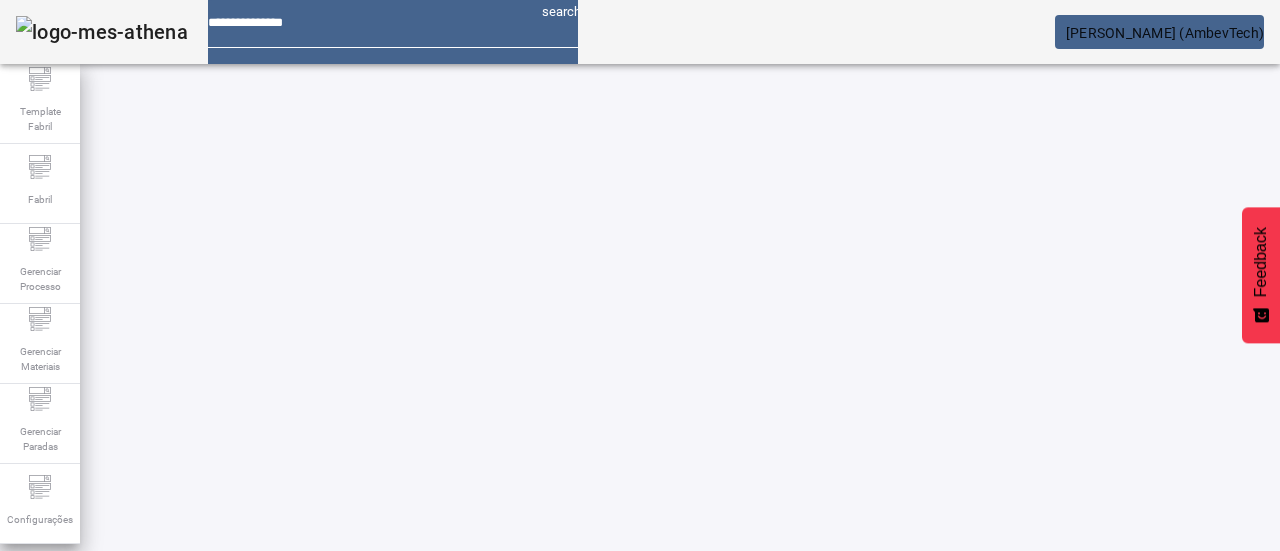 click on "****" at bounding box center (116, 637) 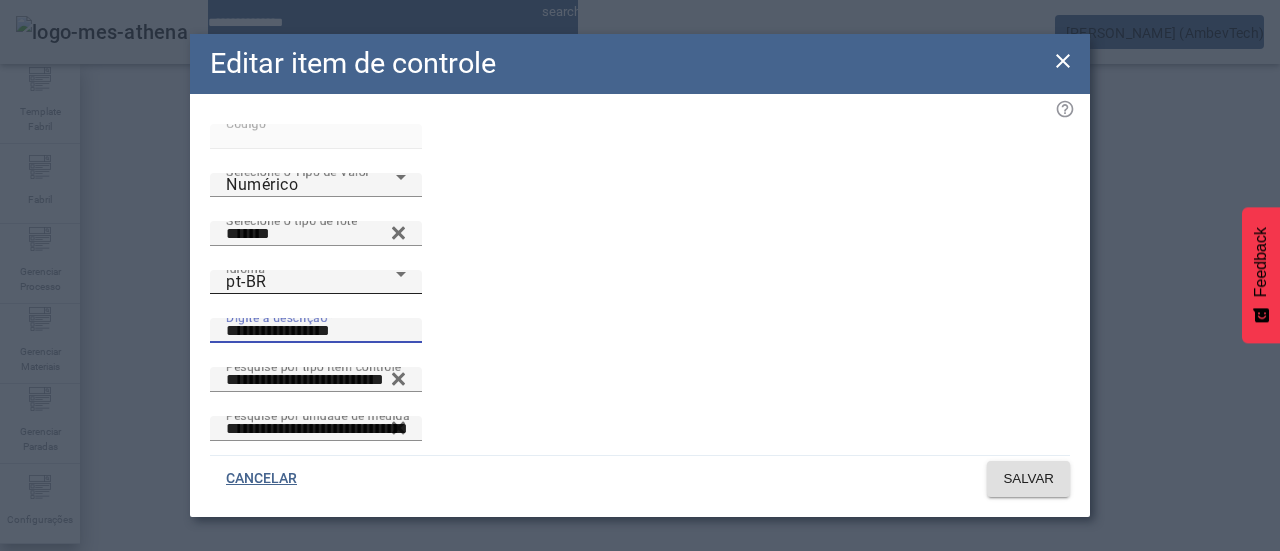drag, startPoint x: 668, startPoint y: 237, endPoint x: 452, endPoint y: 236, distance: 216.00232 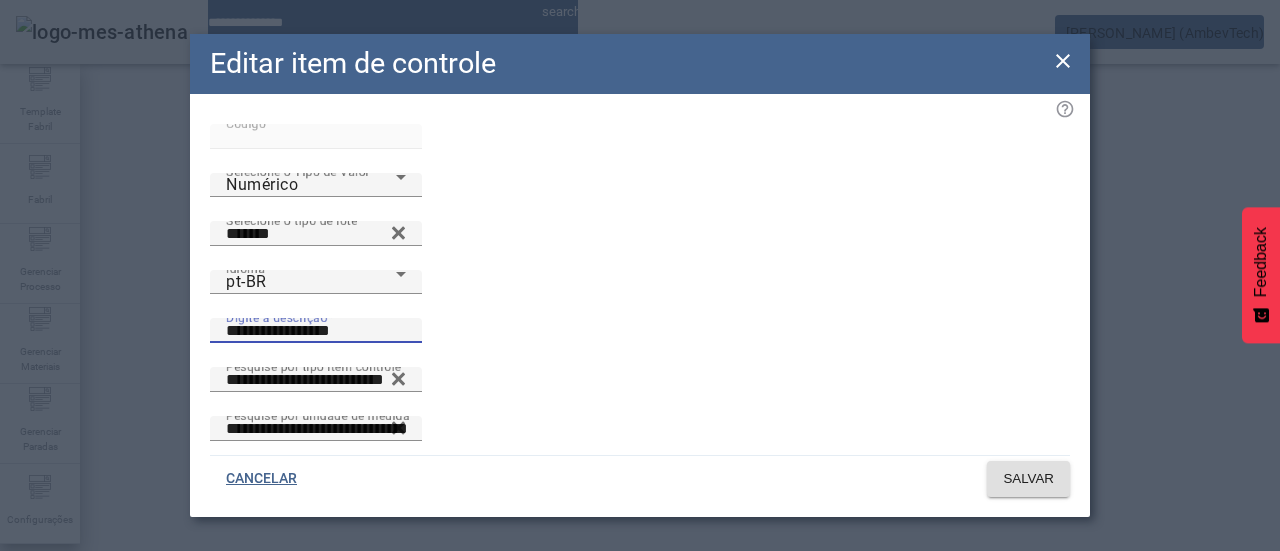 click 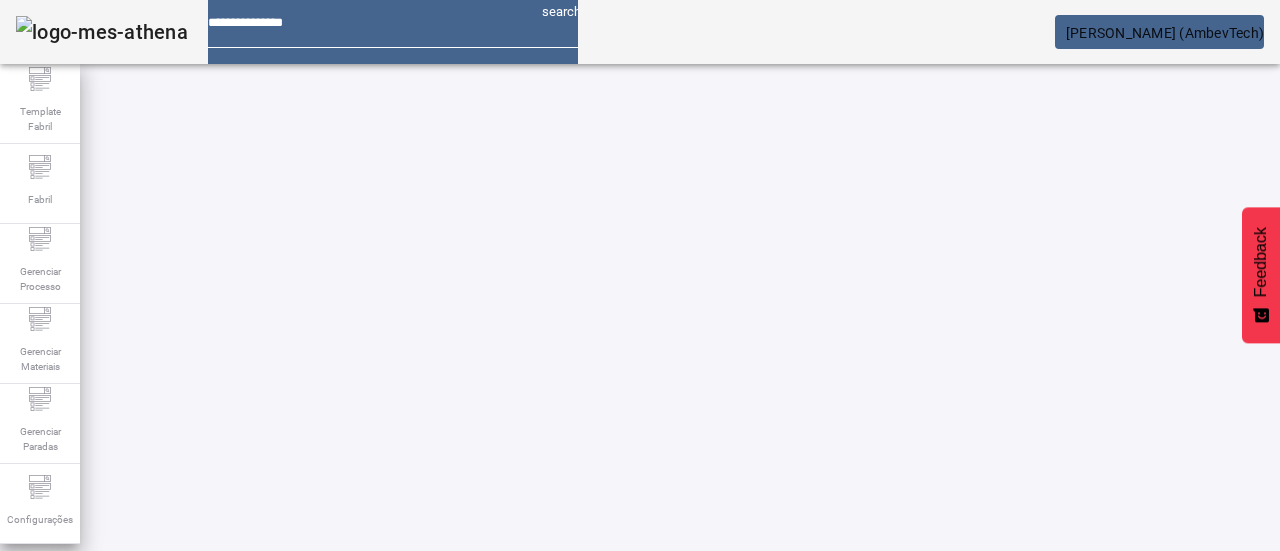 click on "*****" at bounding box center (116, 637) 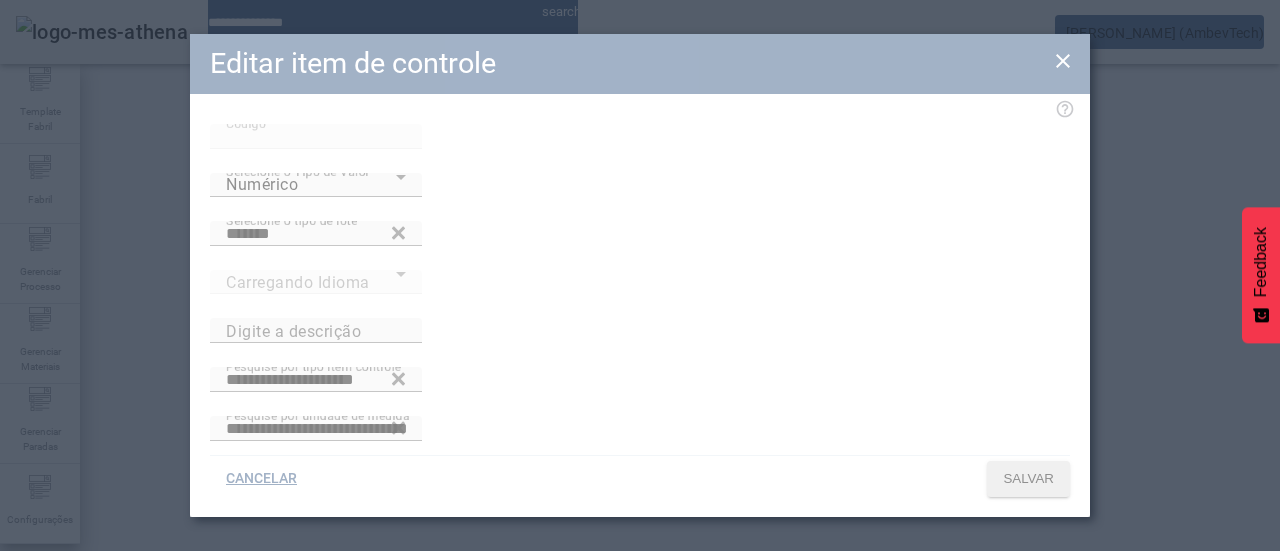 type on "**********" 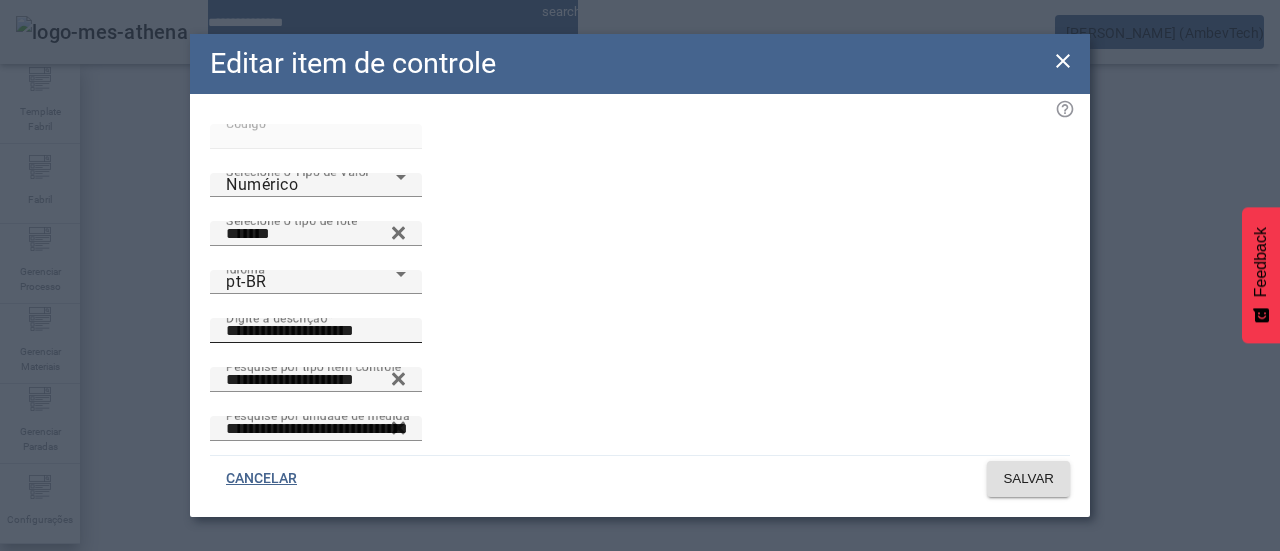 click on "**********" at bounding box center (316, 331) 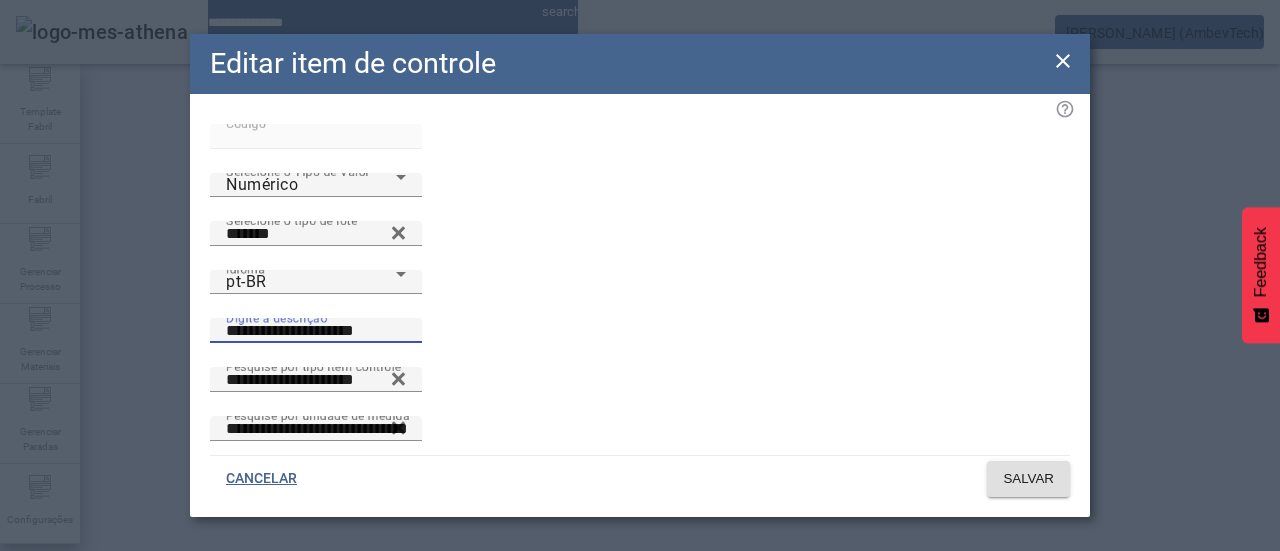 click 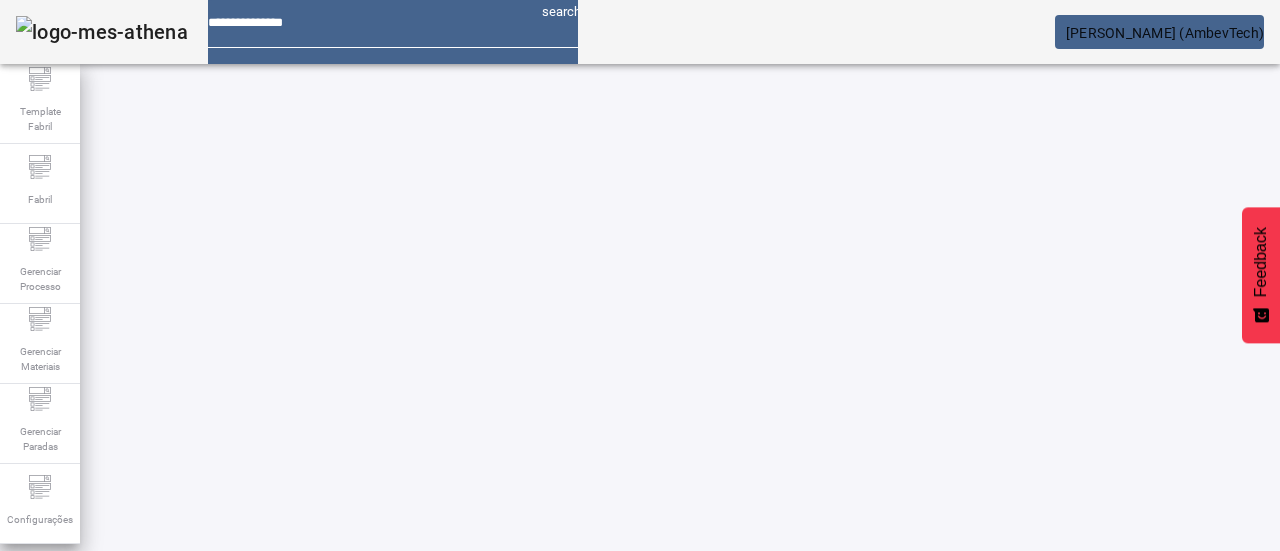 click on "*****" at bounding box center (116, 637) 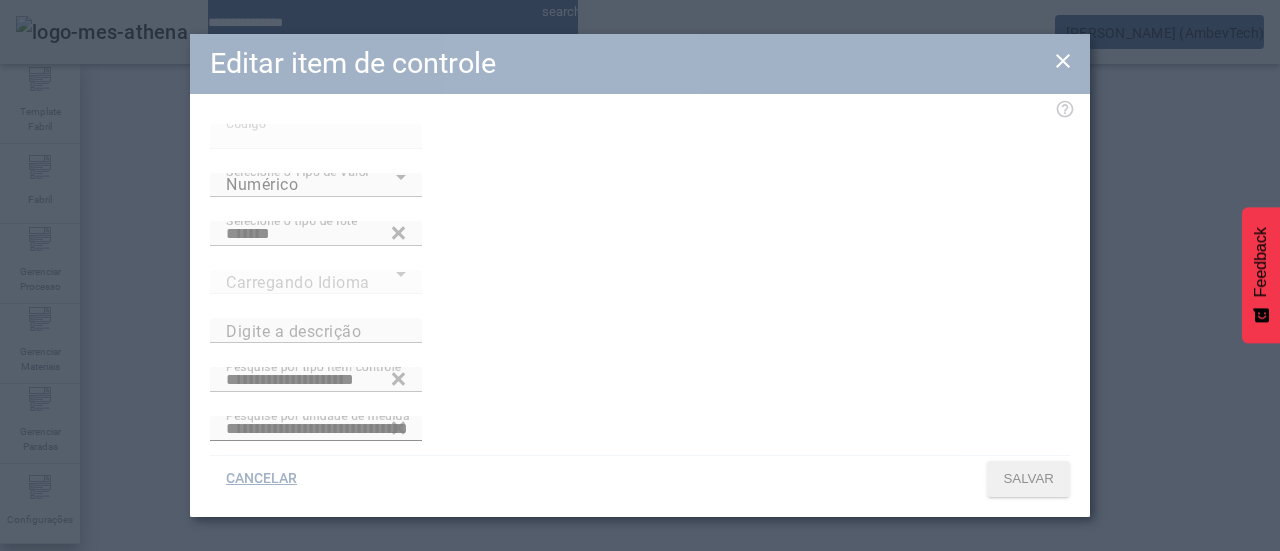 type on "**********" 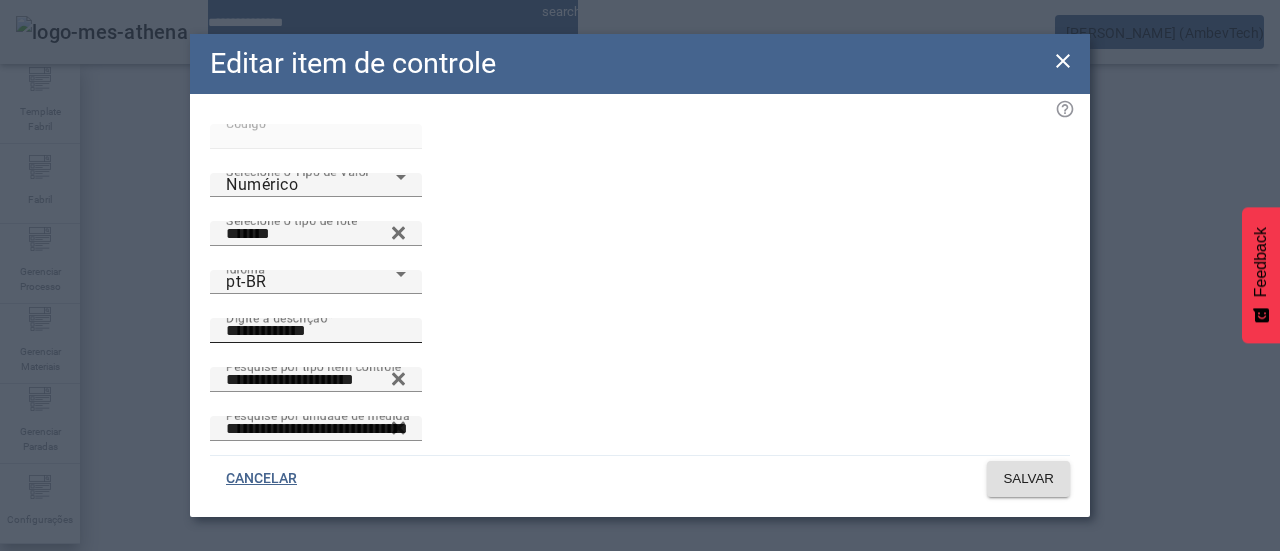click on "**********" at bounding box center [316, 331] 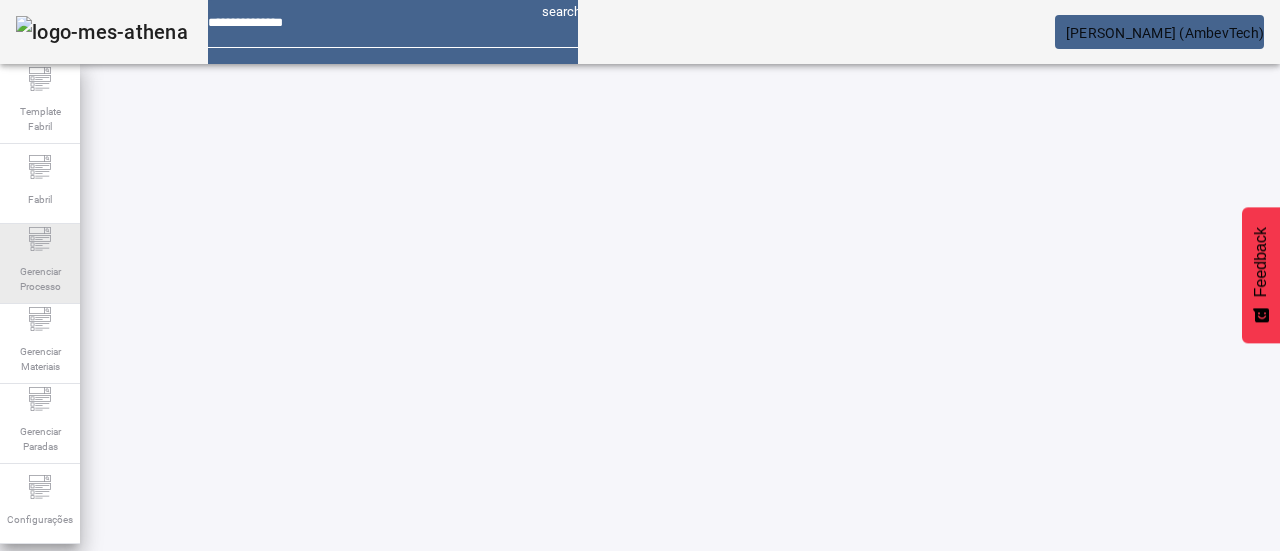 scroll, scrollTop: 0, scrollLeft: 0, axis: both 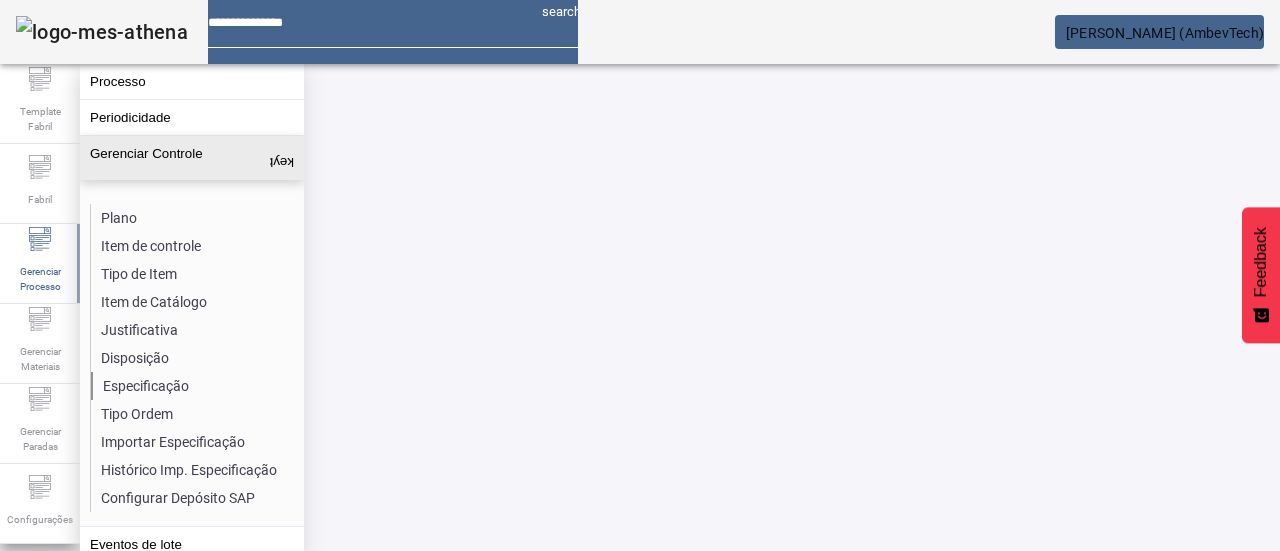 click on "Especificação" 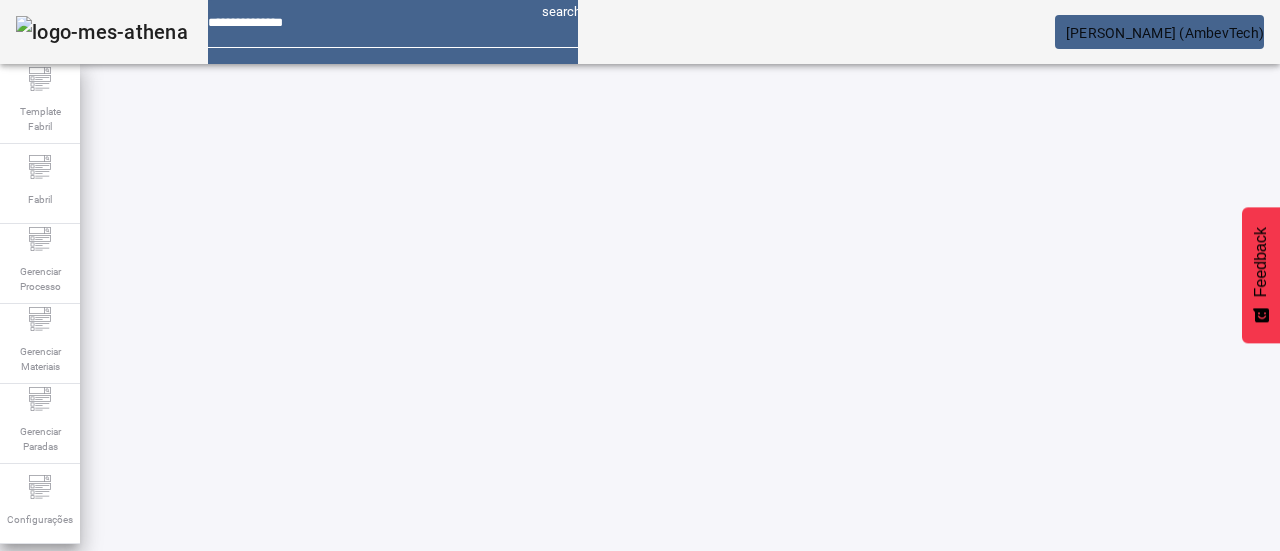 click on "ESPECIFICAÇÃO" 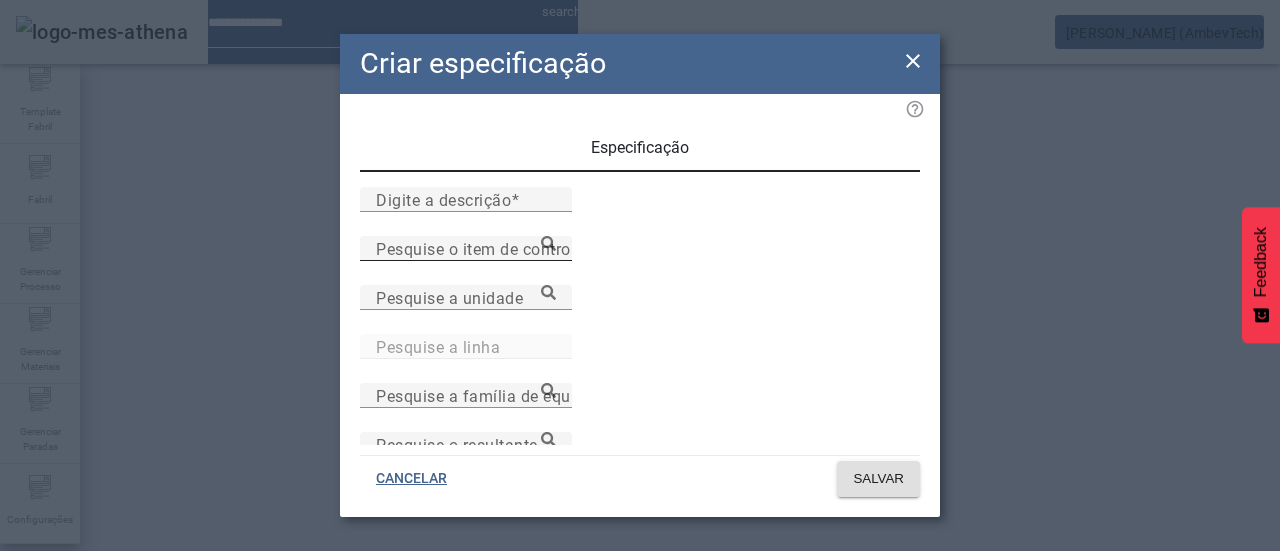 click on "Pesquise o item de controle" at bounding box center (480, 248) 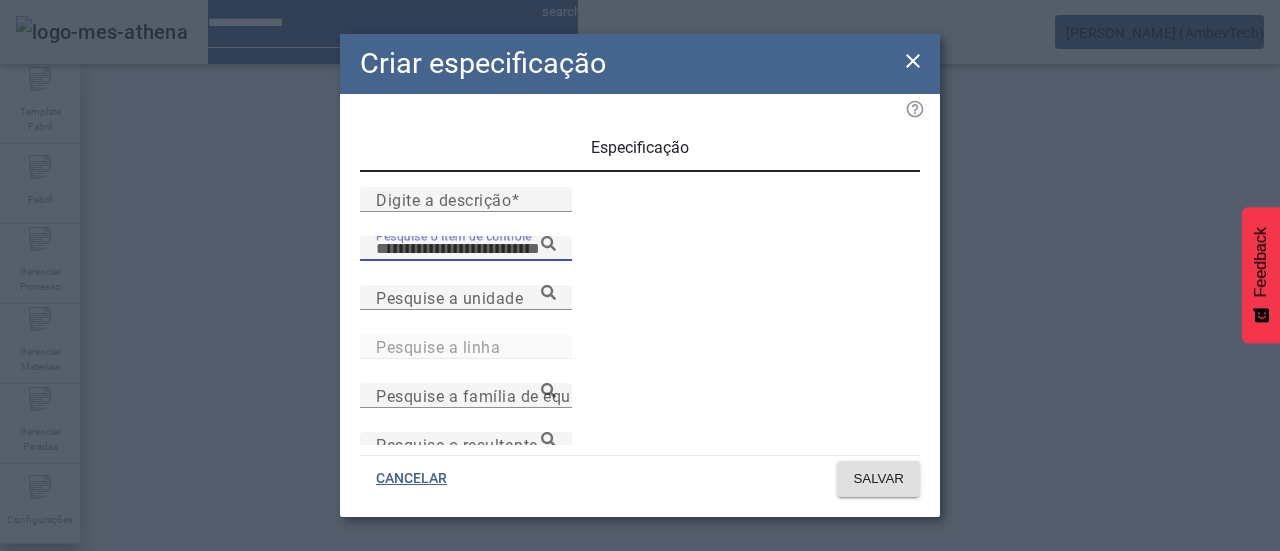 paste on "**********" 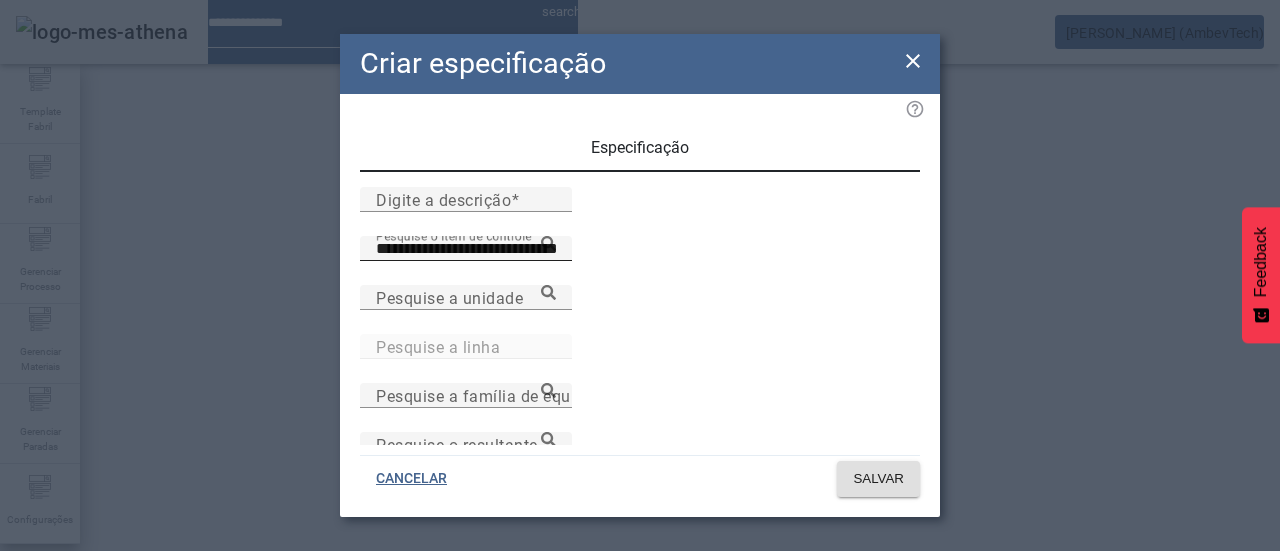 click 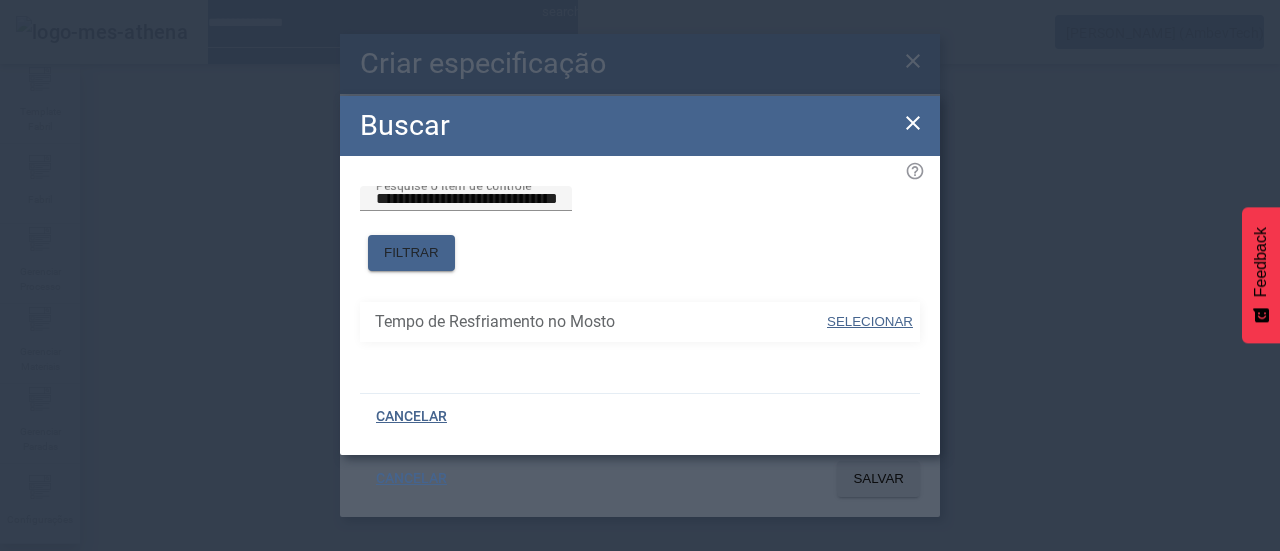 click on "SELECIONAR" at bounding box center [870, 321] 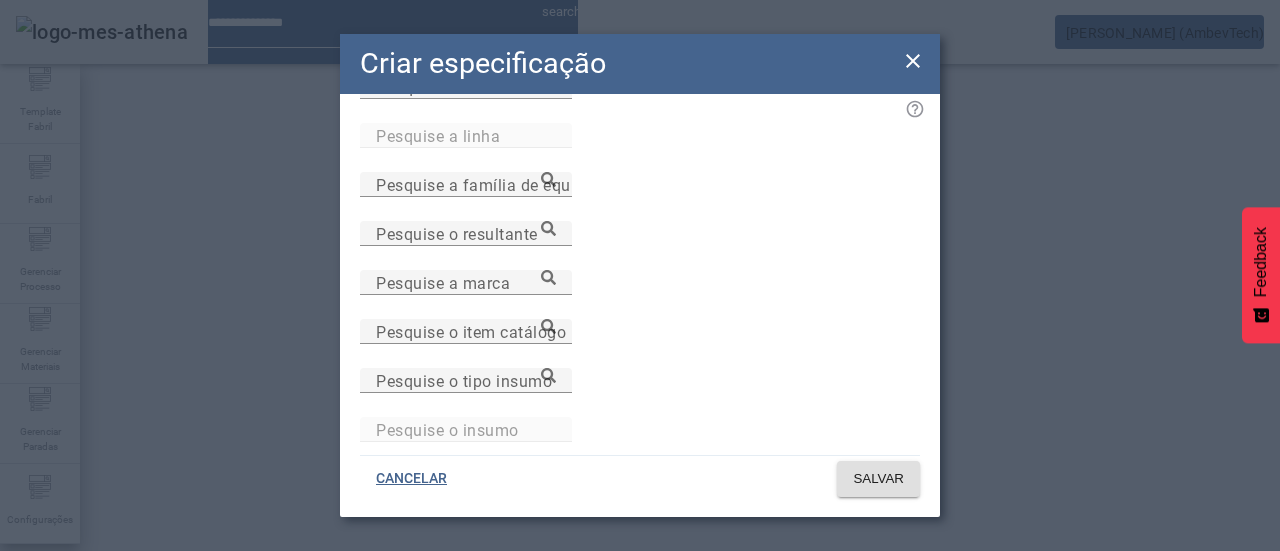 scroll, scrollTop: 214, scrollLeft: 0, axis: vertical 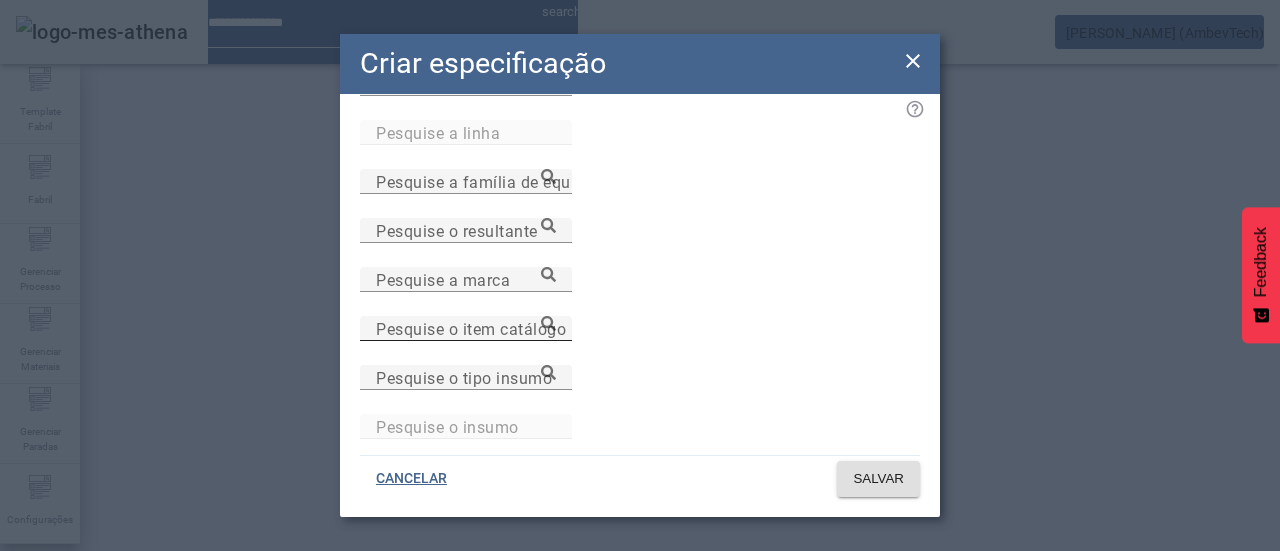 click on "Pesquise o item catálogo" at bounding box center [466, 329] 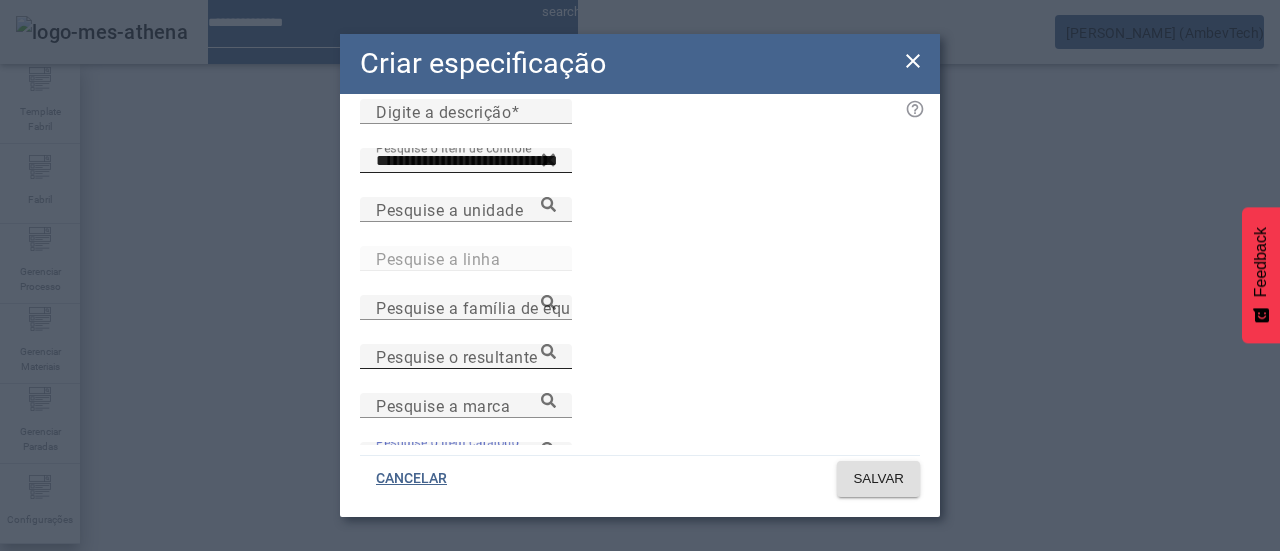 scroll, scrollTop: 114, scrollLeft: 0, axis: vertical 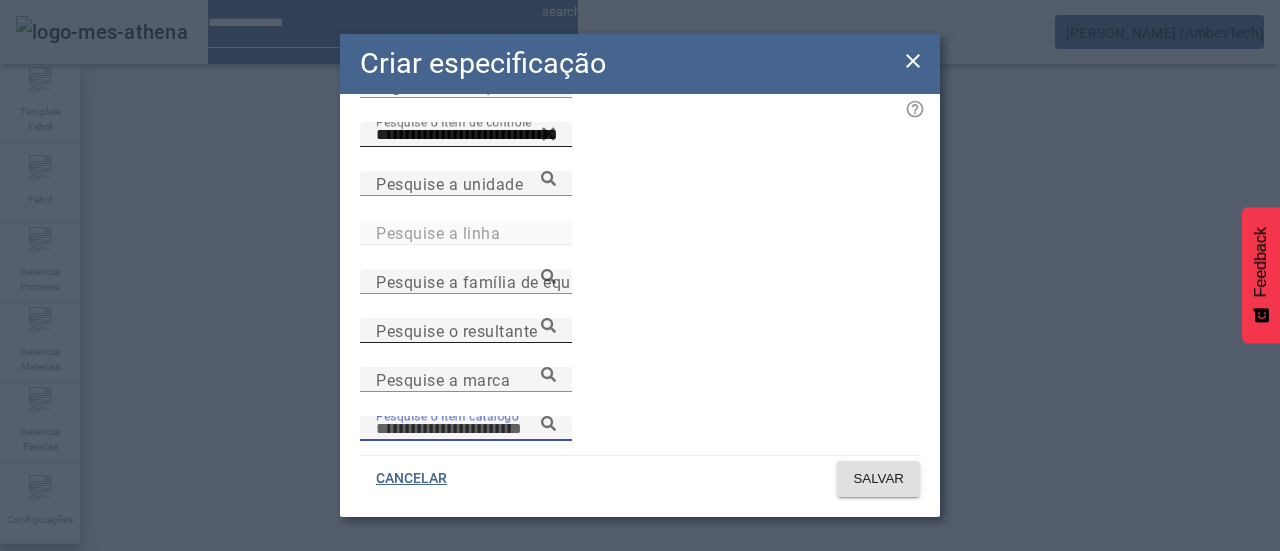 click on "Pesquise o resultante" at bounding box center [457, 330] 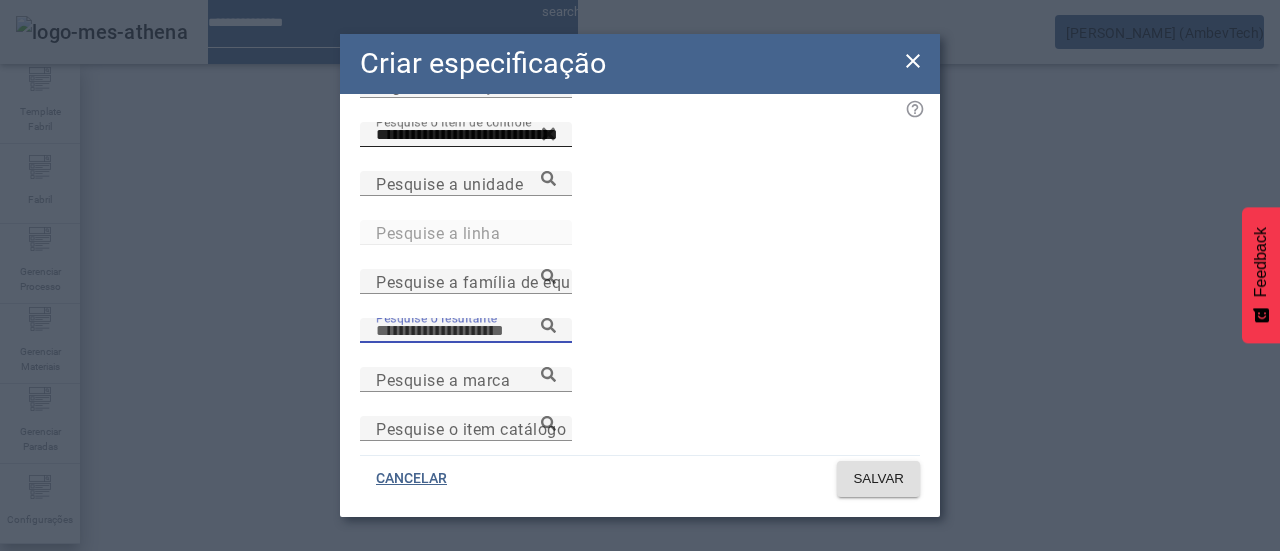 paste on "**********" 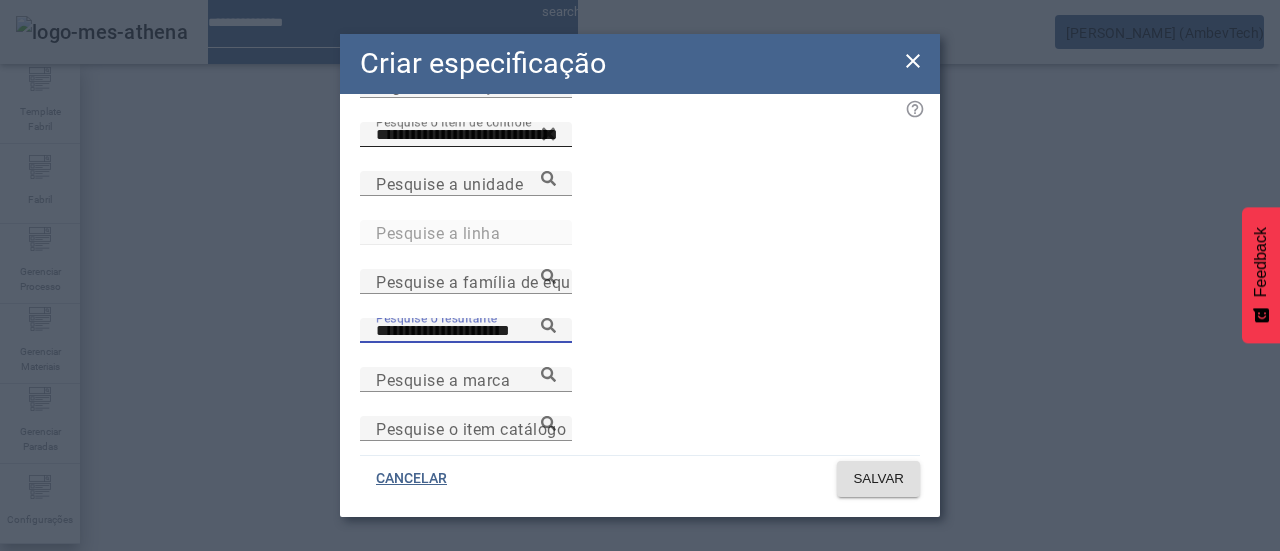 click 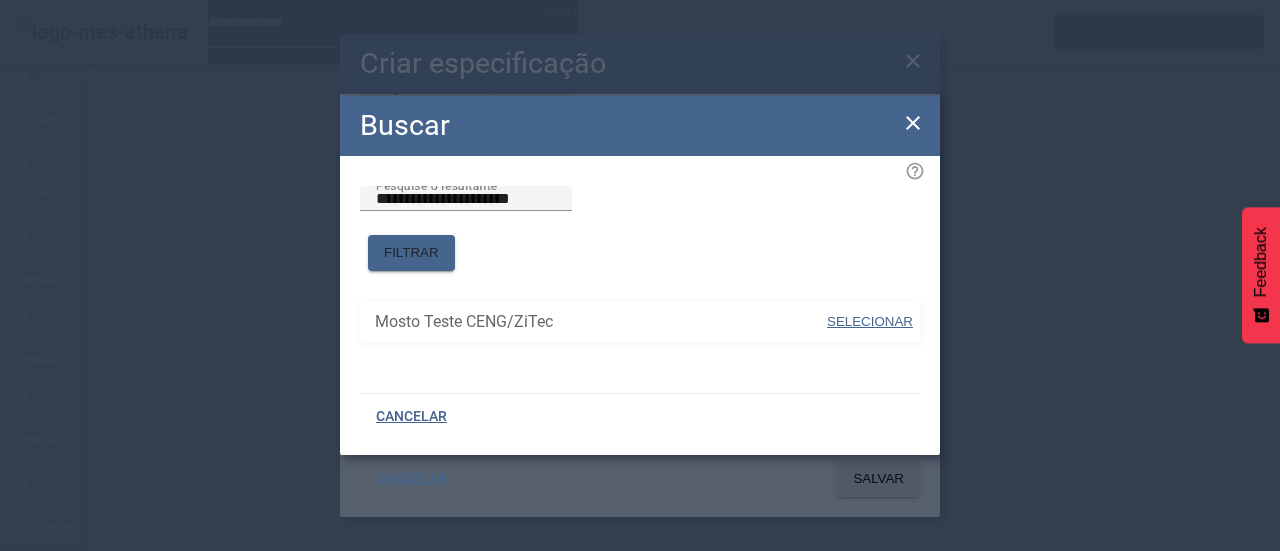 click at bounding box center [870, 322] 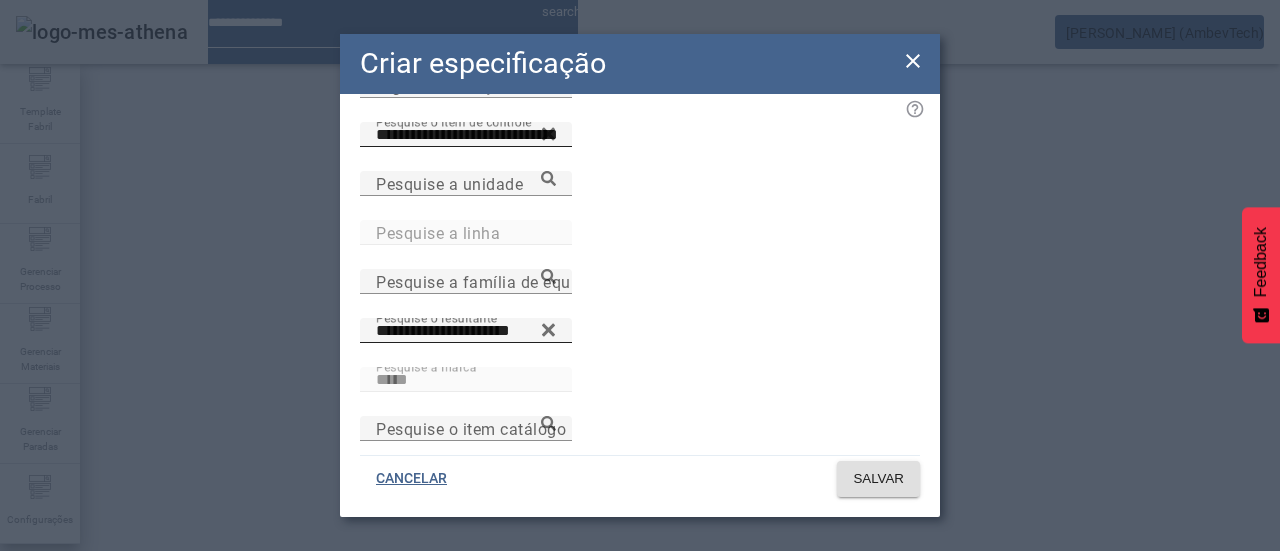click on "**********" at bounding box center [640, 342] 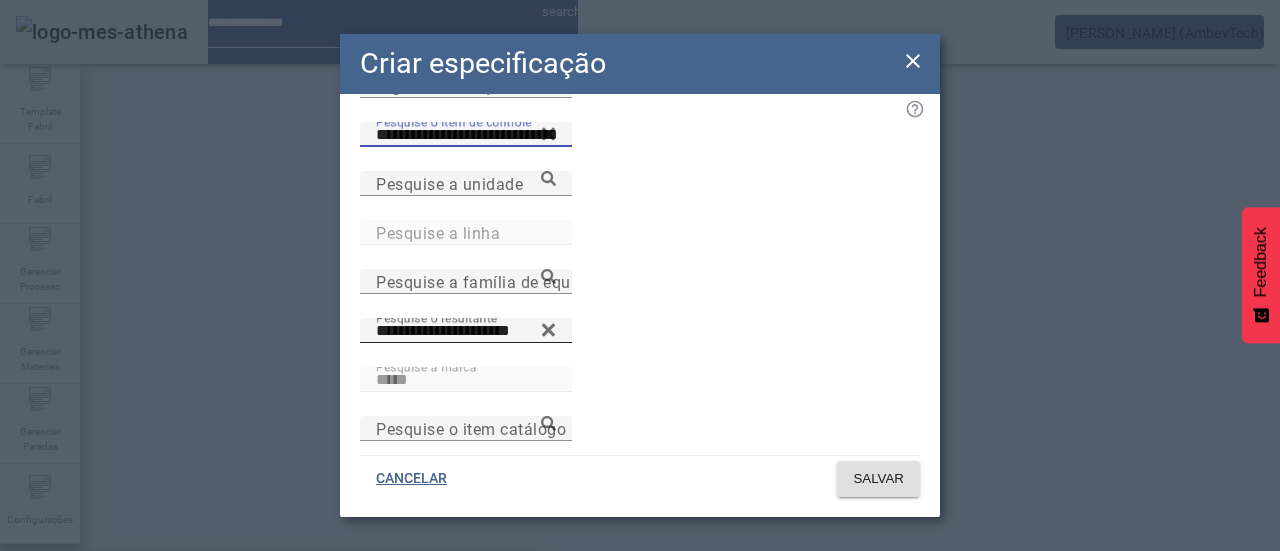 drag, startPoint x: 660, startPoint y: 193, endPoint x: 290, endPoint y: 206, distance: 370.2283 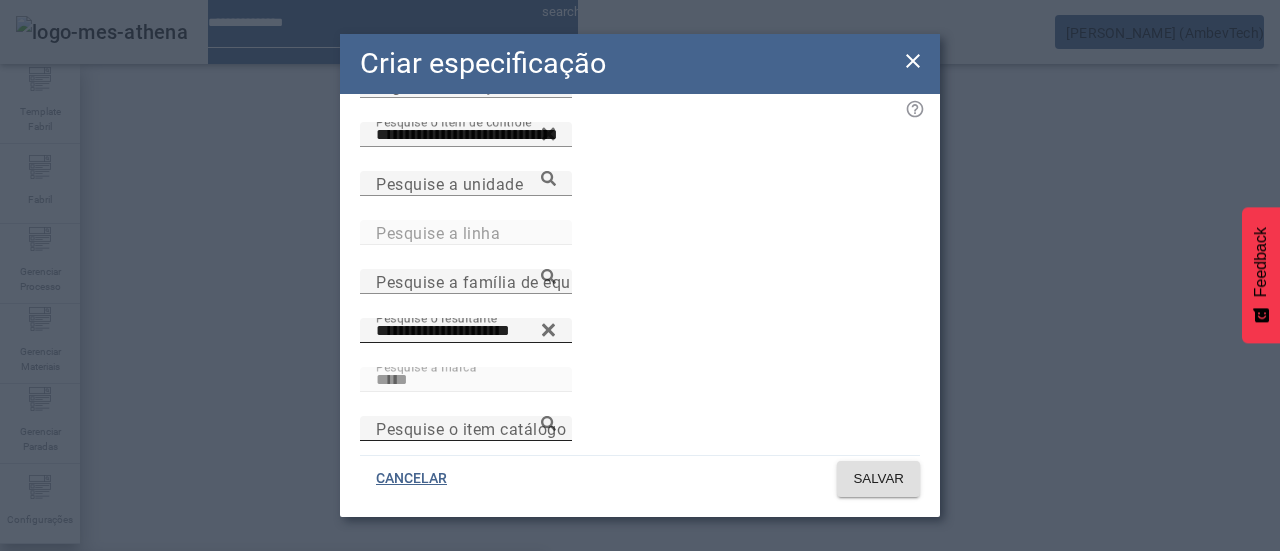 click on "Pesquise o item catálogo" at bounding box center (471, 428) 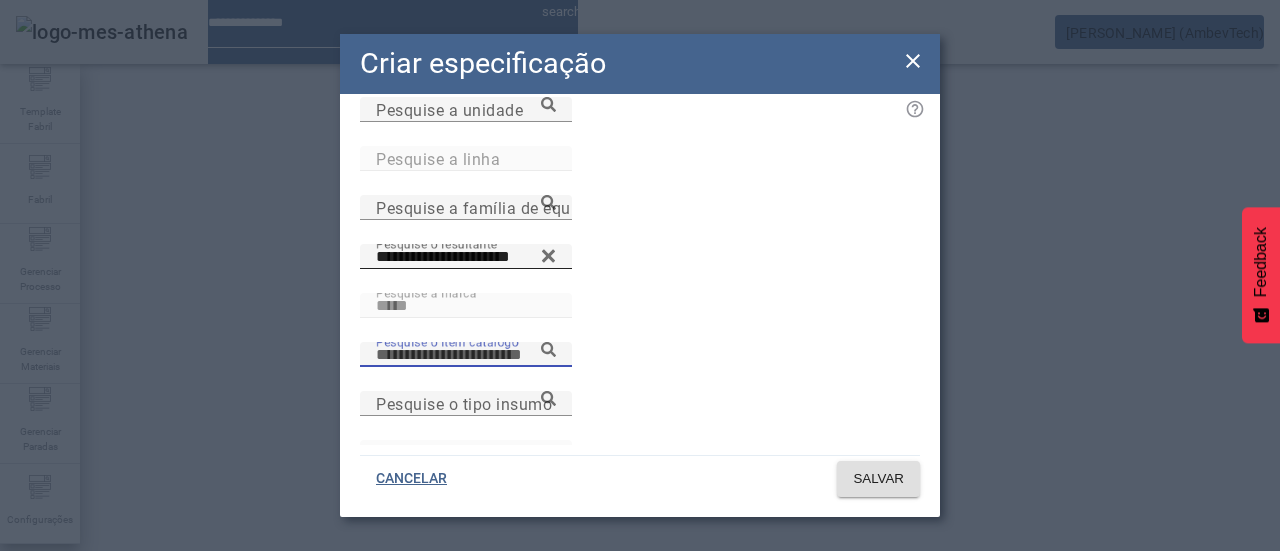 scroll, scrollTop: 214, scrollLeft: 0, axis: vertical 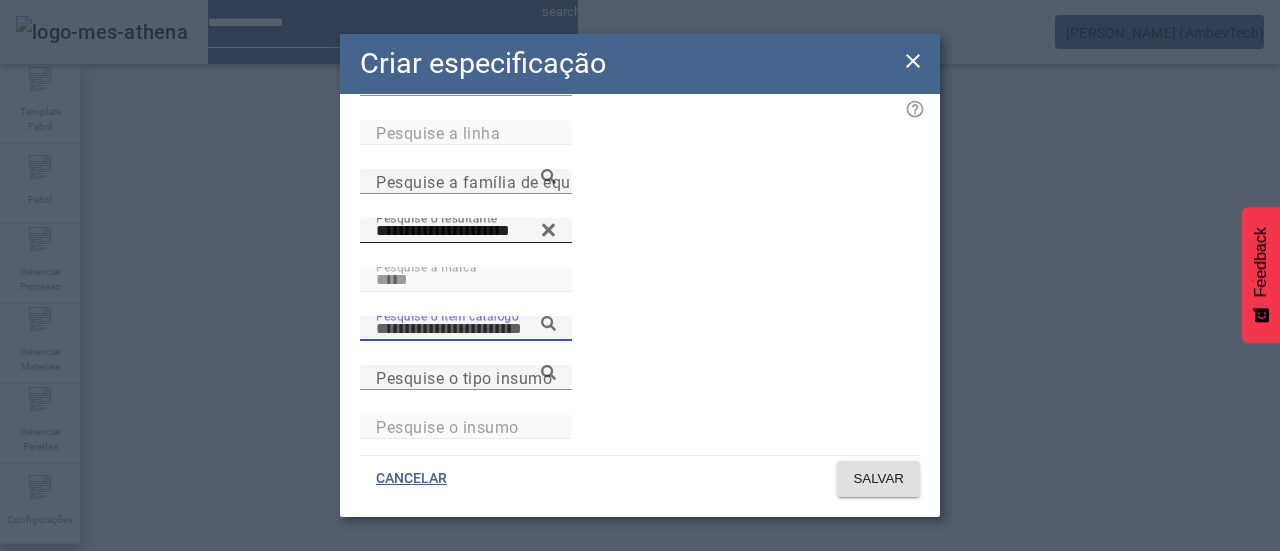 paste on "**********" 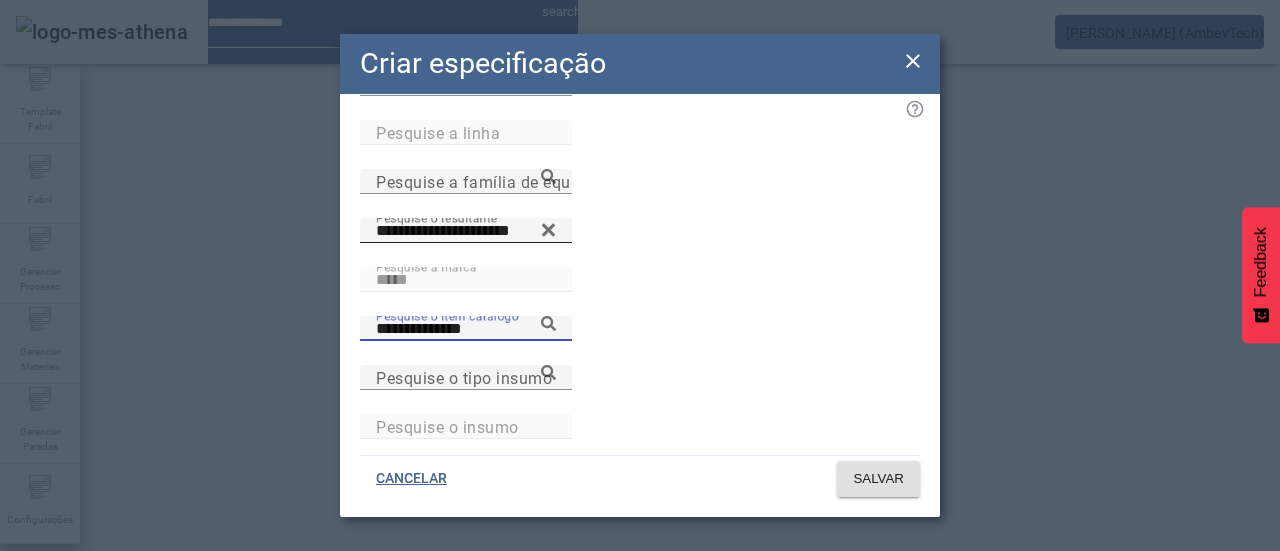 click 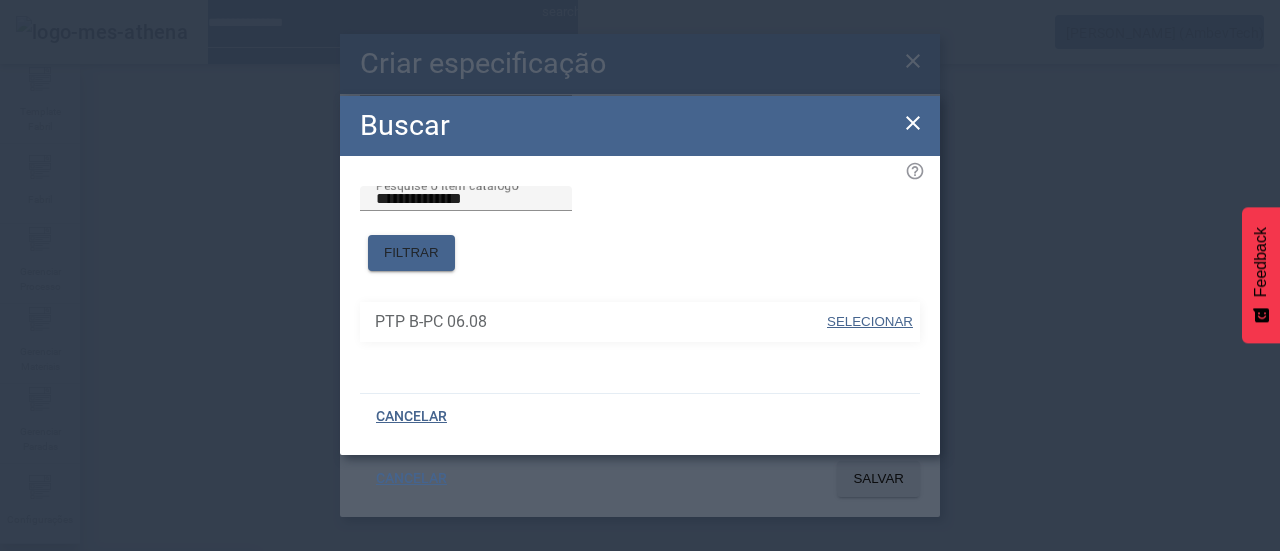 click at bounding box center [870, 322] 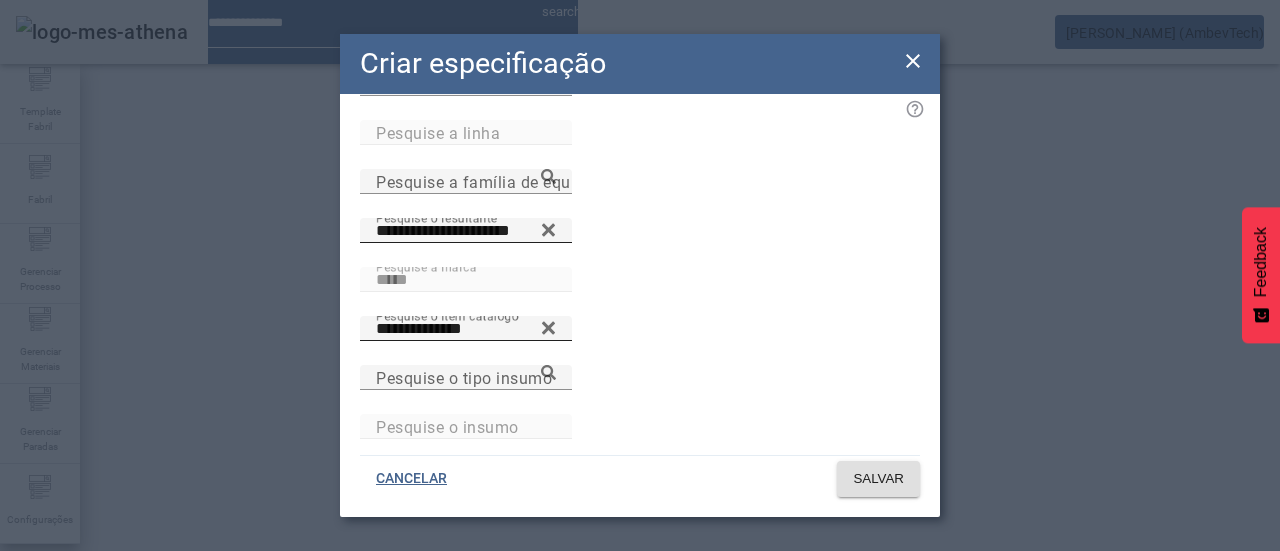 click on "**********" at bounding box center [640, 340] 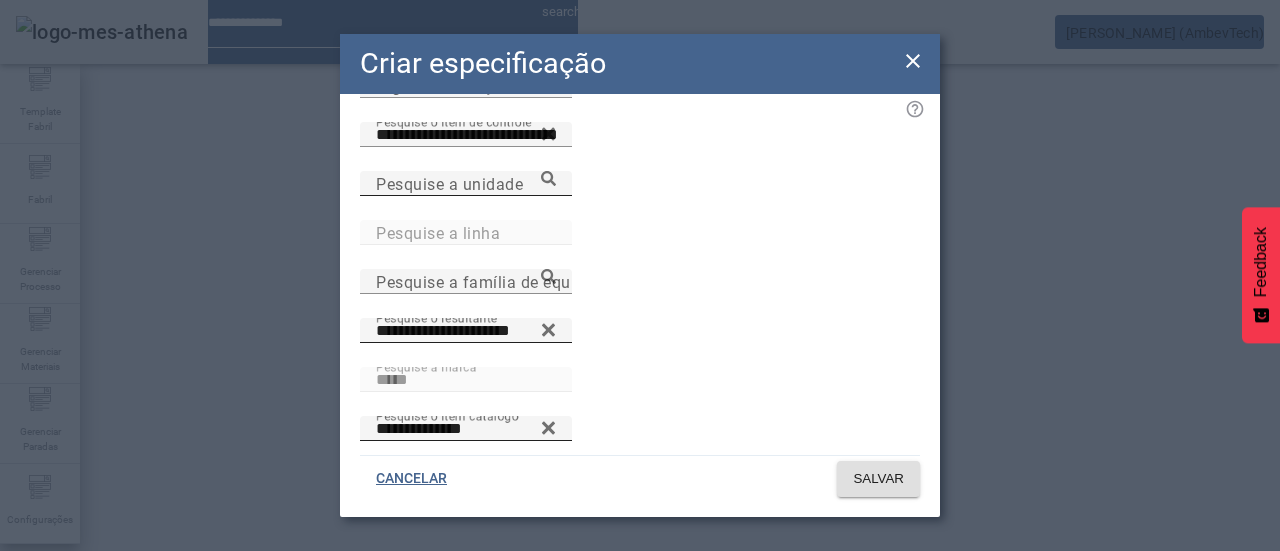 click on "Pesquise a unidade" at bounding box center (449, 183) 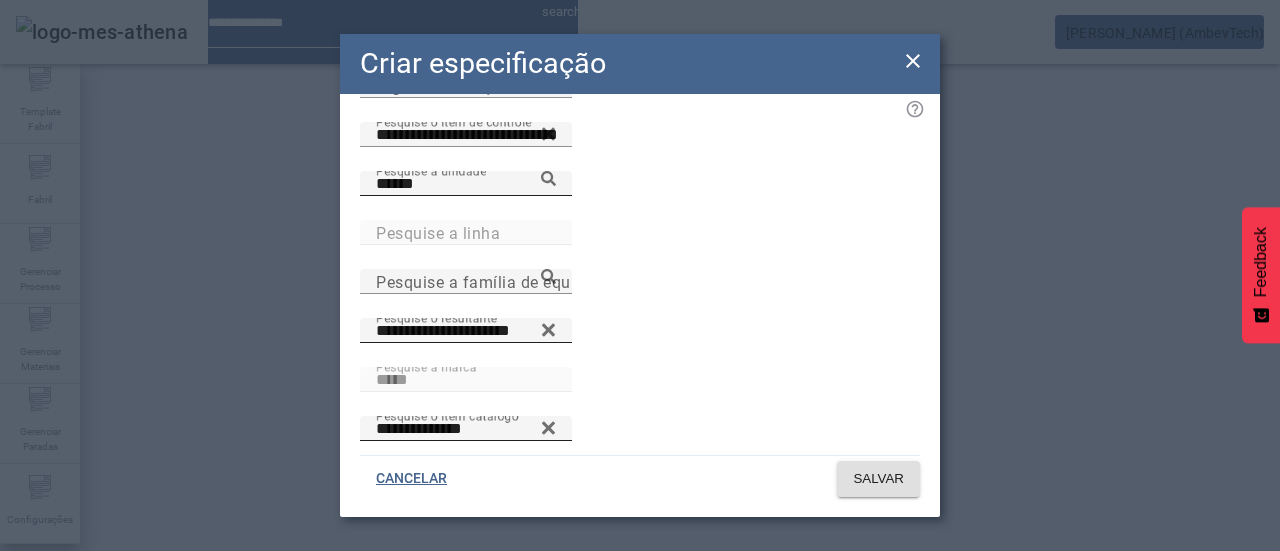 click 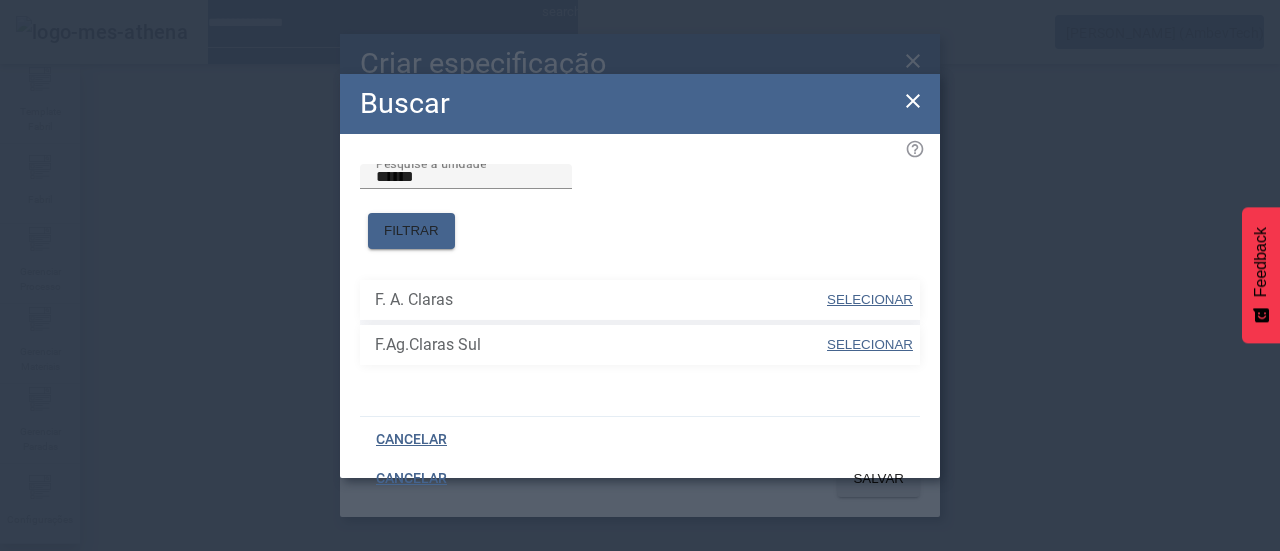 drag, startPoint x: 846, startPoint y: 328, endPoint x: 842, endPoint y: 307, distance: 21.377558 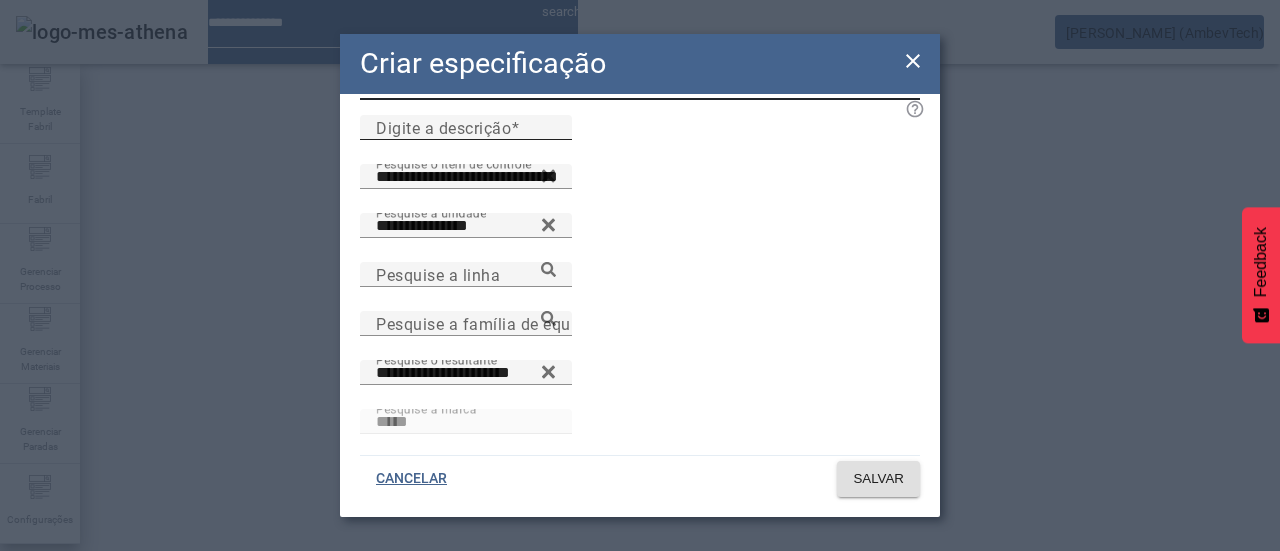scroll, scrollTop: 14, scrollLeft: 0, axis: vertical 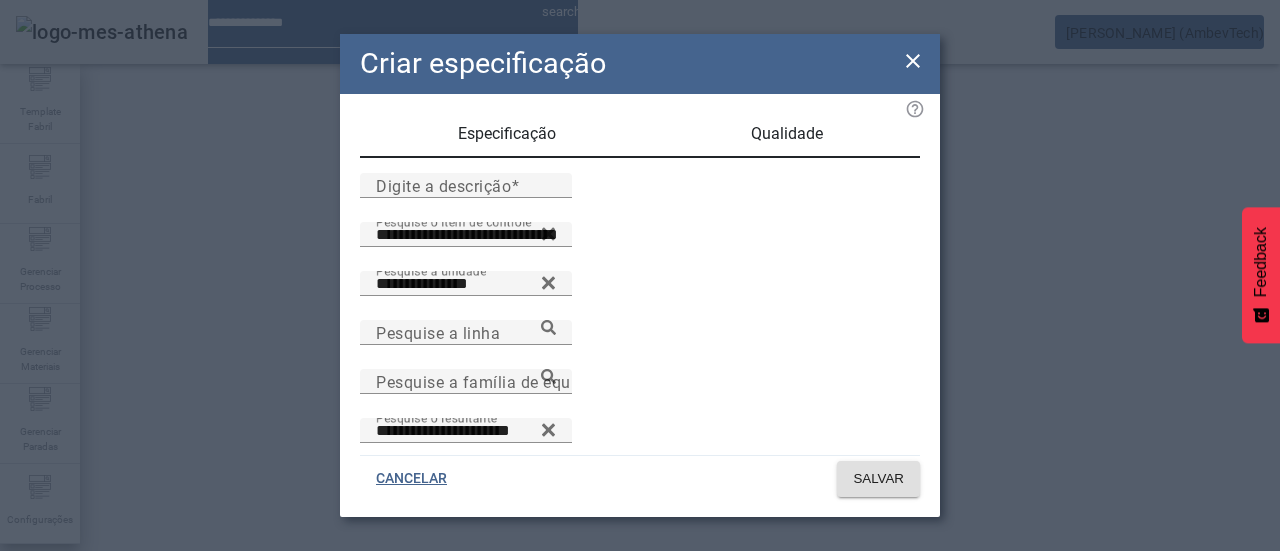 click on "Qualidade" at bounding box center (787, 134) 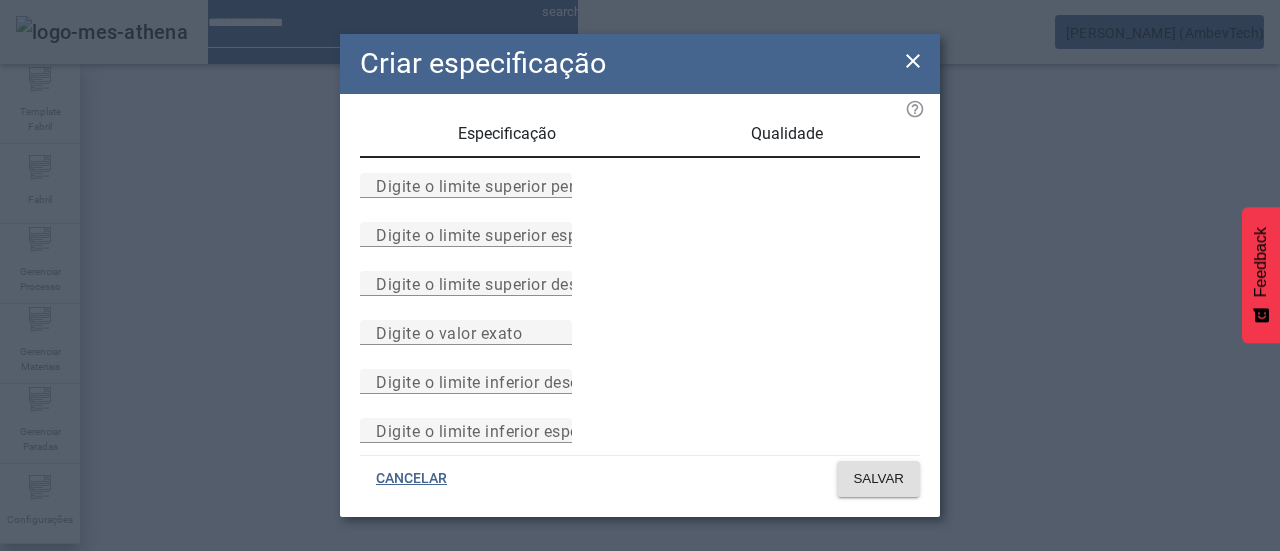 click on "Especificação" at bounding box center (507, 134) 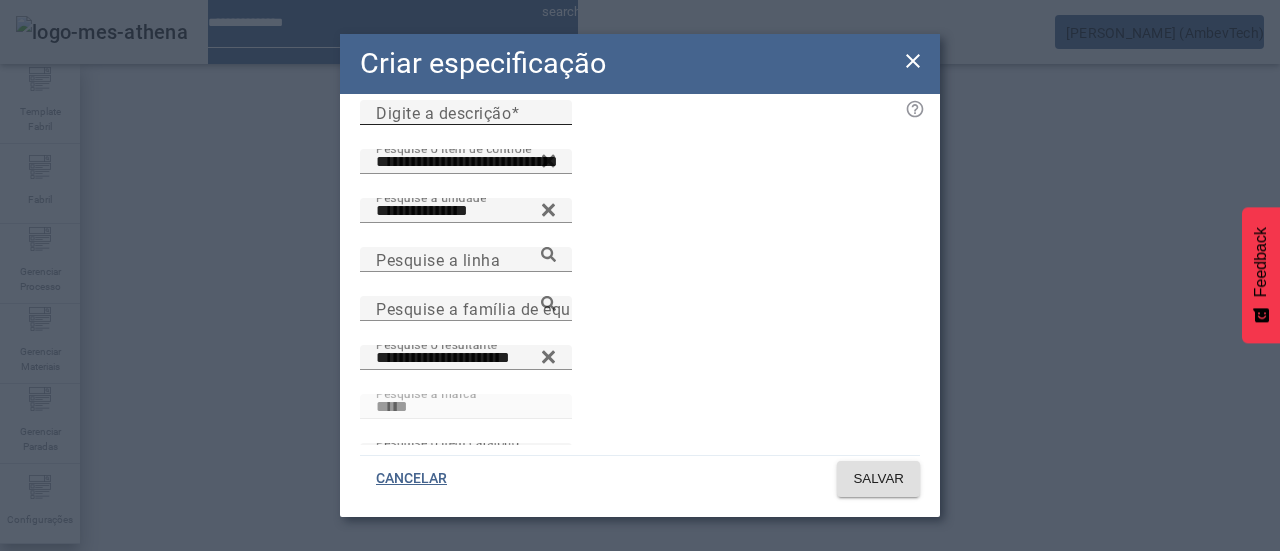 scroll, scrollTop: 14, scrollLeft: 0, axis: vertical 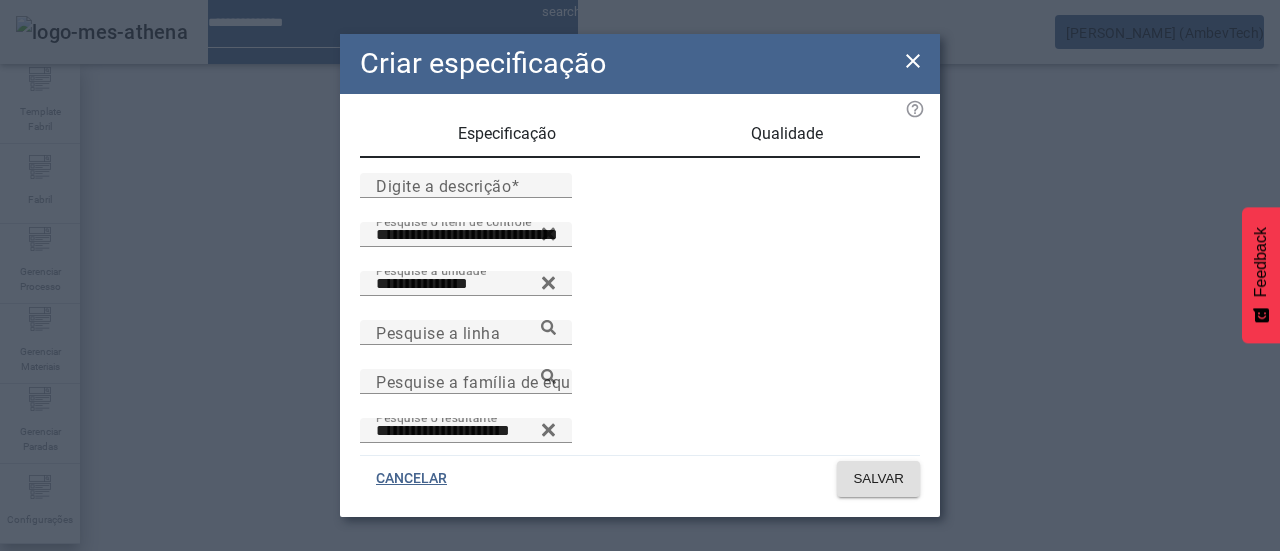 drag, startPoint x: 729, startPoint y: 137, endPoint x: 716, endPoint y: 167, distance: 32.695564 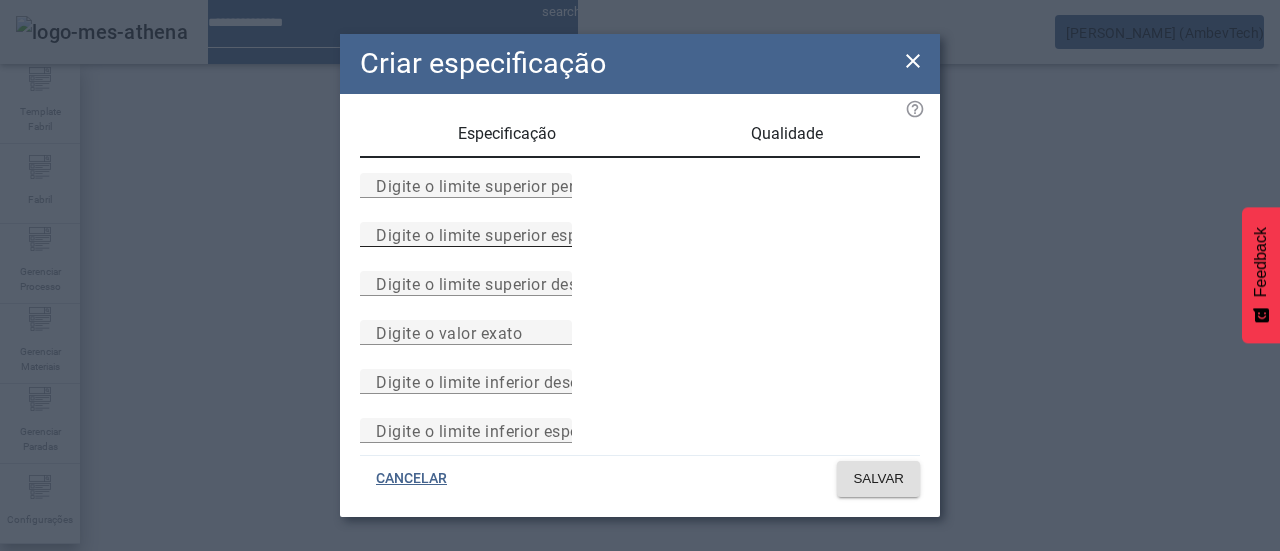 click on "Digite o limite superior especificado" at bounding box center (466, 234) 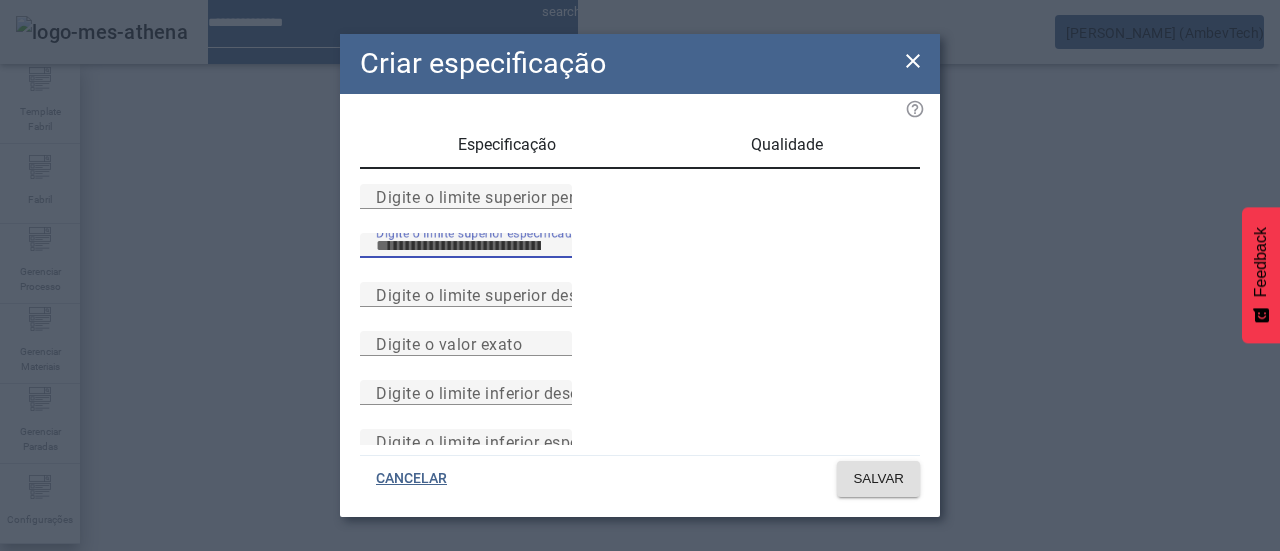 scroll, scrollTop: 0, scrollLeft: 0, axis: both 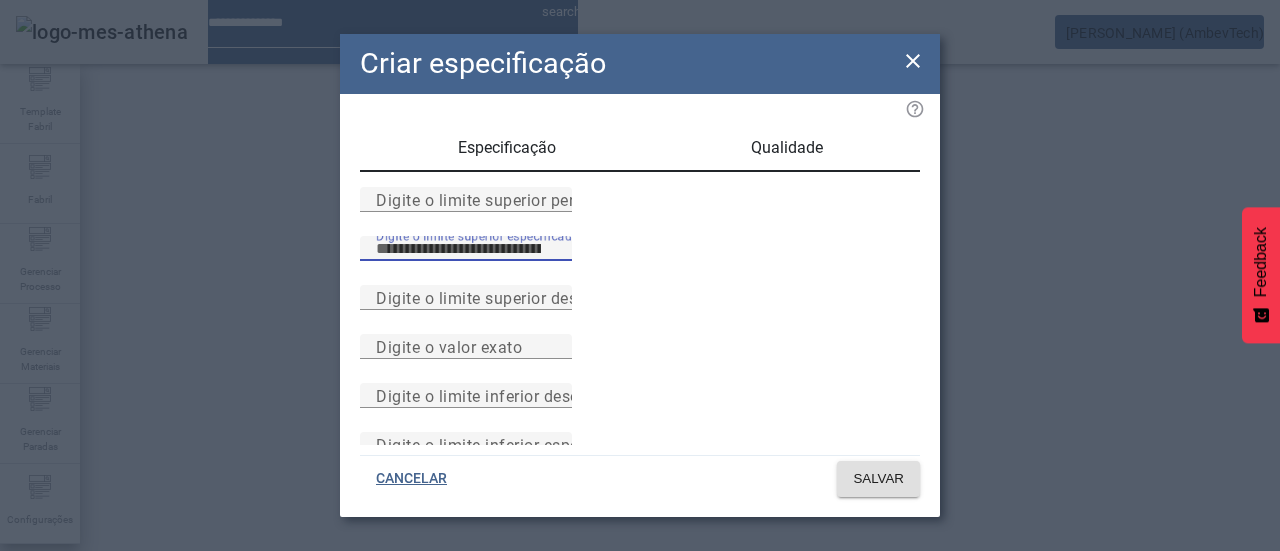type on "**" 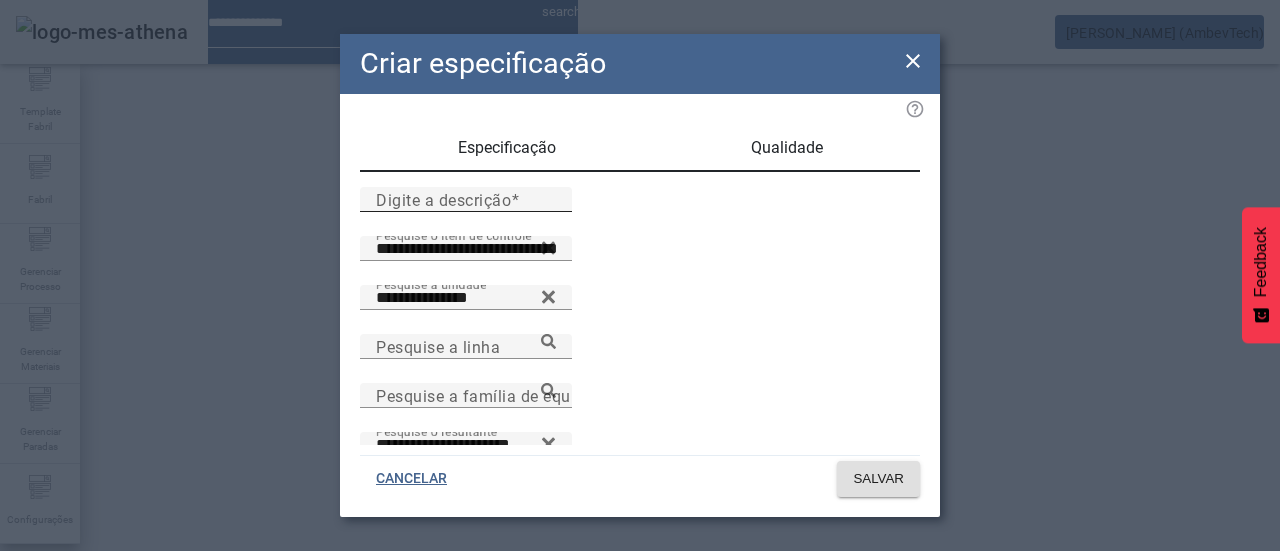 click on "Digite a descrição" at bounding box center (466, 200) 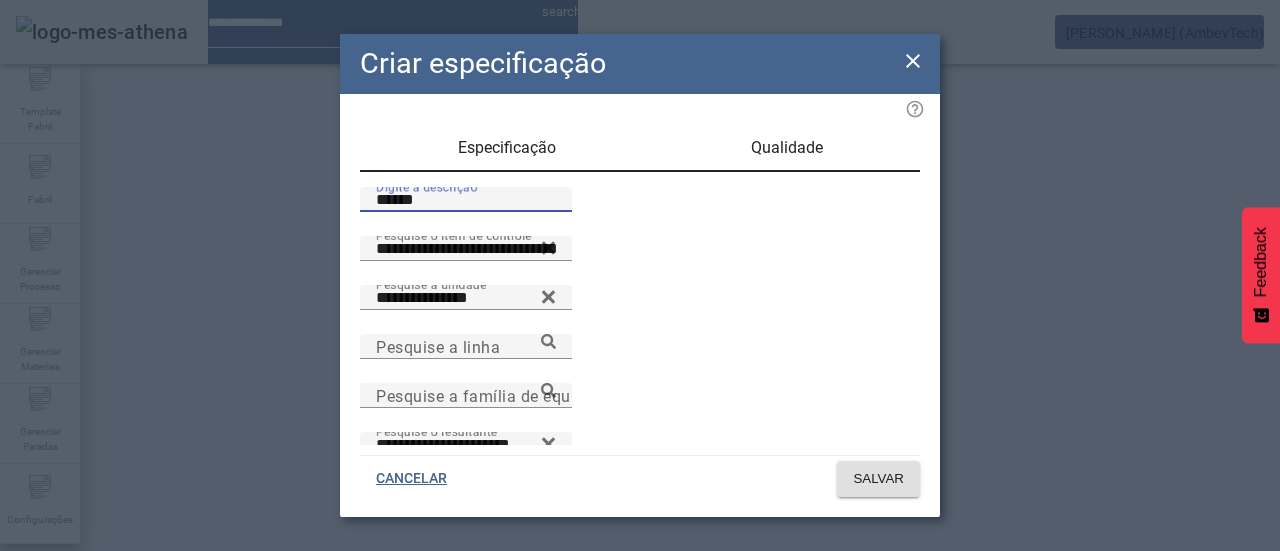 click on "******" at bounding box center [466, 200] 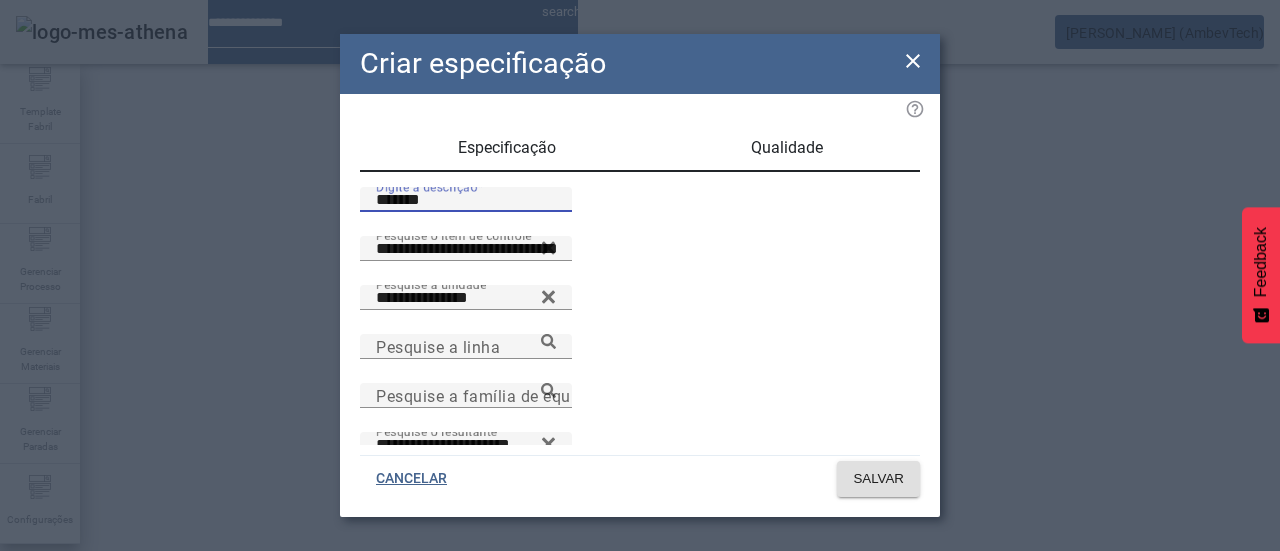 type on "*******" 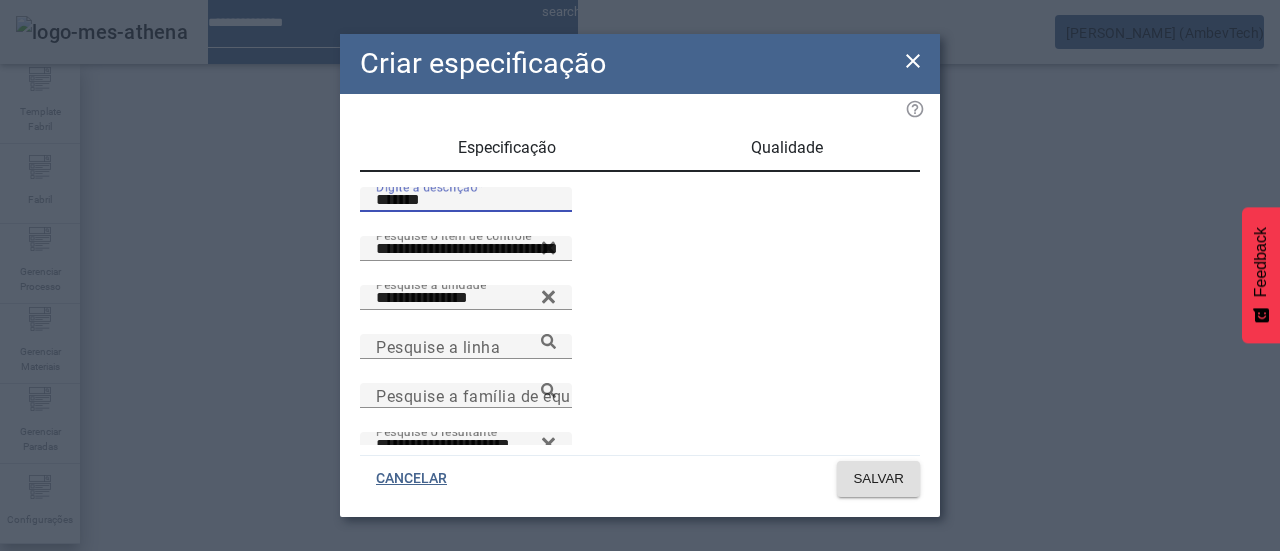 click on "Qualidade" at bounding box center (787, 148) 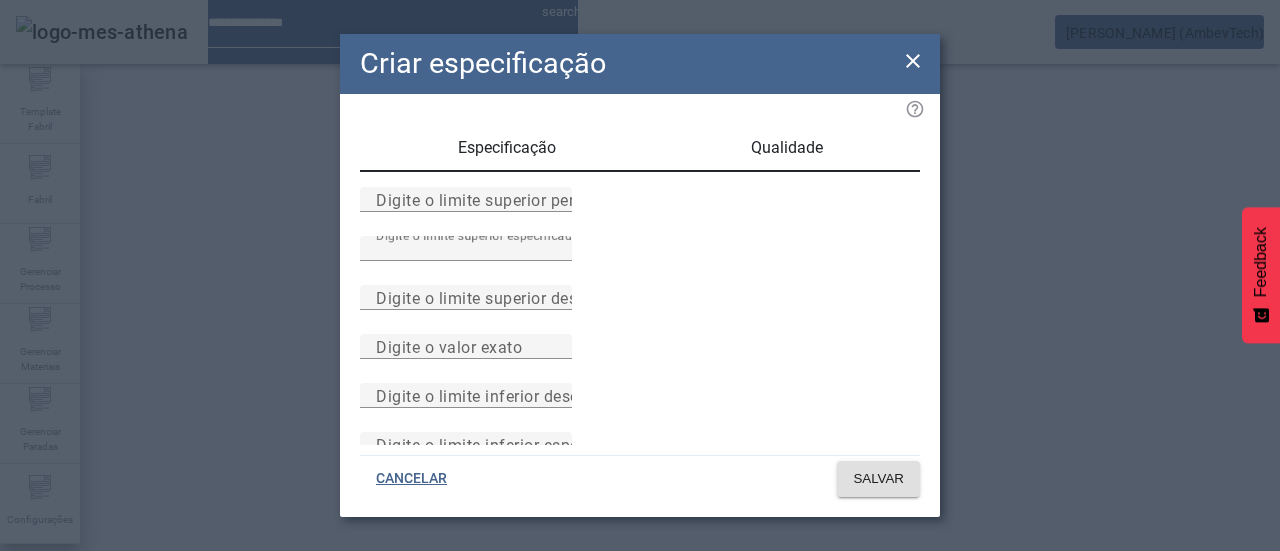 click on "Digite o limite superior permitido" at bounding box center (640, 211) 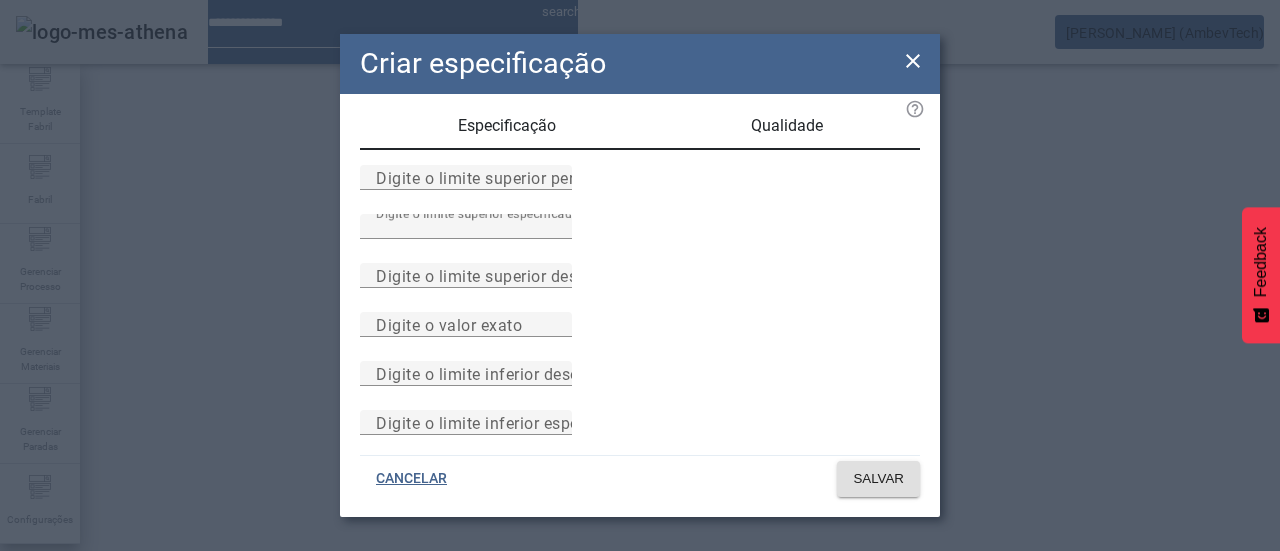 scroll, scrollTop: 0, scrollLeft: 0, axis: both 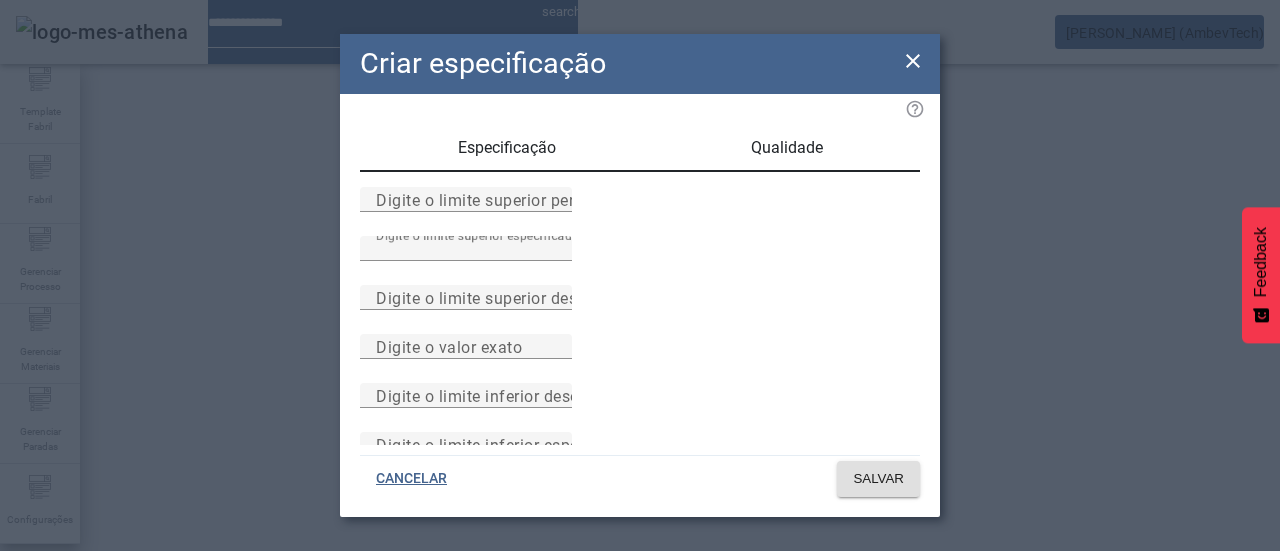 click on "Especificação" at bounding box center [507, 148] 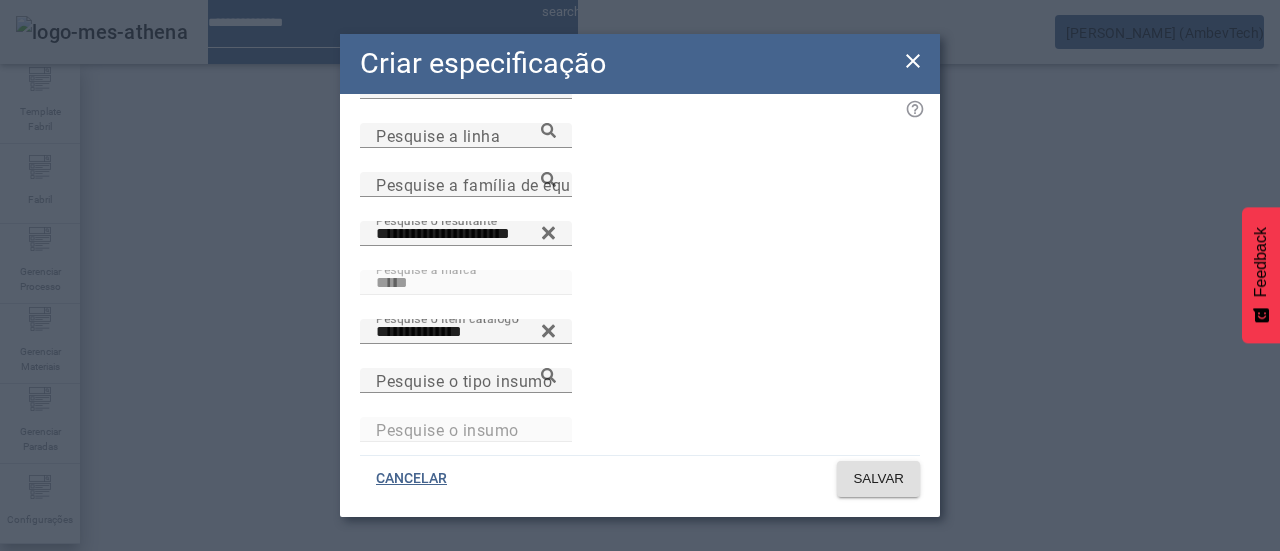 scroll, scrollTop: 214, scrollLeft: 0, axis: vertical 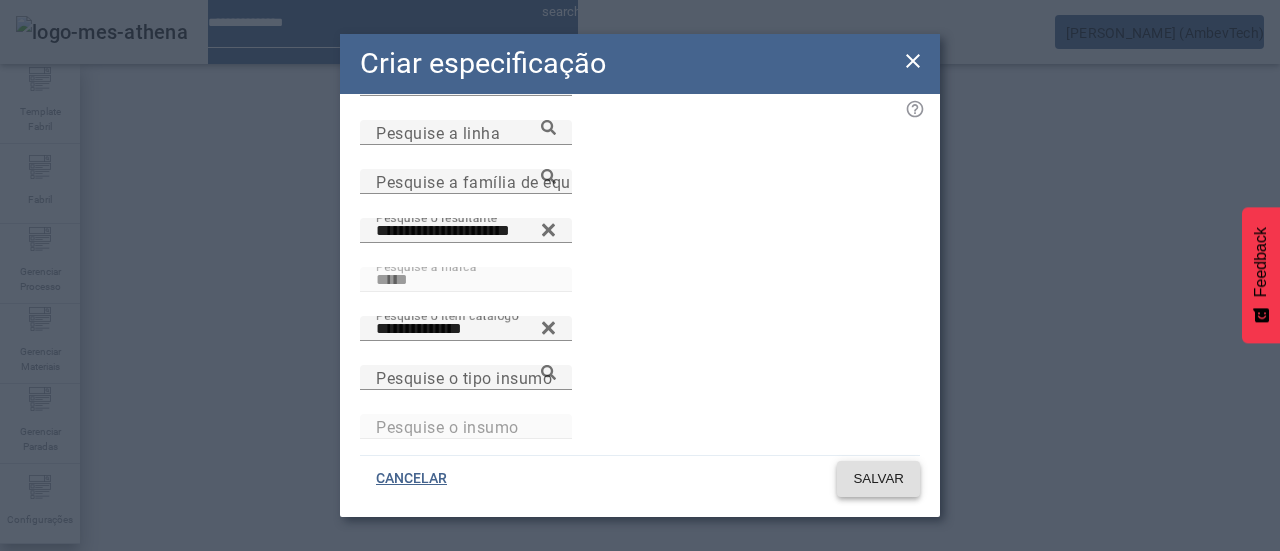 click on "SALVAR" 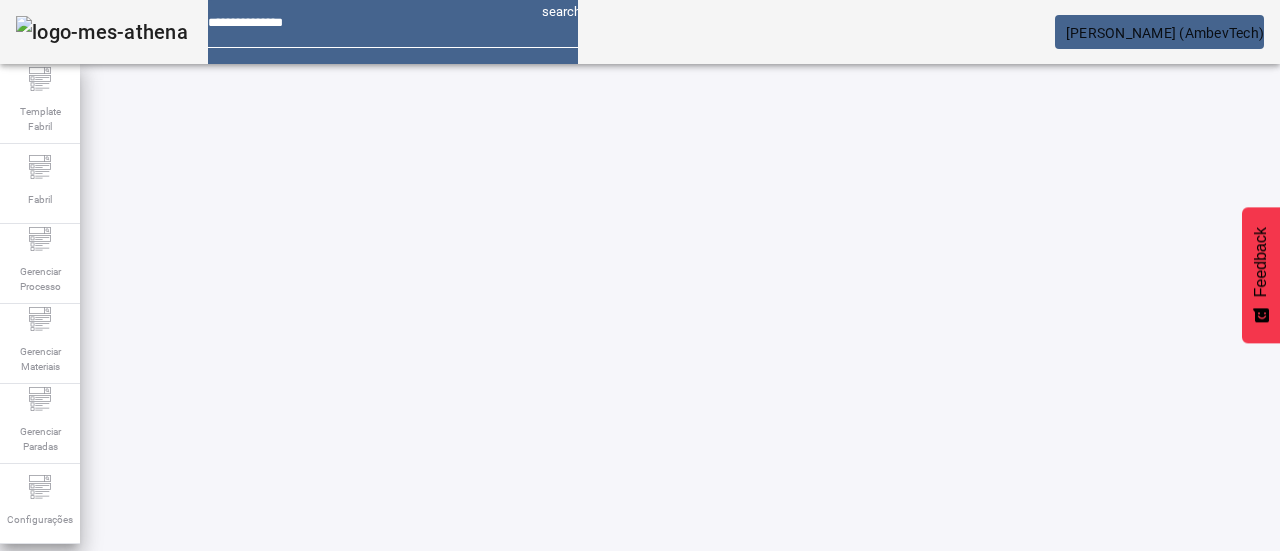 click on "Pesquise por item de controle" at bounding box center [116, 601] 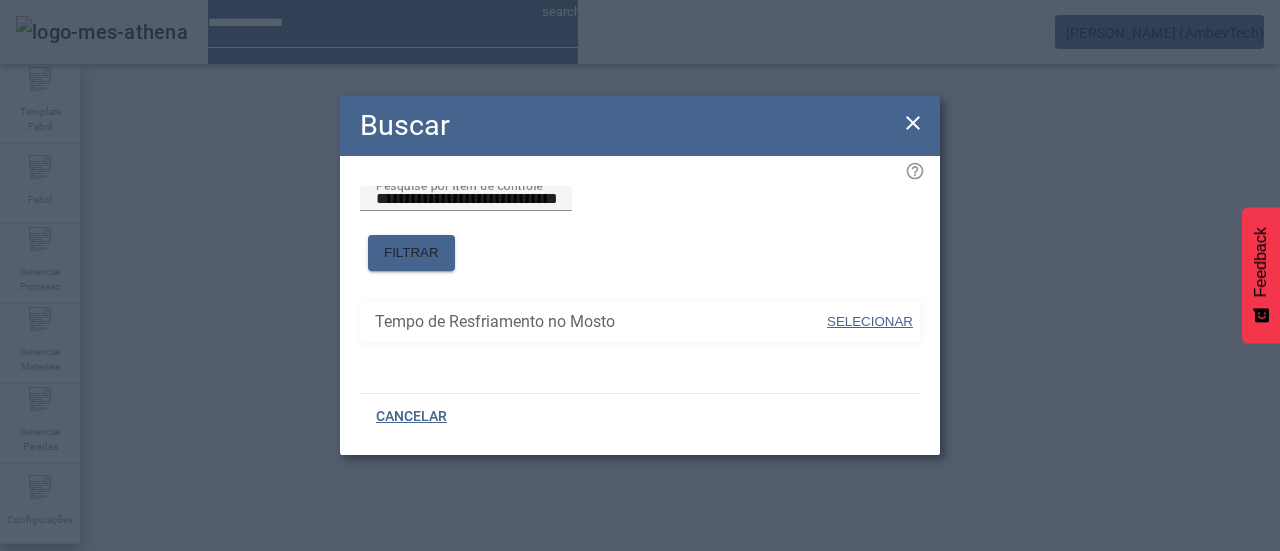 click on "SELECIONAR" at bounding box center [870, 321] 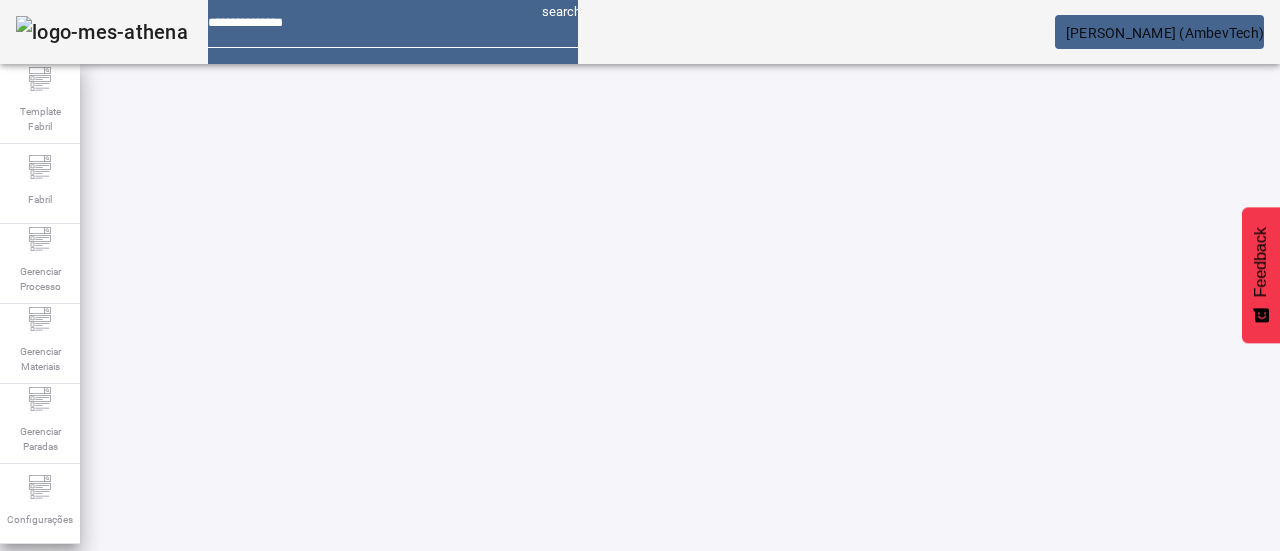 type on "**********" 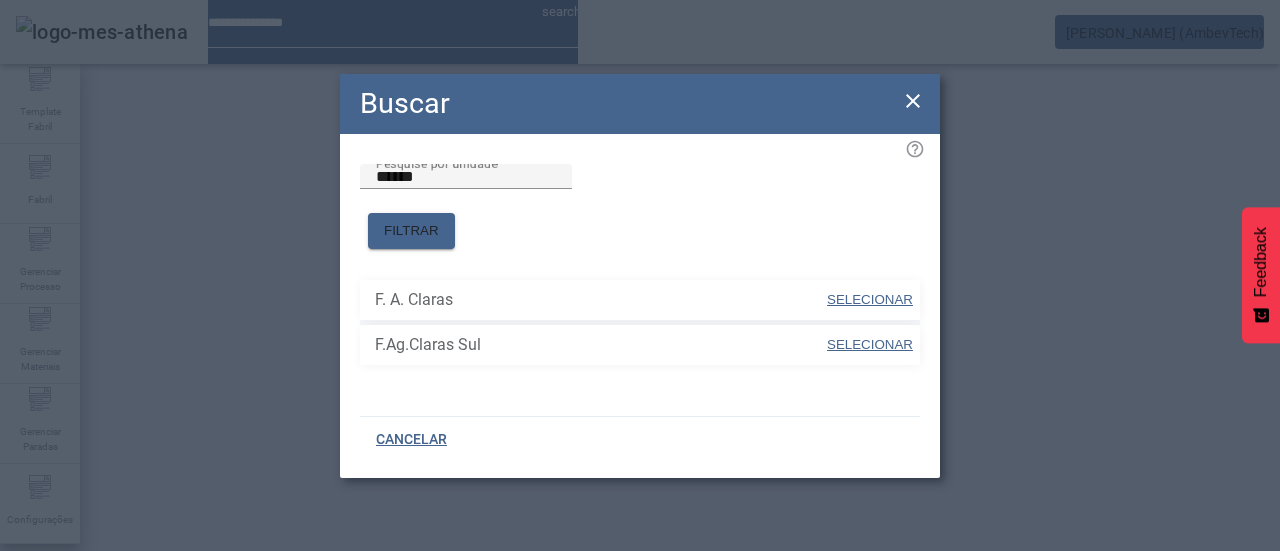 drag, startPoint x: 874, startPoint y: 334, endPoint x: 900, endPoint y: 351, distance: 31.06445 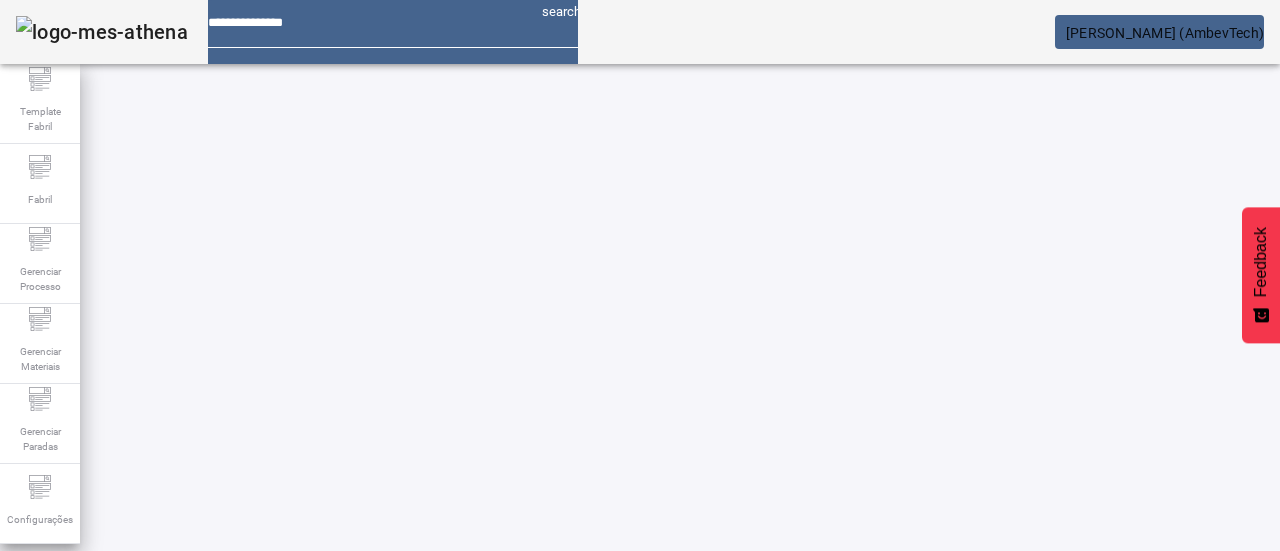 click on "FILTRAR" 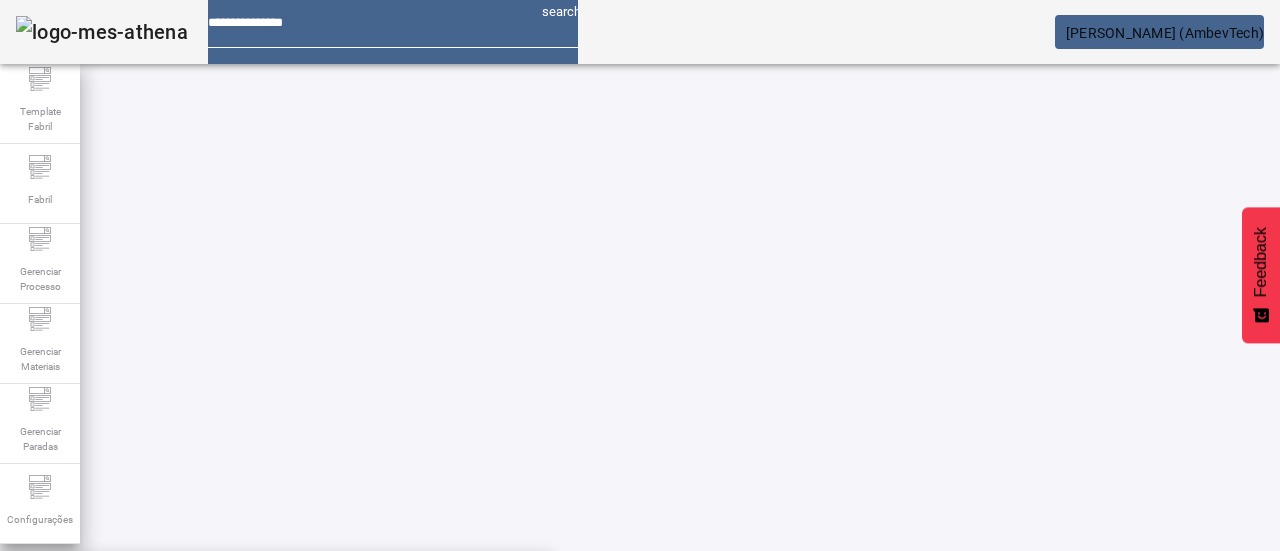 paste on "**********" 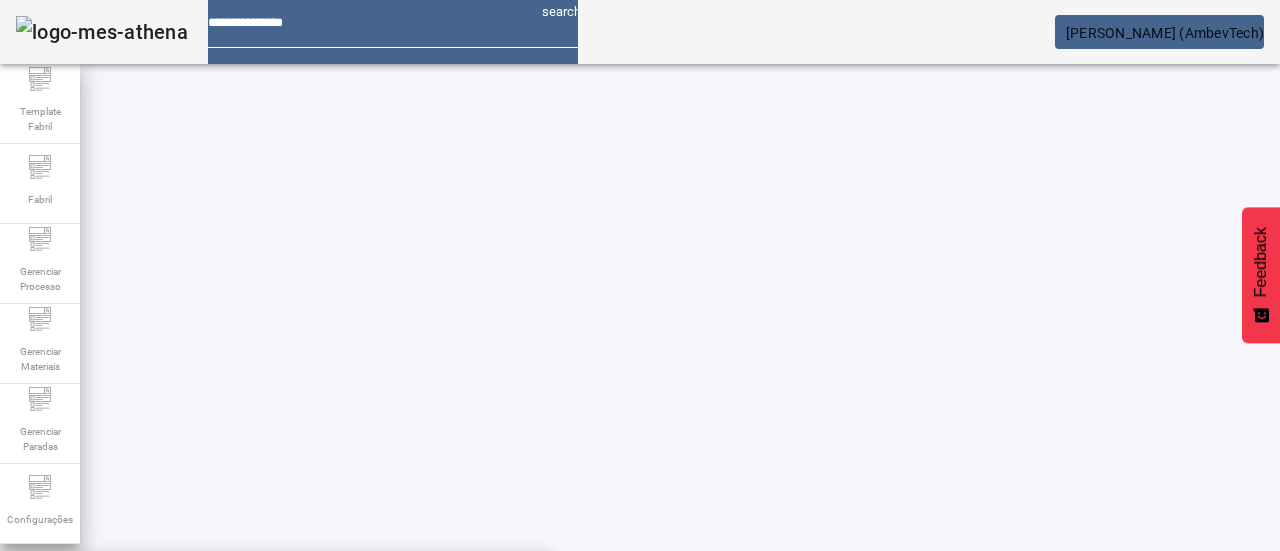 click on "NA-Temperatura mosto frio - Fermento não R -Tecnologia VHG" at bounding box center (249, 583) 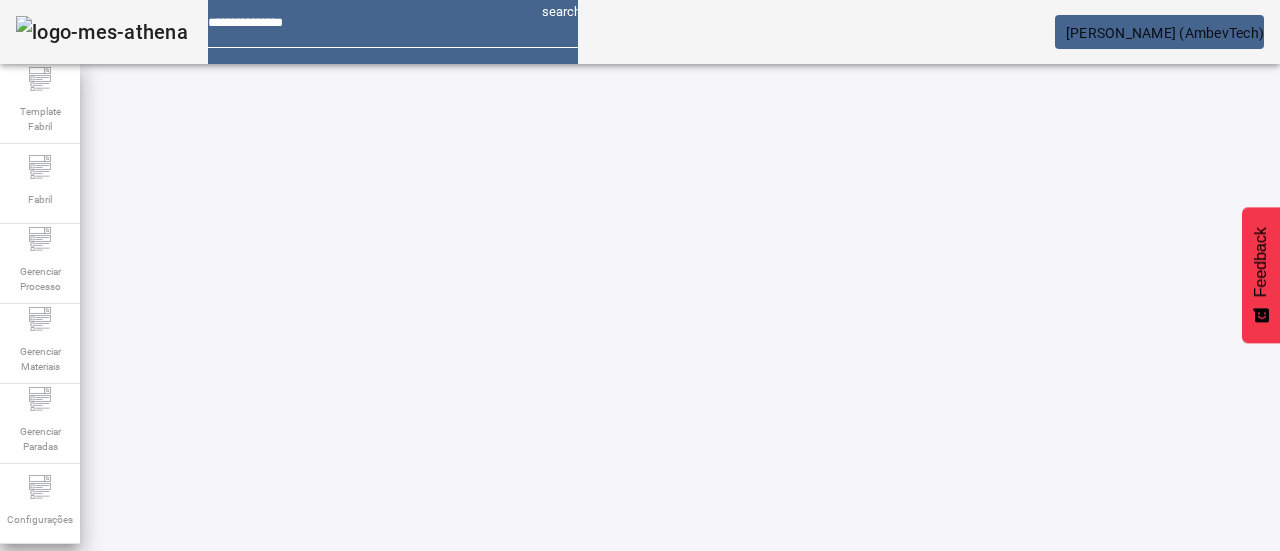 click 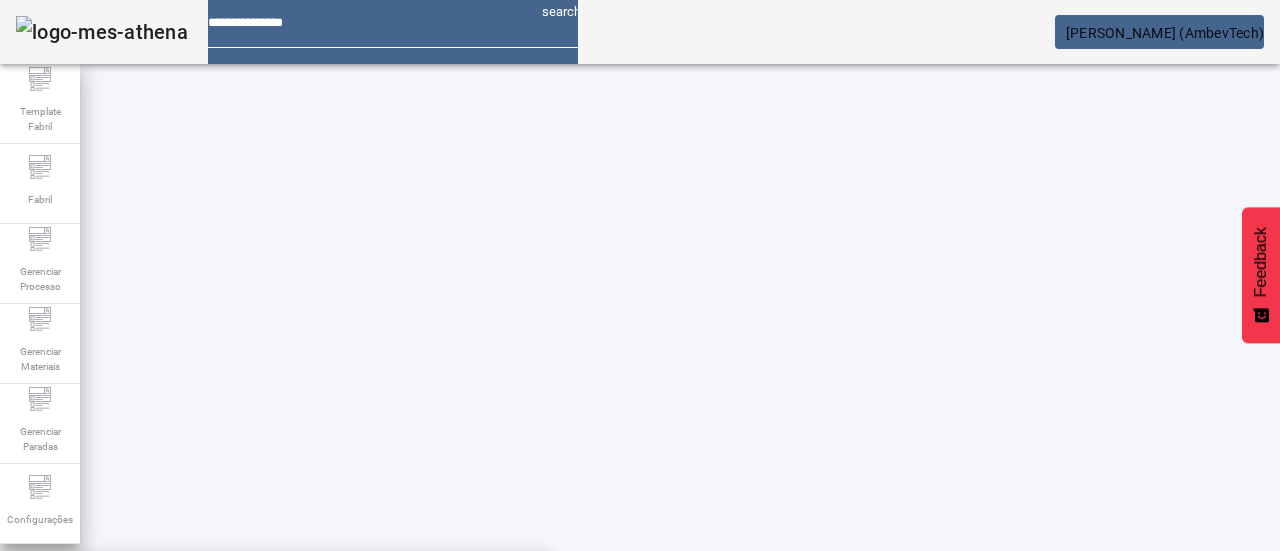 paste on "**********" 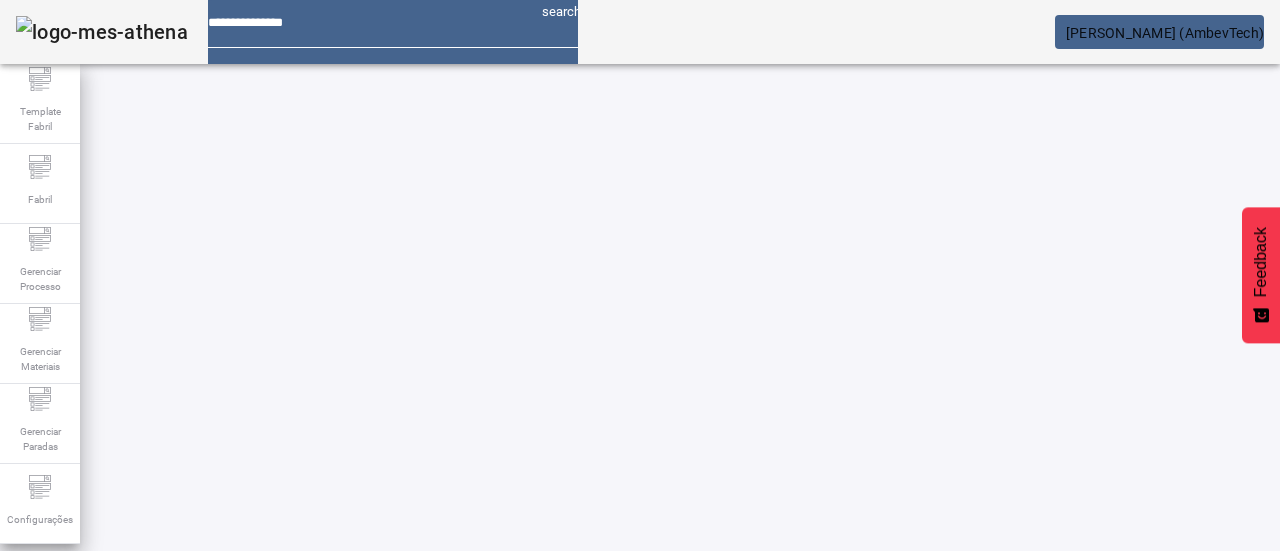 click on "FILTRAR" 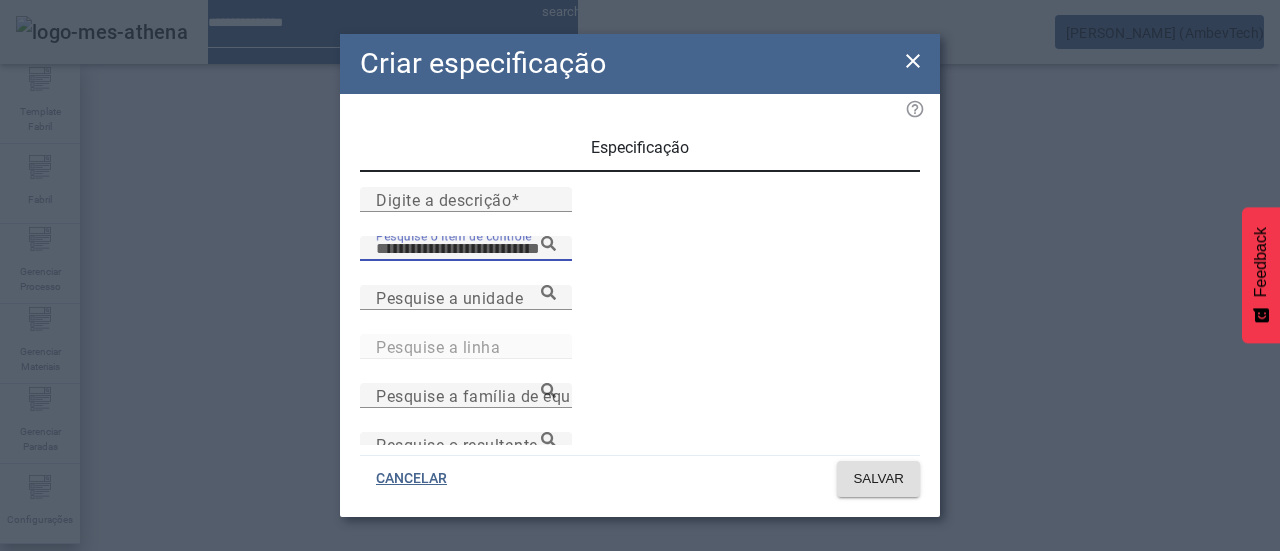 click on "Pesquise o item de controle" at bounding box center (466, 249) 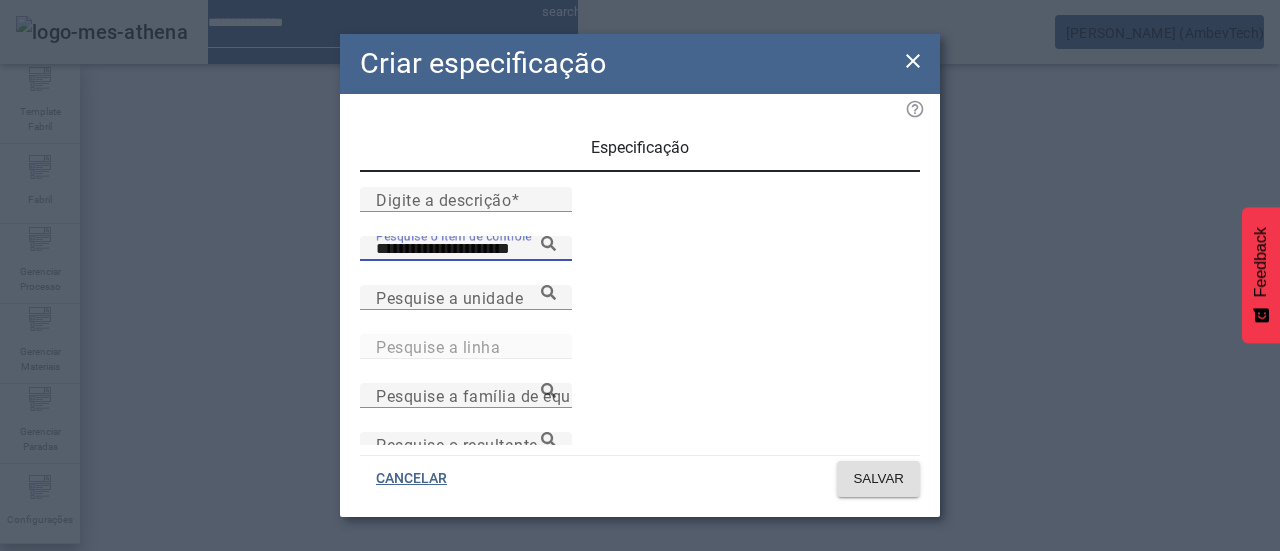type on "**********" 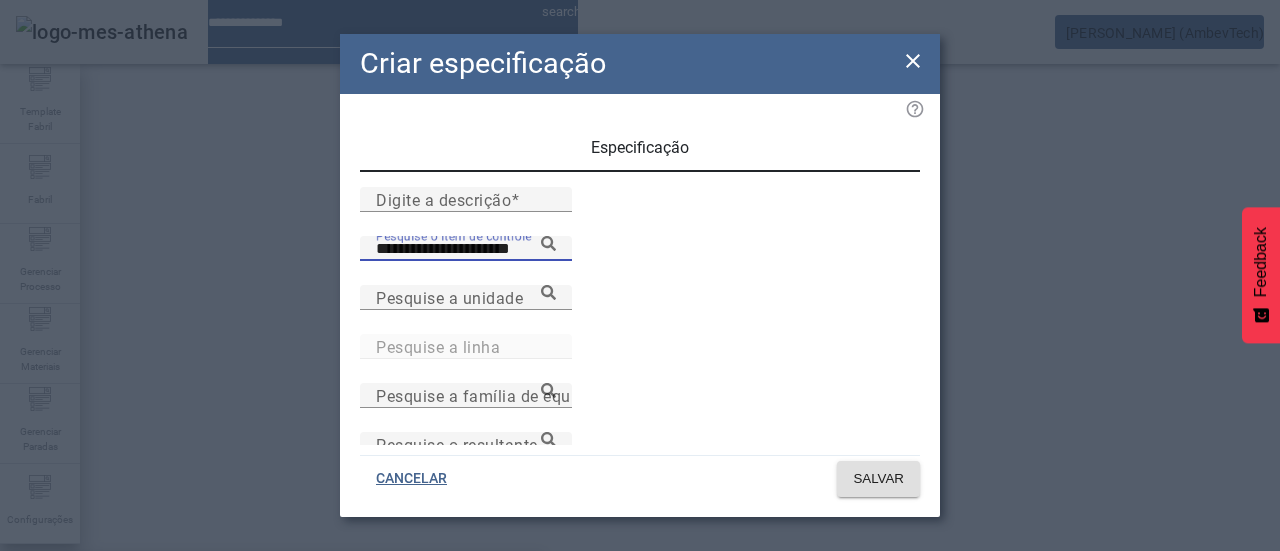 click on "Temperatura Mosto Frio" at bounding box center [272, 631] 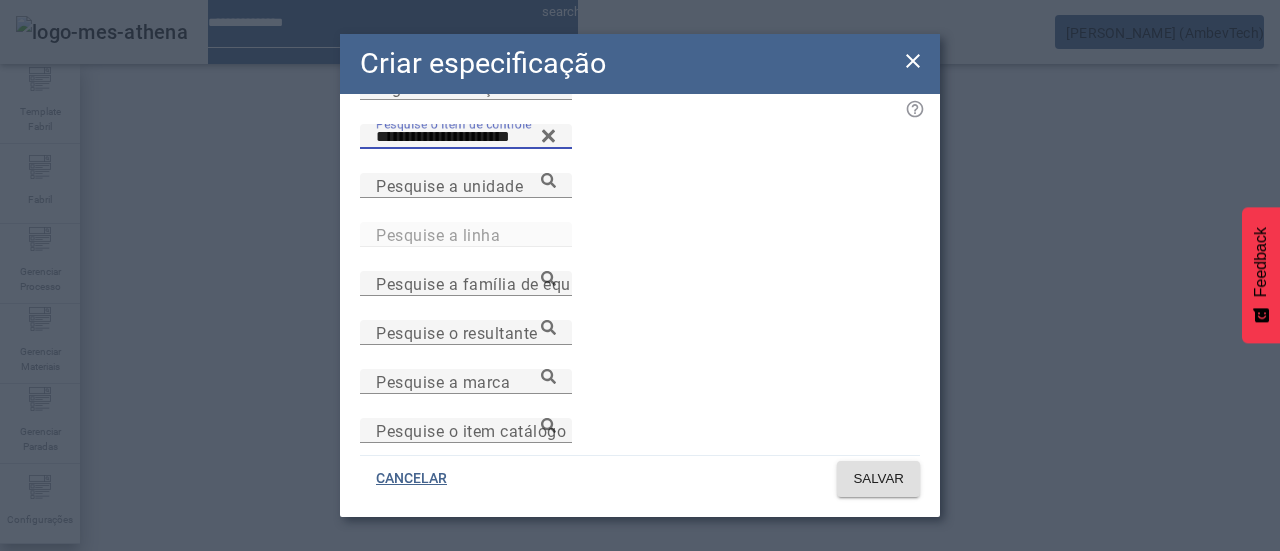 scroll, scrollTop: 200, scrollLeft: 0, axis: vertical 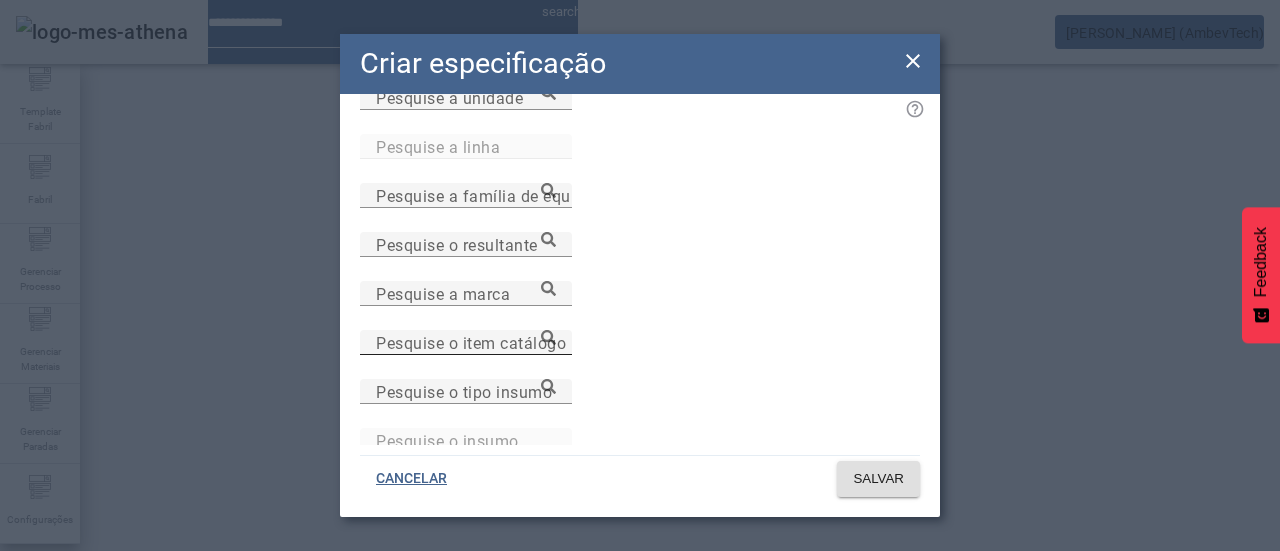 click on "Pesquise o item catálogo" at bounding box center (471, 342) 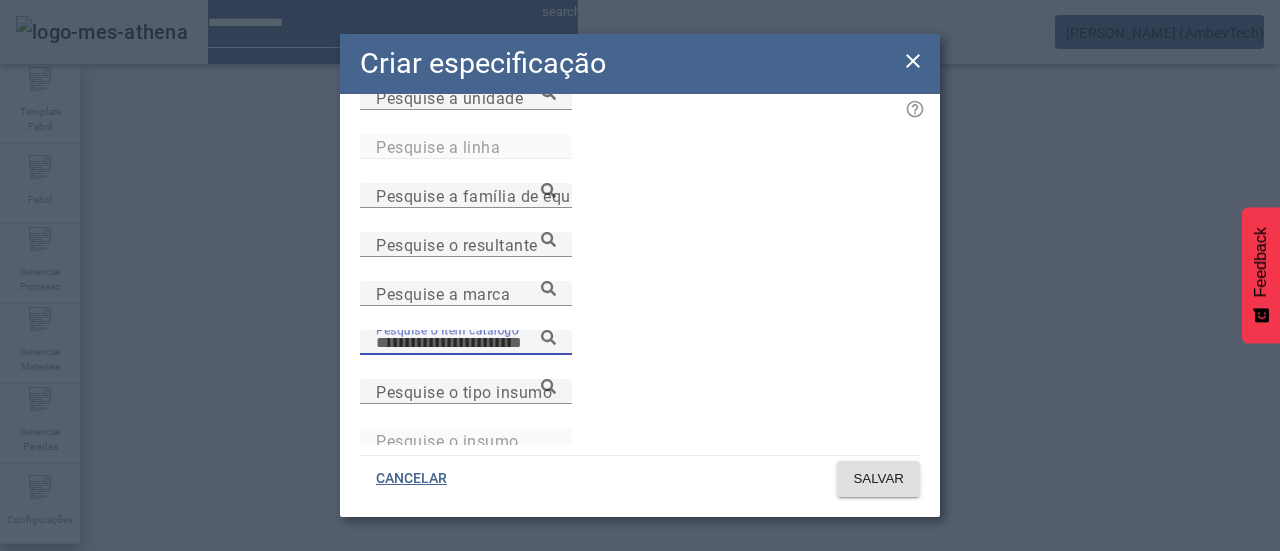 paste on "**********" 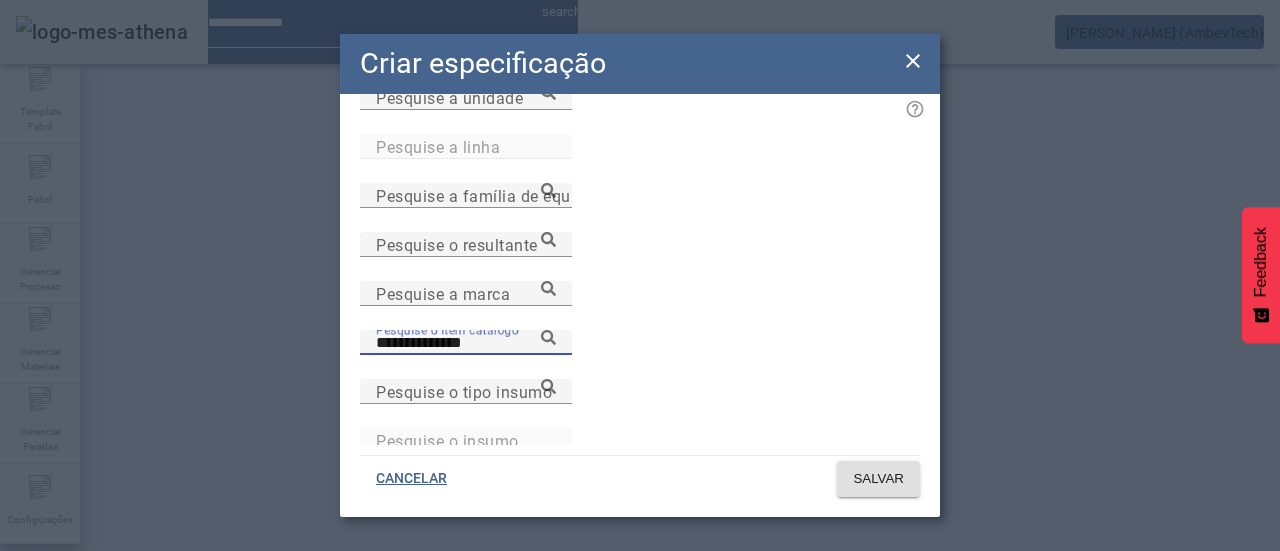 click 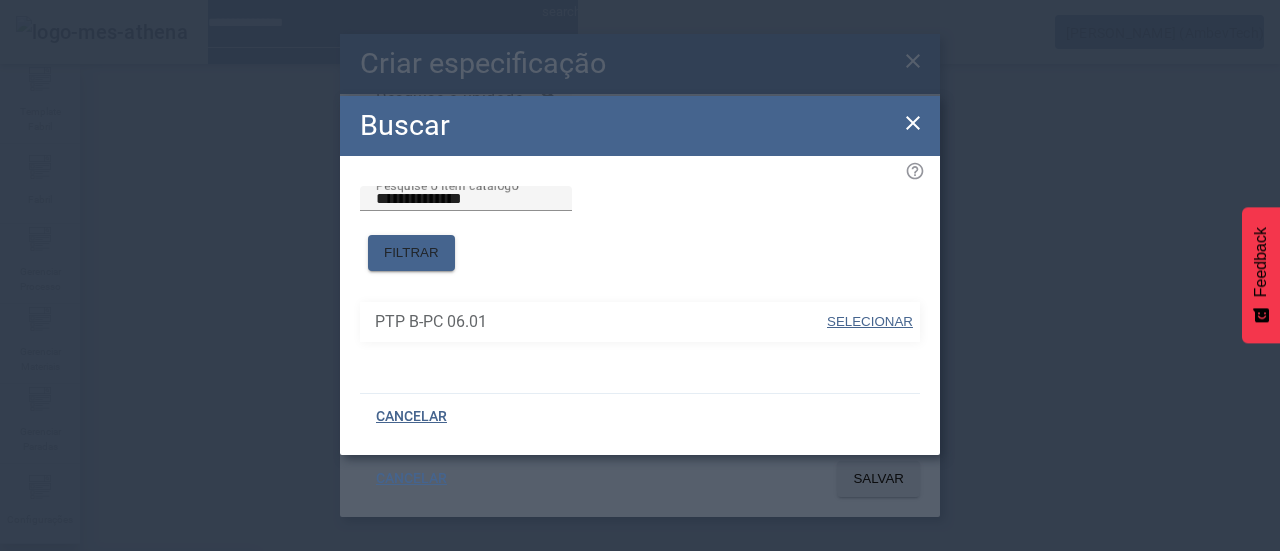 click at bounding box center (870, 322) 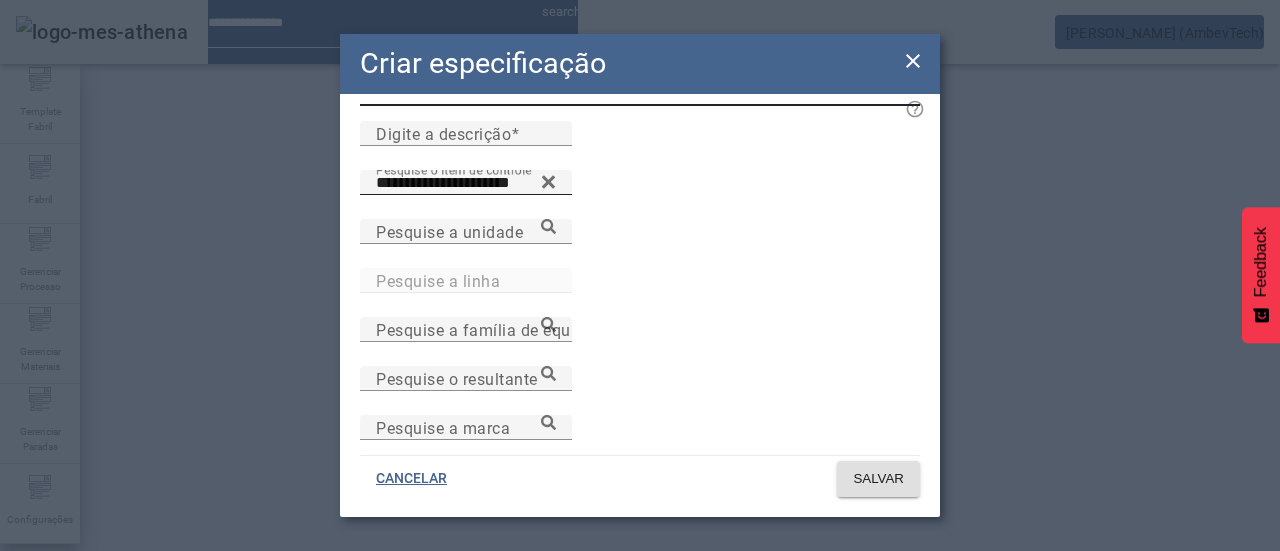 scroll, scrollTop: 0, scrollLeft: 0, axis: both 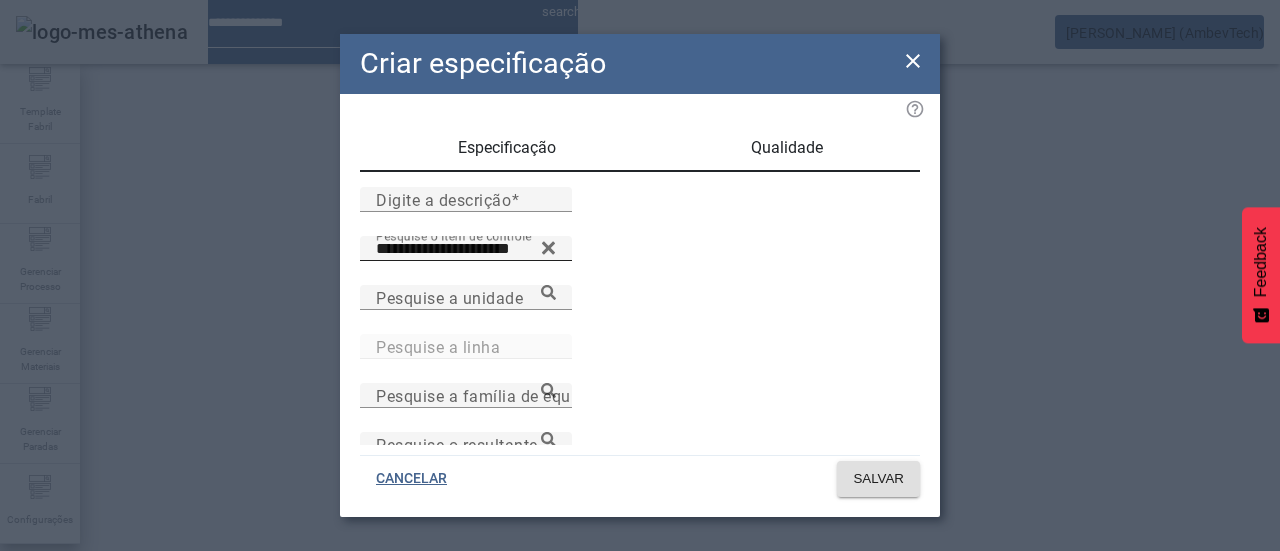 click on "Qualidade" at bounding box center [787, 148] 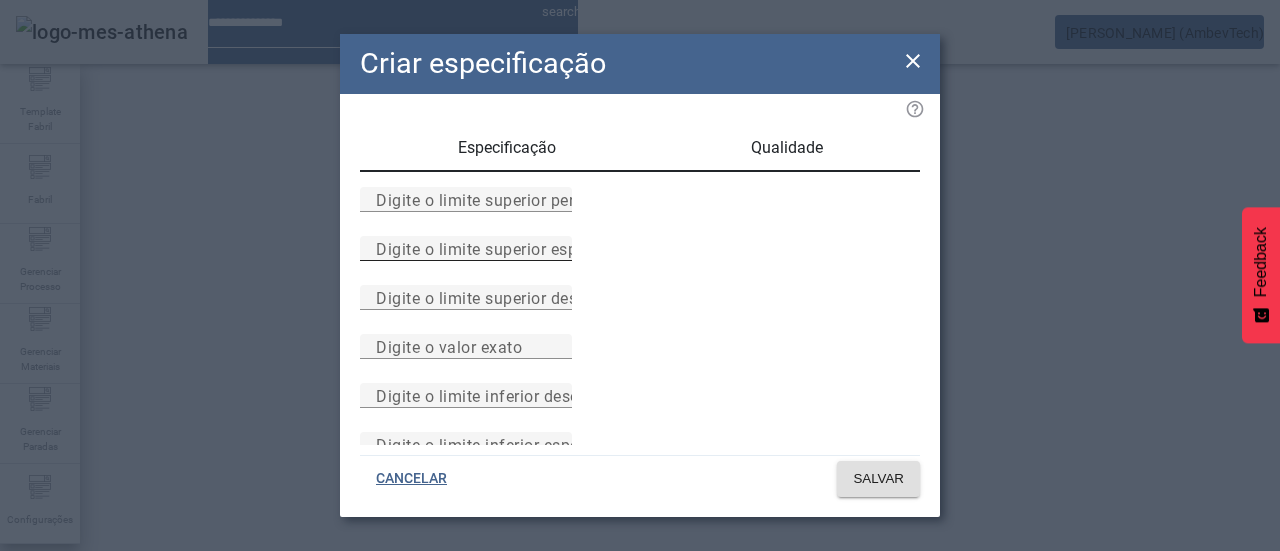 click on "Digite o limite superior especificado" at bounding box center (511, 248) 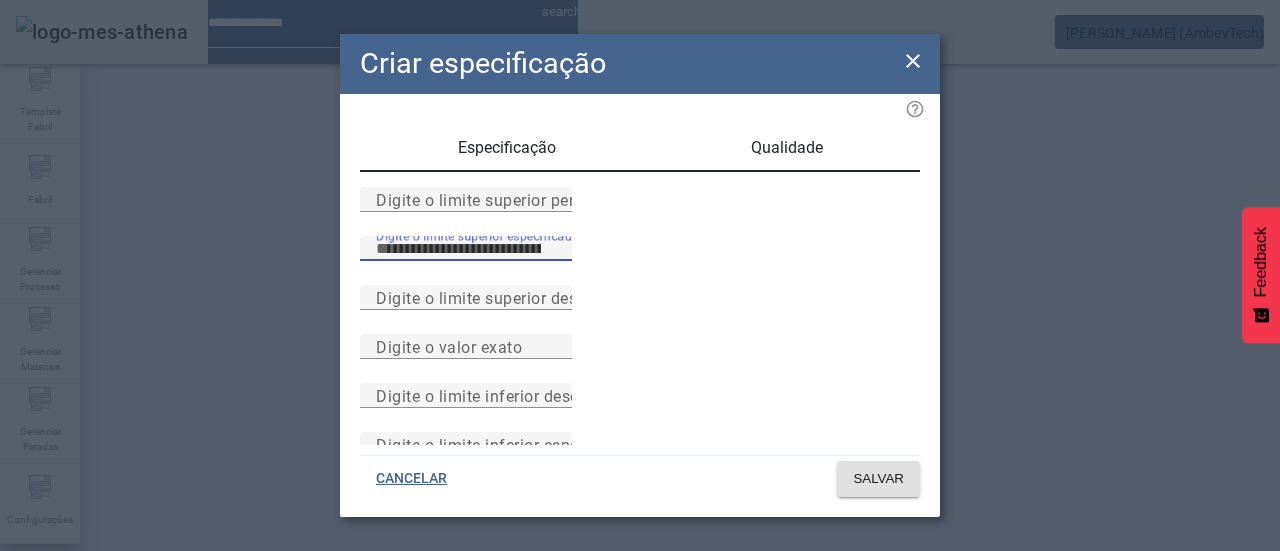 type on "*****" 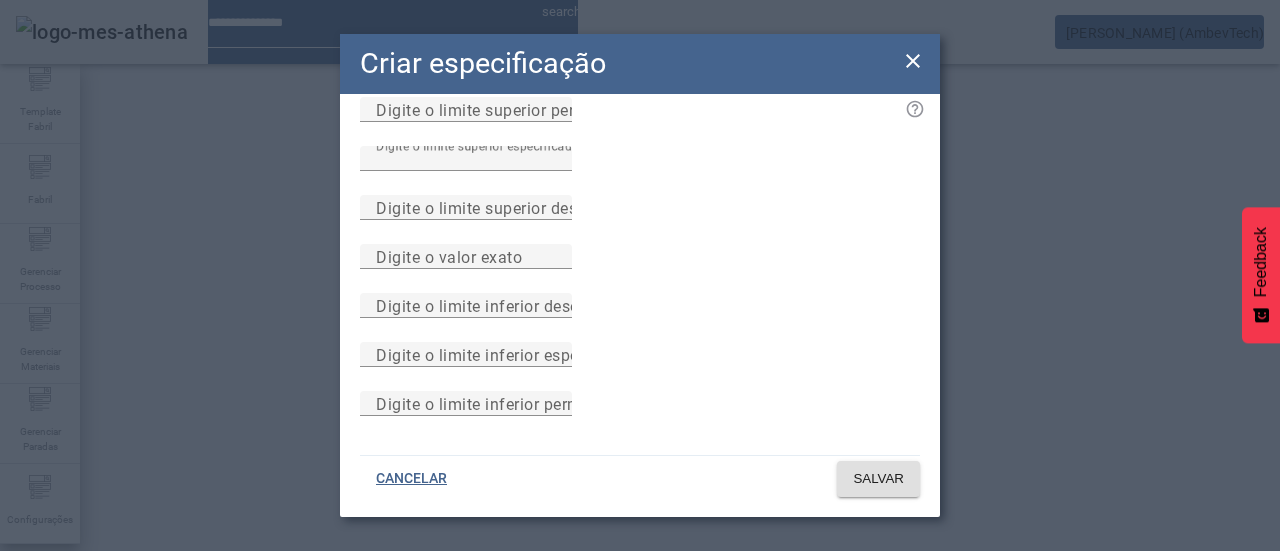 scroll, scrollTop: 292, scrollLeft: 0, axis: vertical 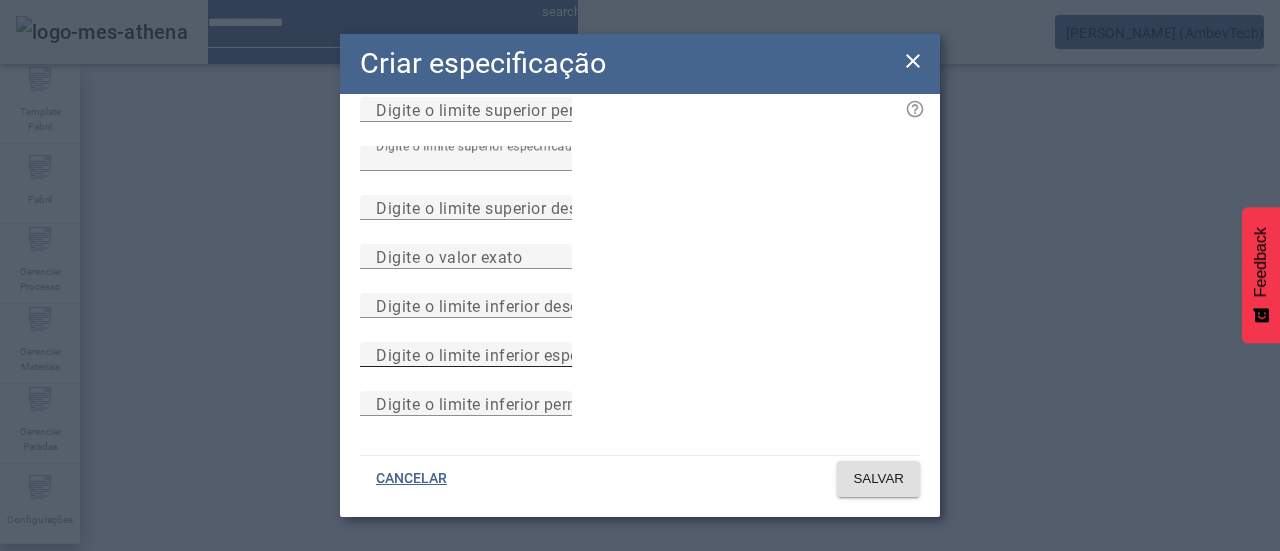 click on "Digite o limite inferior especificado" at bounding box center (508, 354) 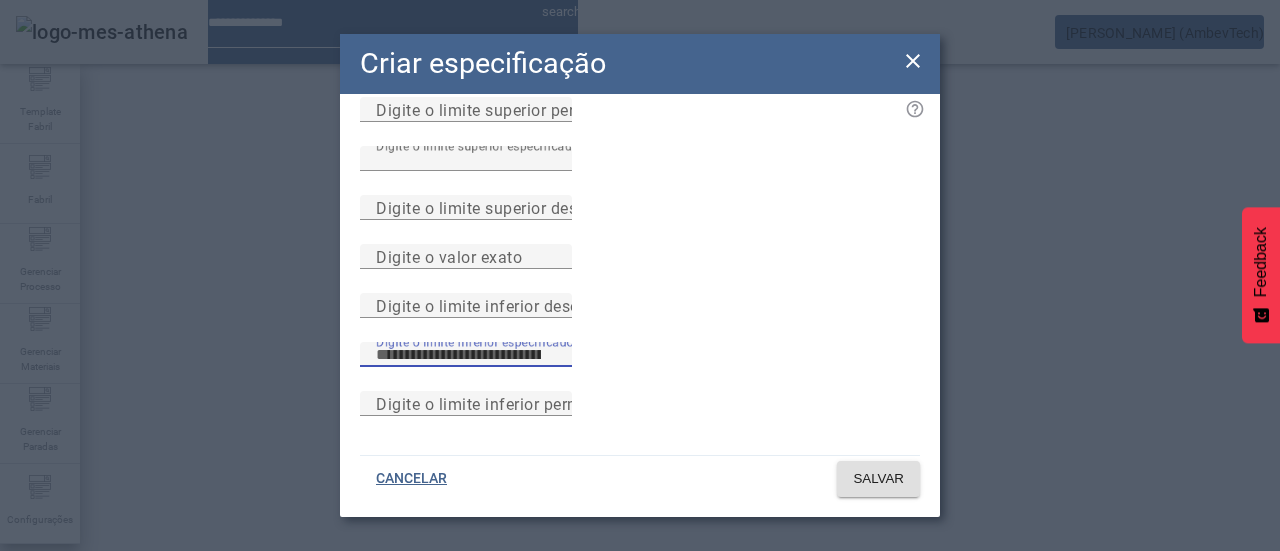 type on "*****" 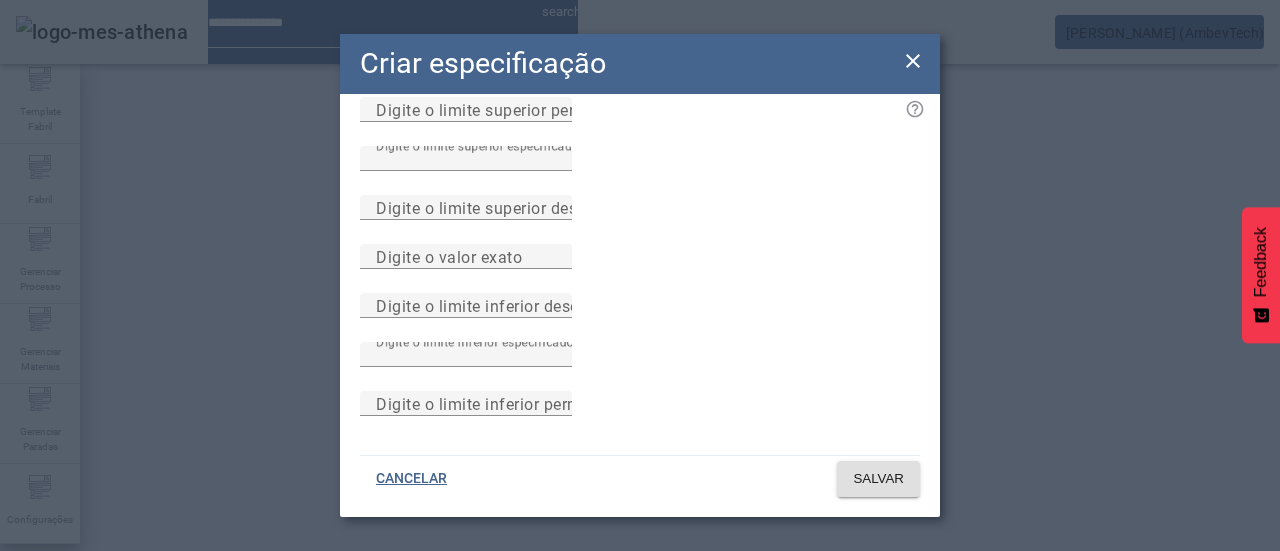 click on "Digite o limite inferior especificado *****" at bounding box center (640, 366) 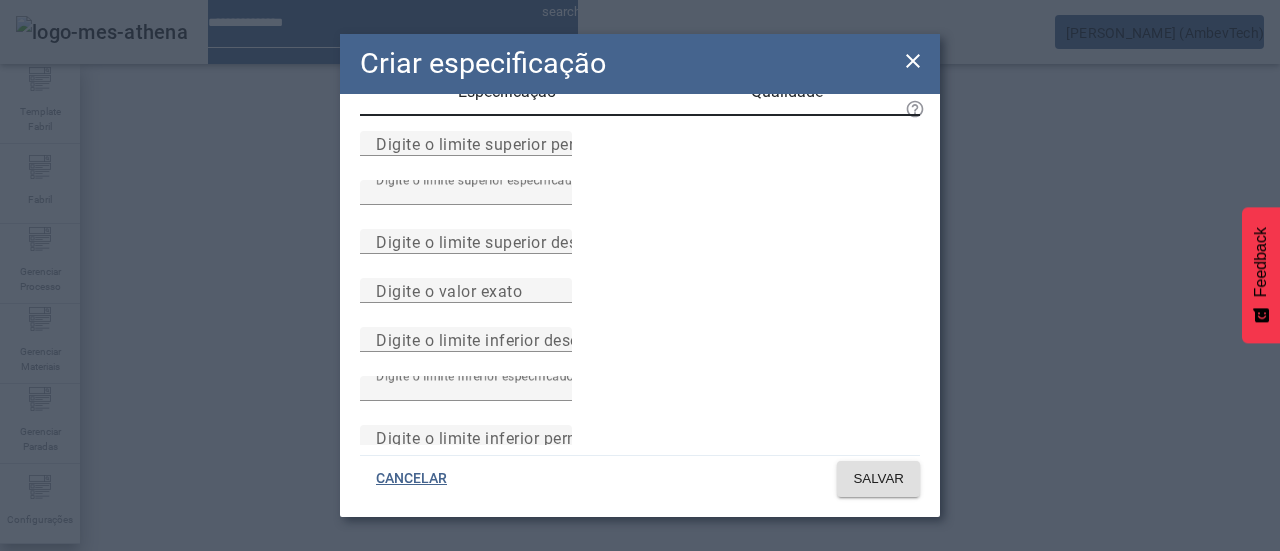 scroll, scrollTop: 0, scrollLeft: 0, axis: both 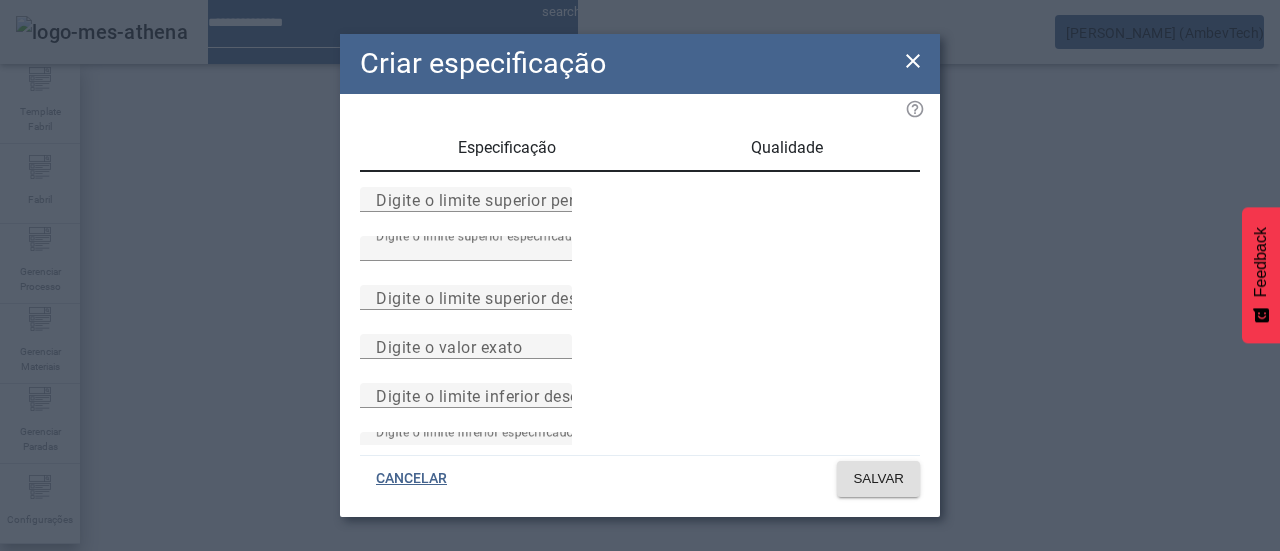 click on "Digite o limite superior permitido" at bounding box center (640, 211) 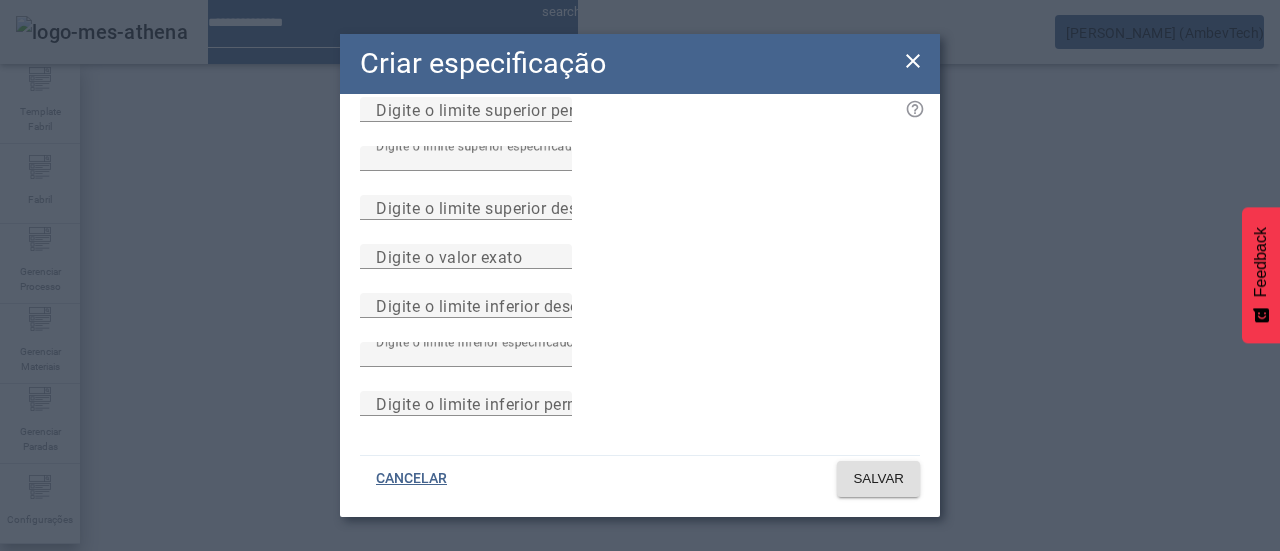 scroll, scrollTop: 0, scrollLeft: 0, axis: both 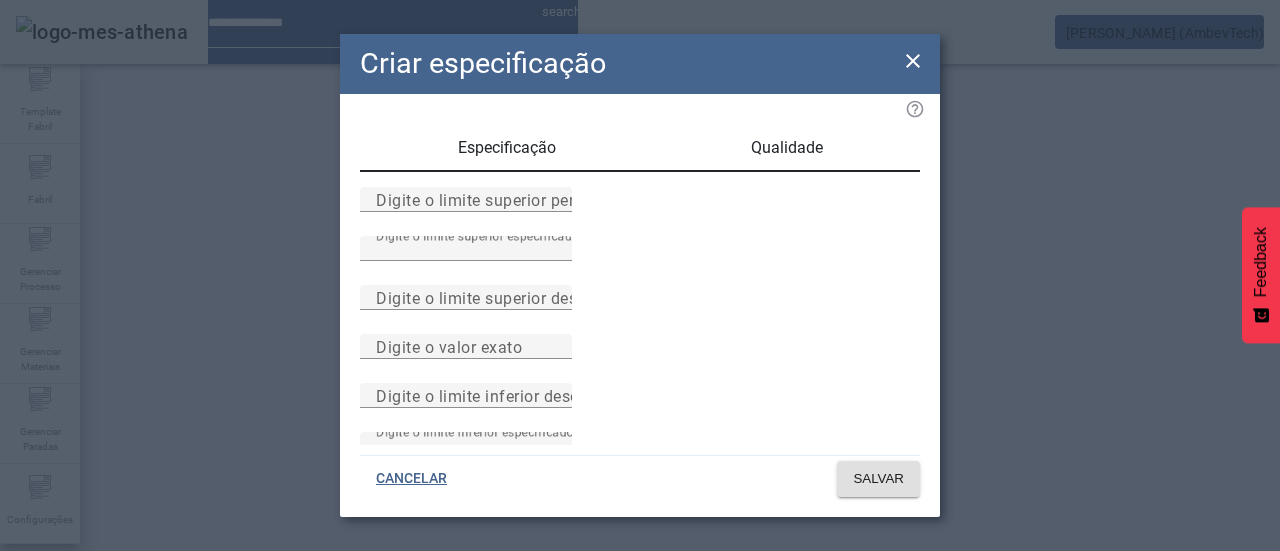click on "Especificação" at bounding box center (507, 148) 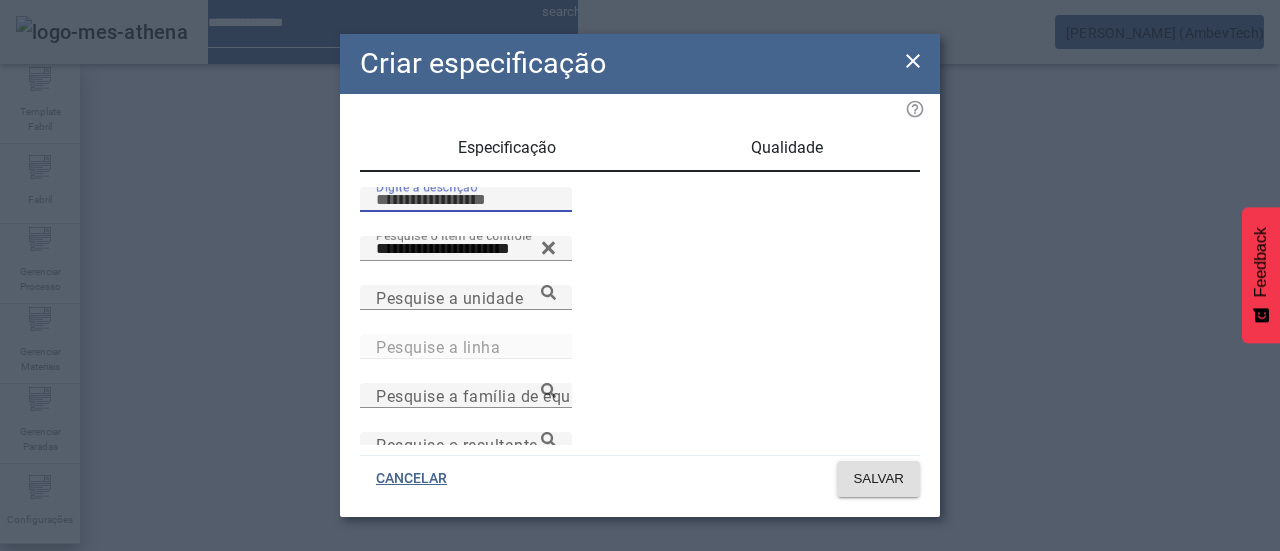 click on "Digite a descrição" at bounding box center (466, 200) 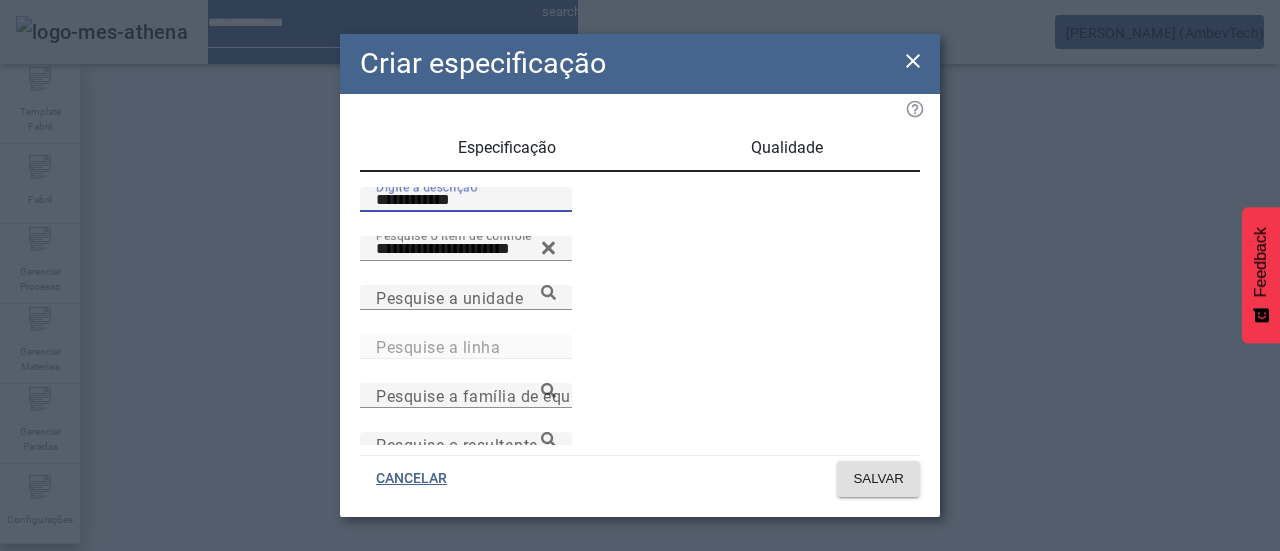 type on "**********" 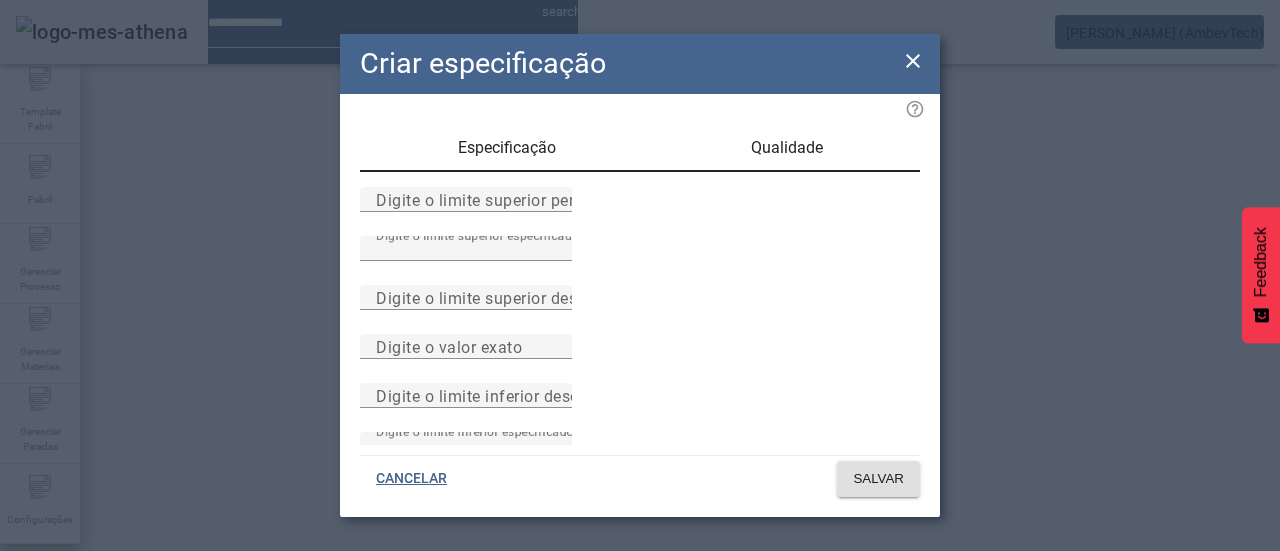 click on "Digite o limite superior especificado *****" at bounding box center (640, 260) 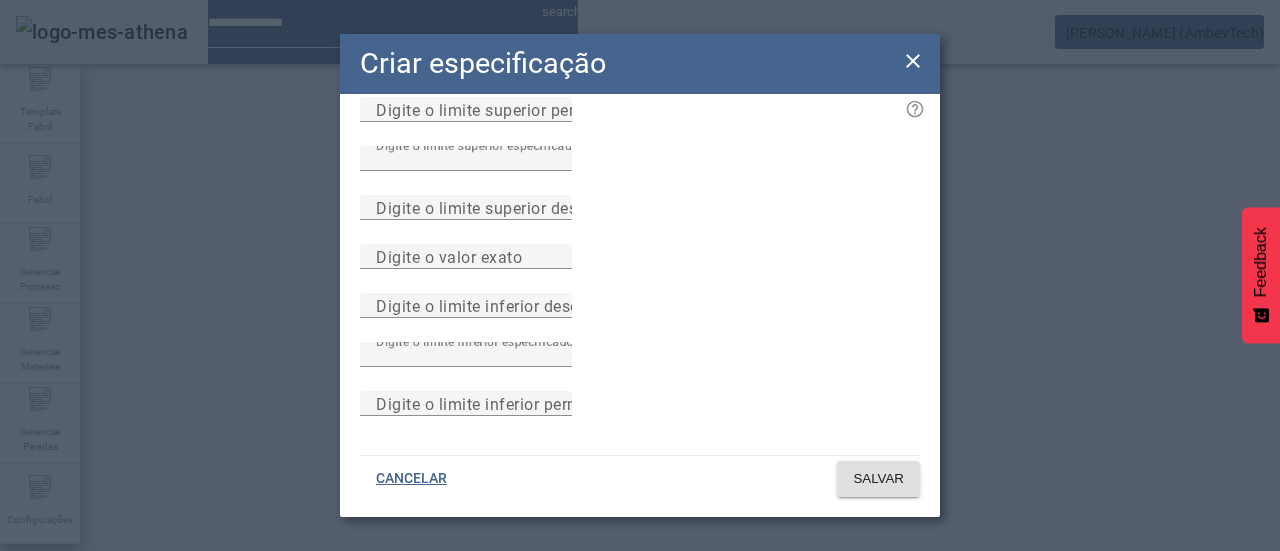 scroll, scrollTop: 0, scrollLeft: 0, axis: both 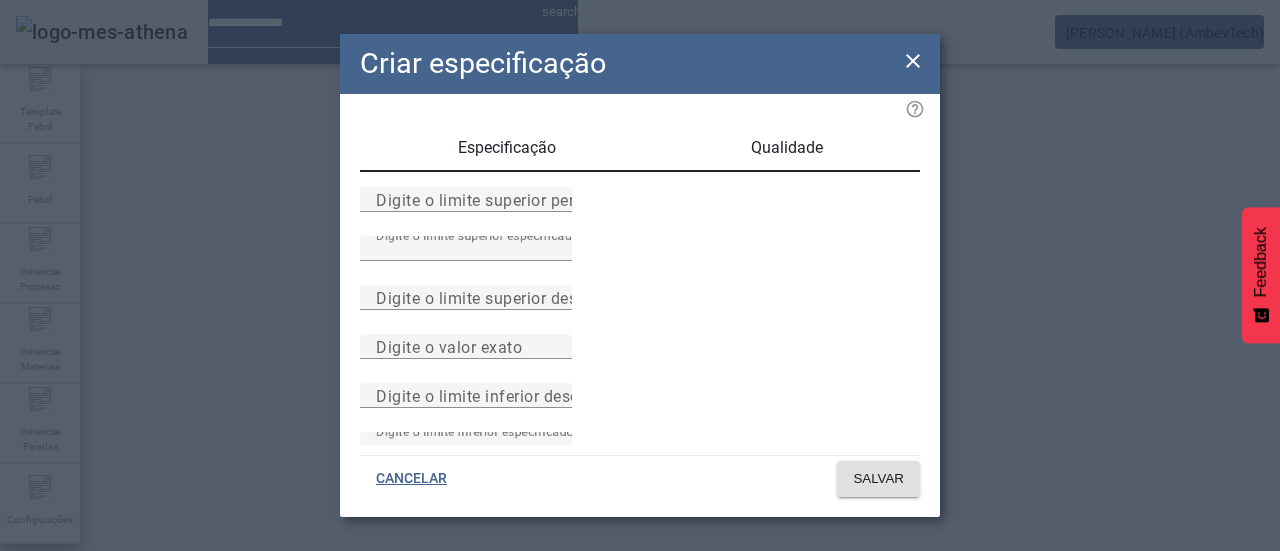 click on "Especificação" at bounding box center (506, 148) 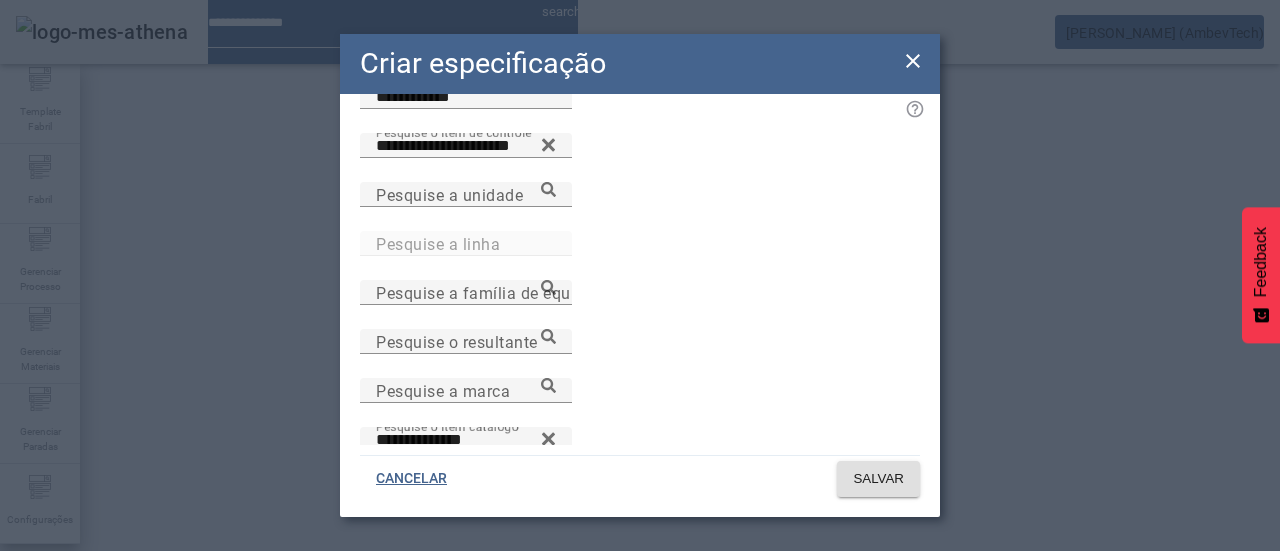 scroll, scrollTop: 200, scrollLeft: 0, axis: vertical 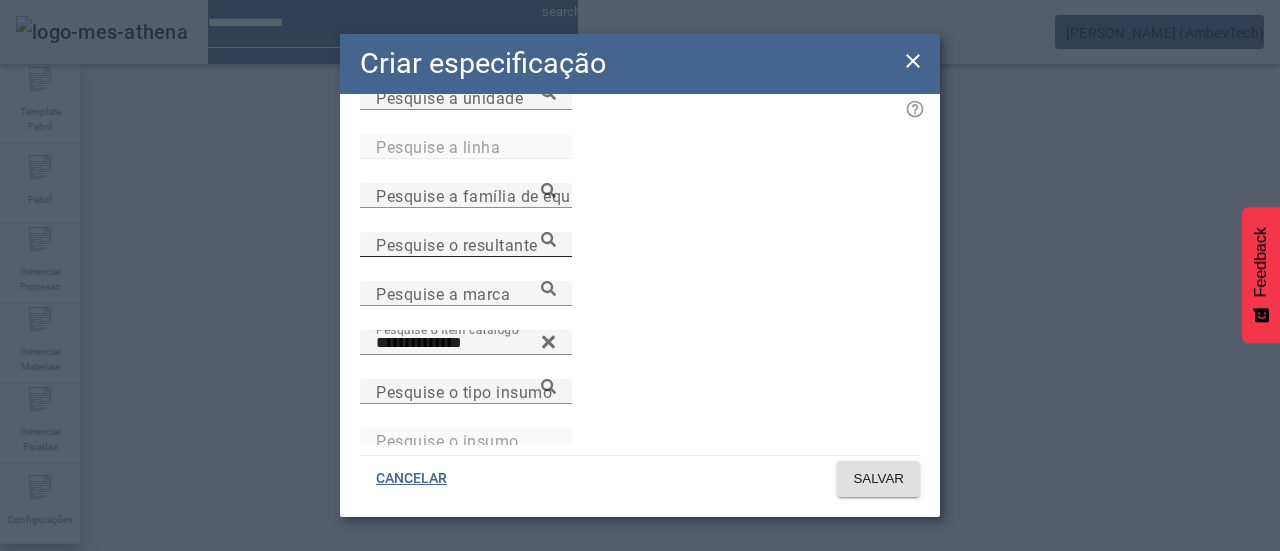 click on "Pesquise o resultante" at bounding box center (457, 244) 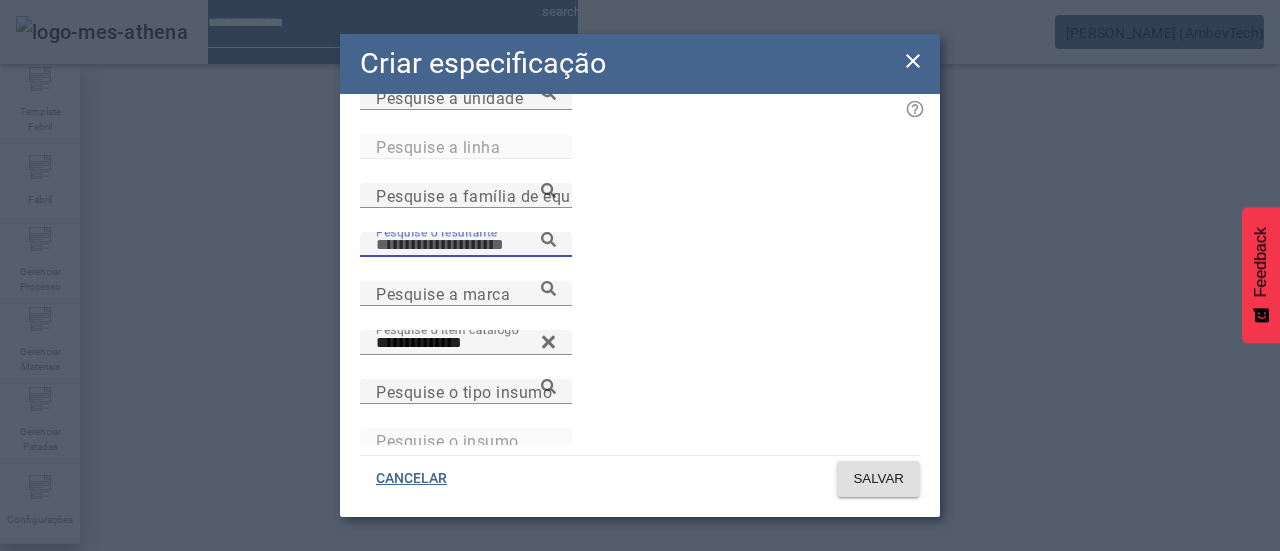paste on "**********" 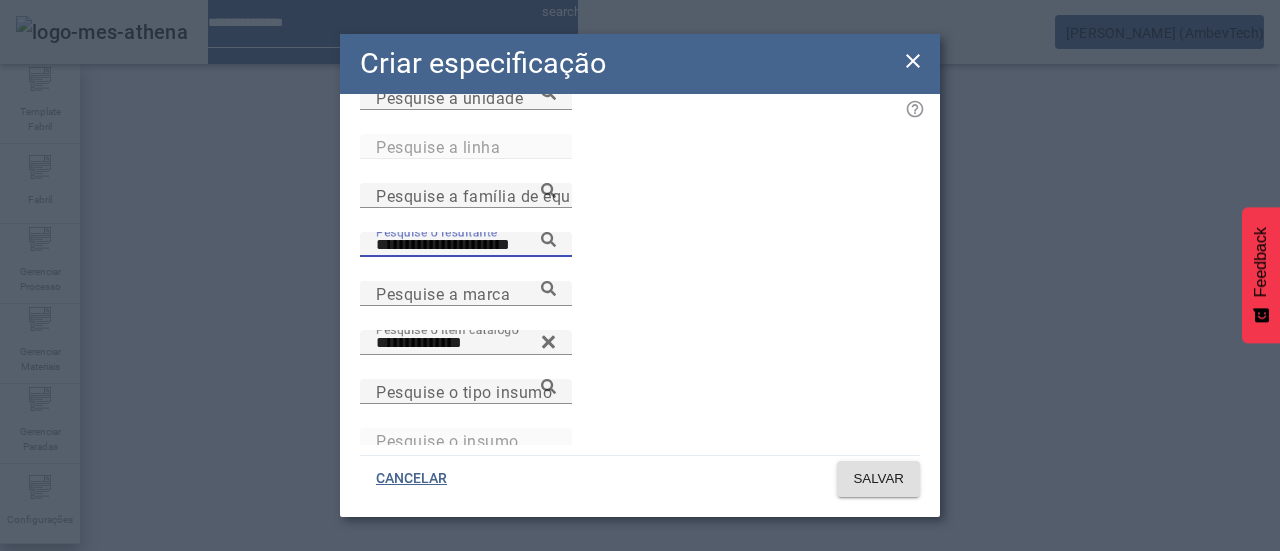 click 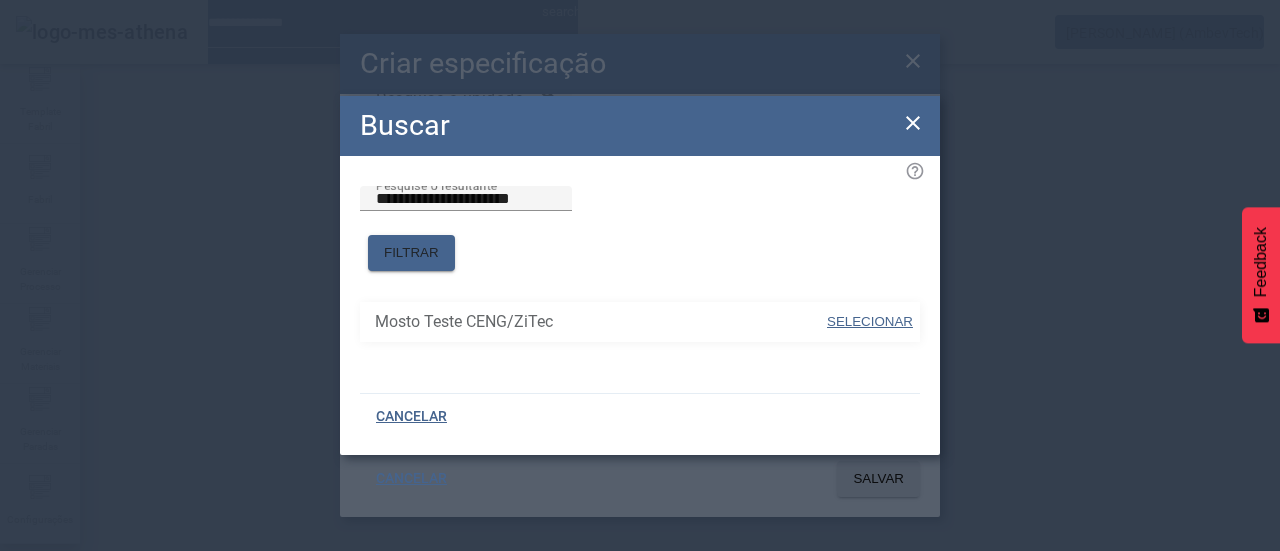 click on "SELECIONAR" at bounding box center (870, 321) 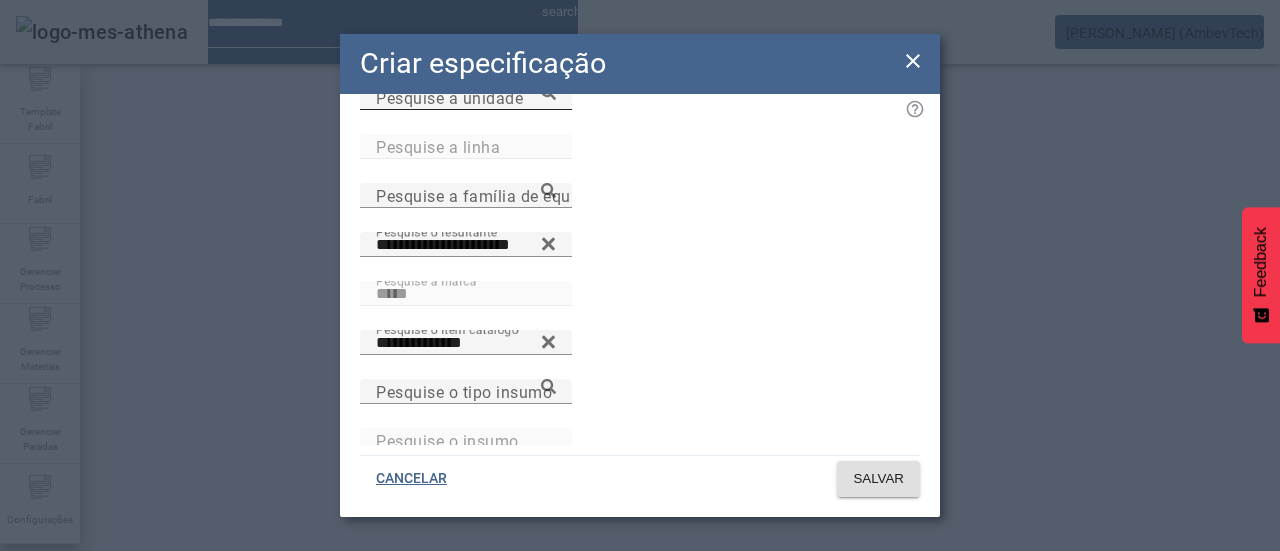 click on "Pesquise a unidade" at bounding box center (466, 98) 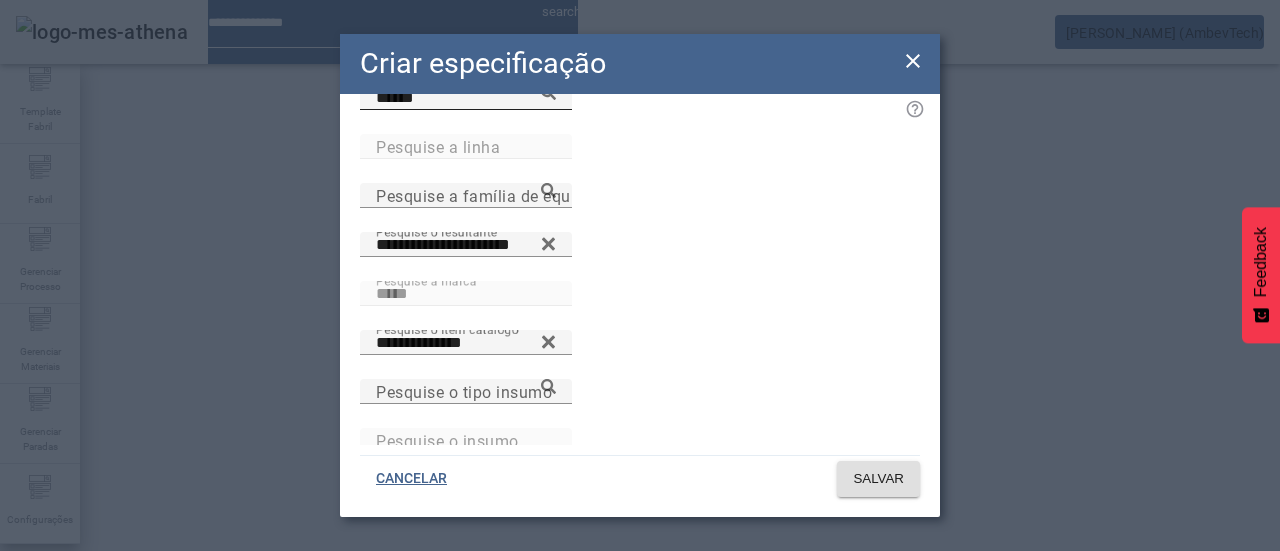 click 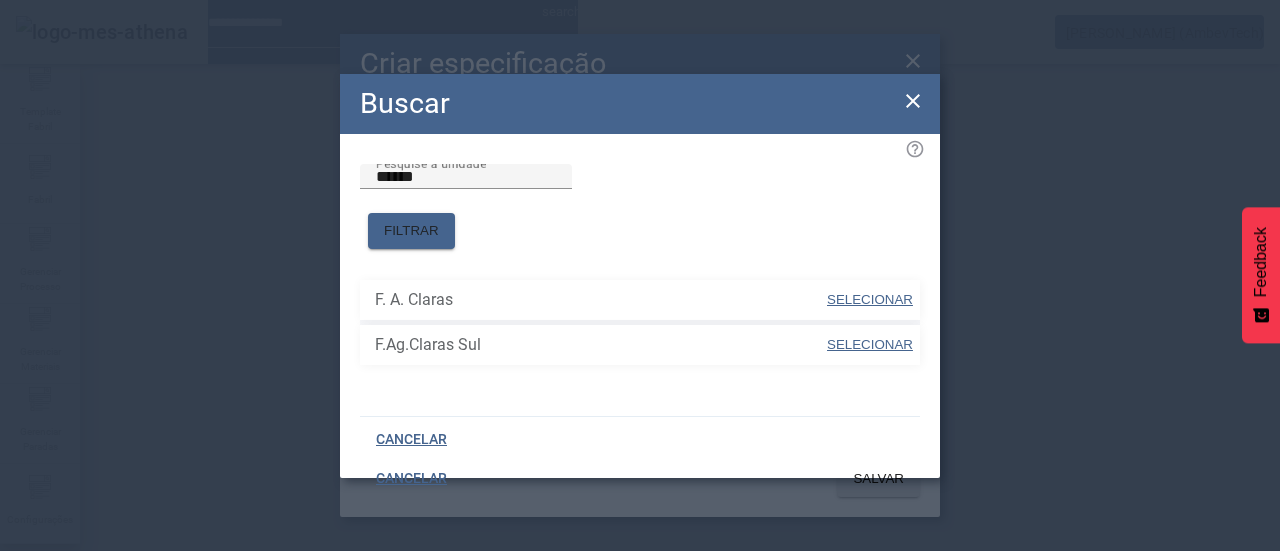 click on "SELECIONAR" at bounding box center (870, 344) 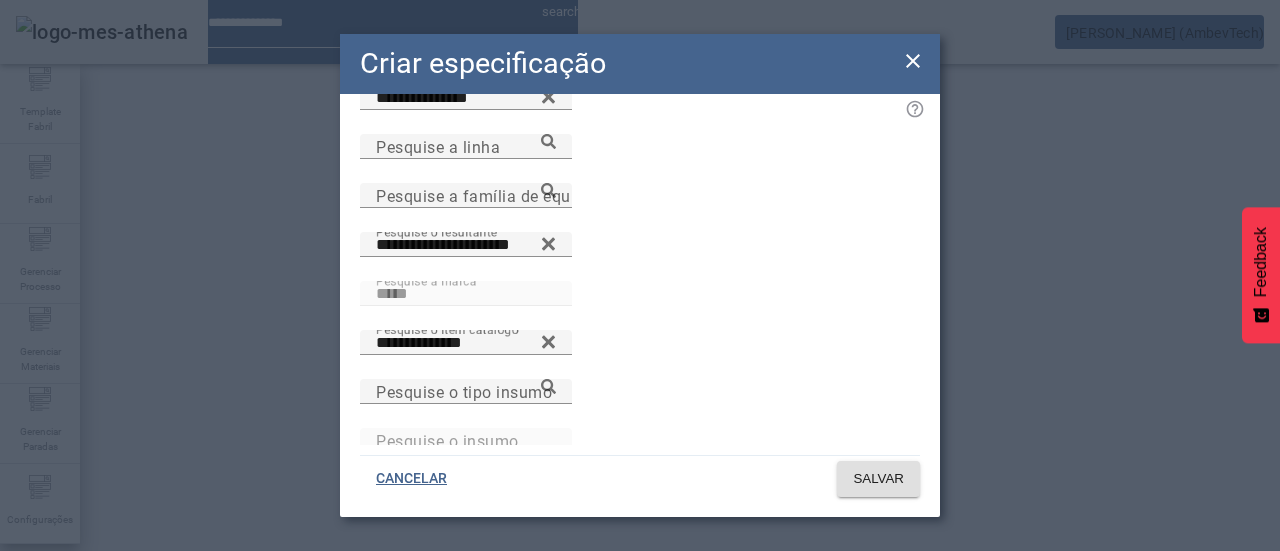 click on "**********" at bounding box center [640, 354] 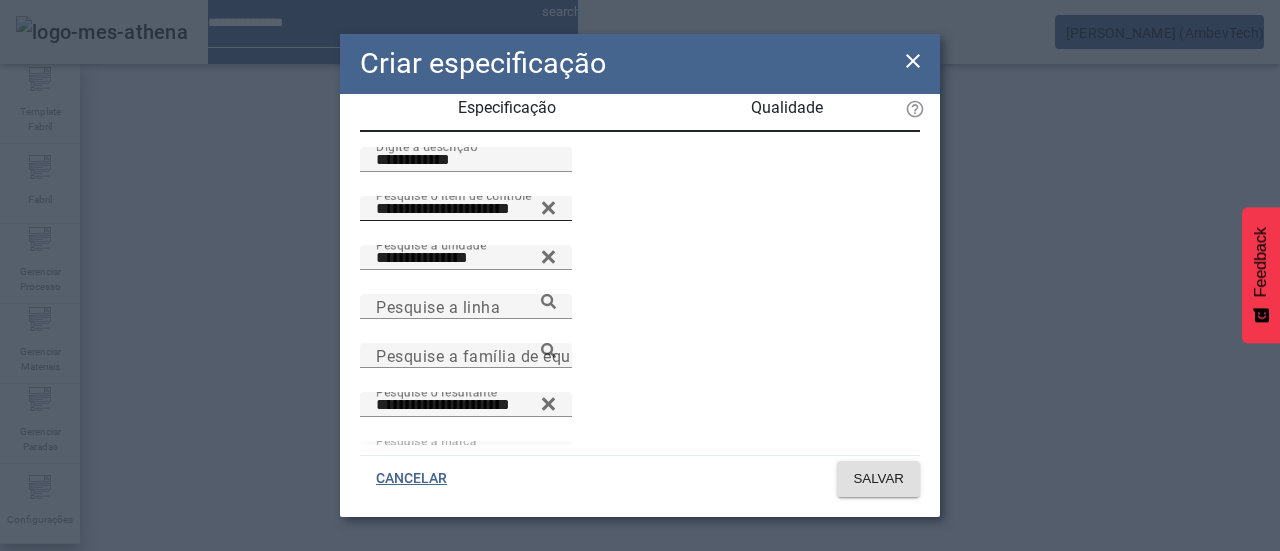 scroll, scrollTop: 0, scrollLeft: 0, axis: both 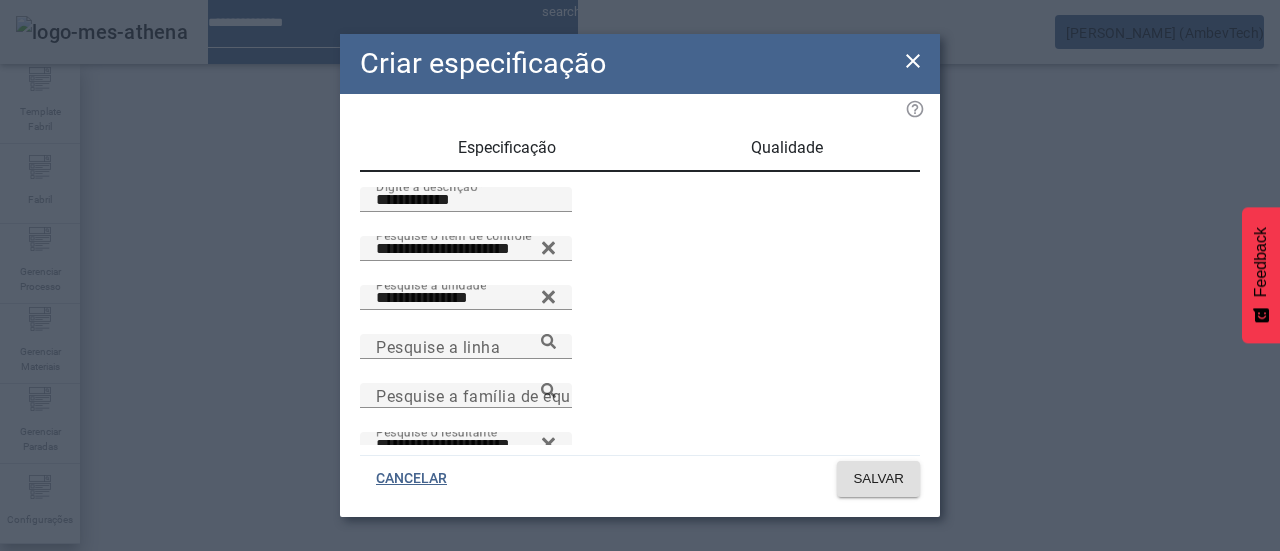 click on "Qualidade" at bounding box center (787, 148) 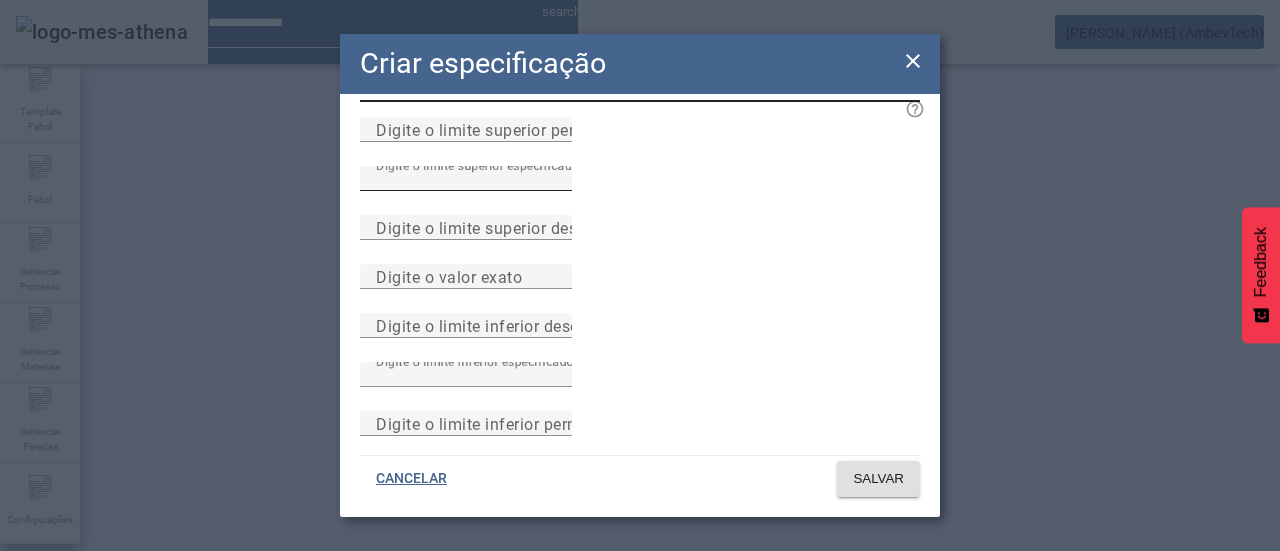 scroll, scrollTop: 0, scrollLeft: 0, axis: both 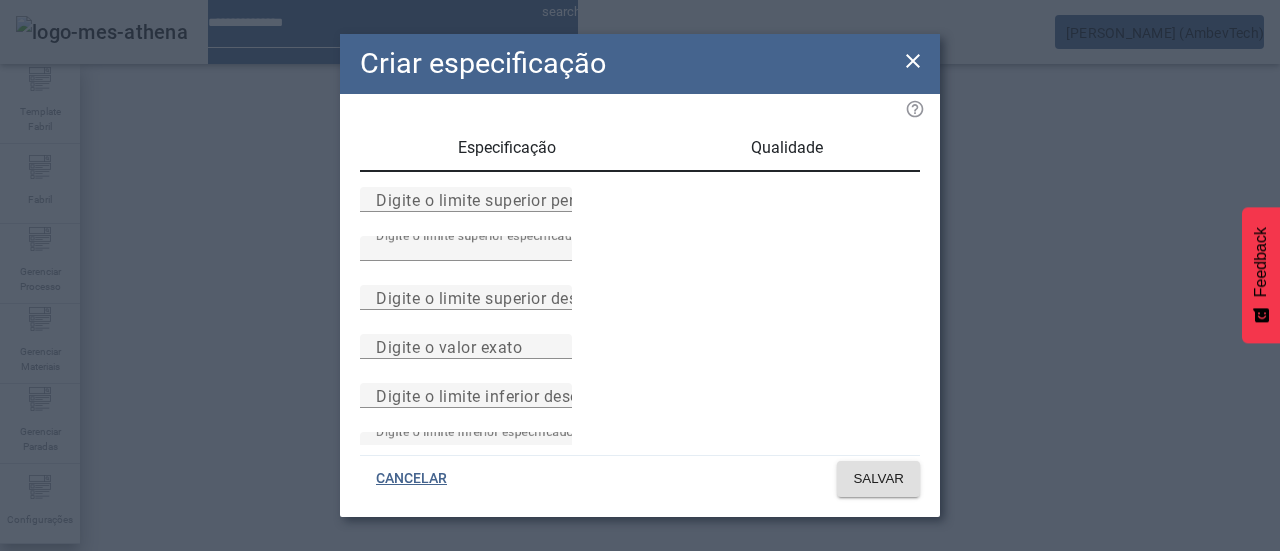 click on "Especificação" at bounding box center (507, 148) 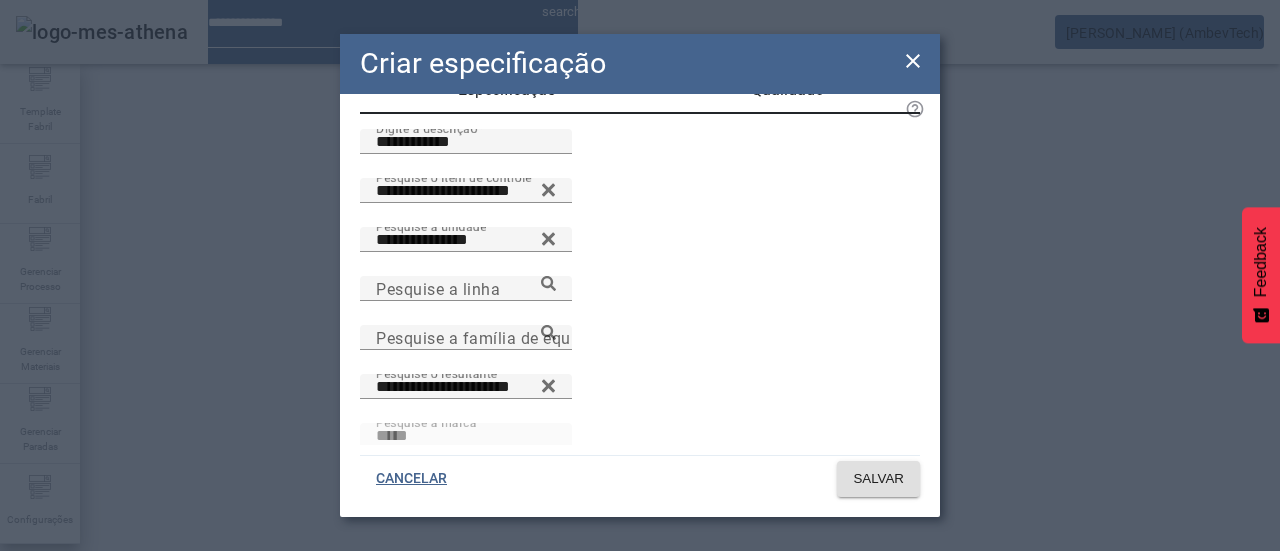 scroll, scrollTop: 14, scrollLeft: 0, axis: vertical 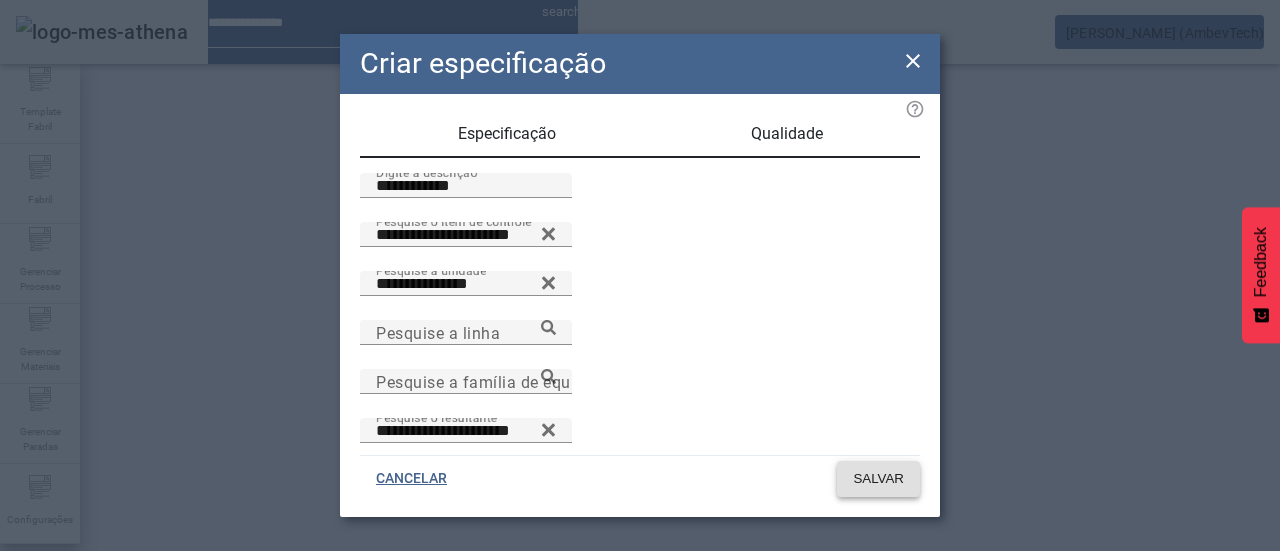 click on "SALVAR" 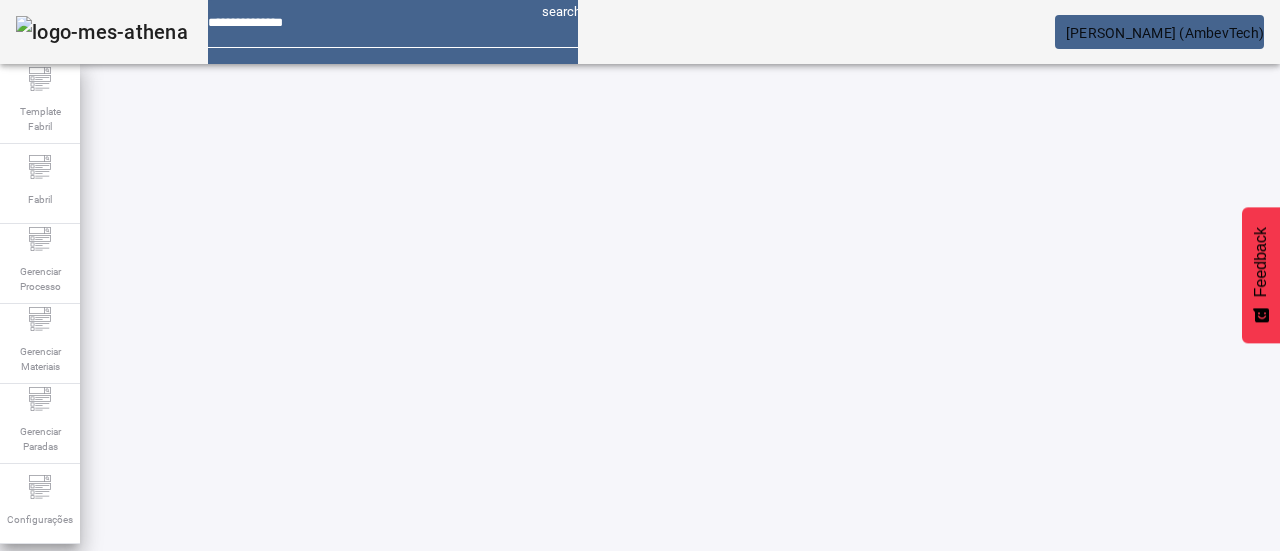 scroll, scrollTop: 0, scrollLeft: 0, axis: both 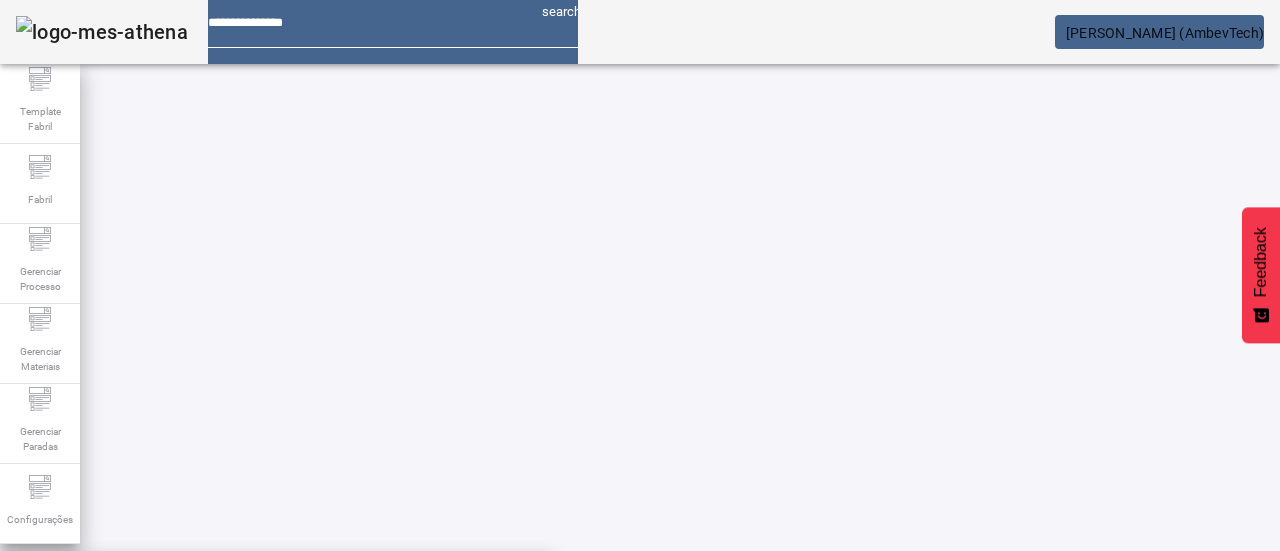 paste on "**********" 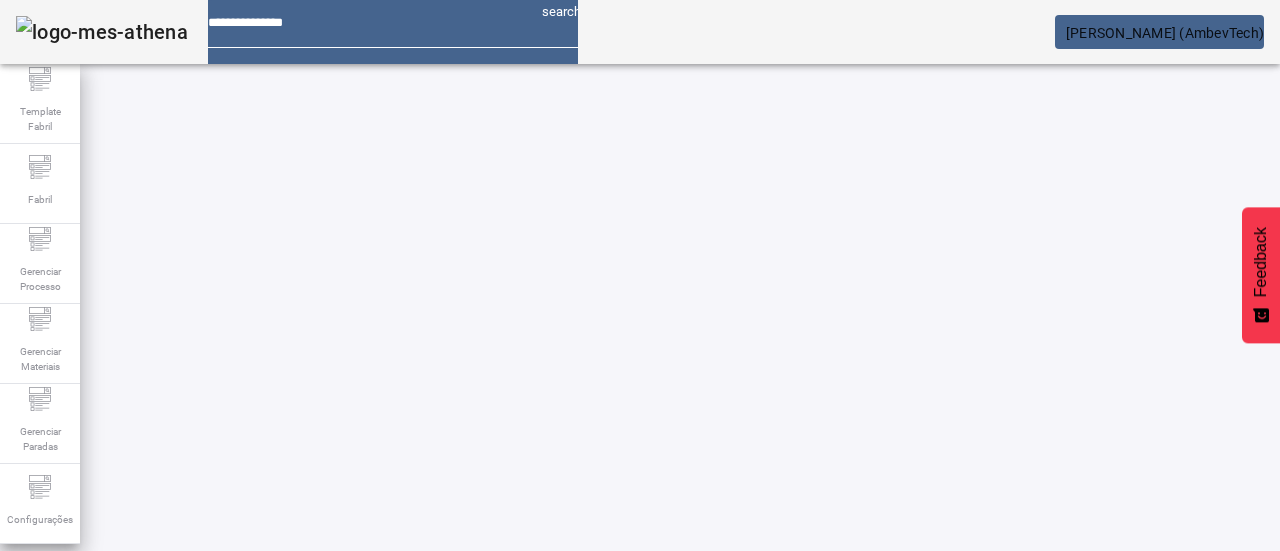 click on "**********" 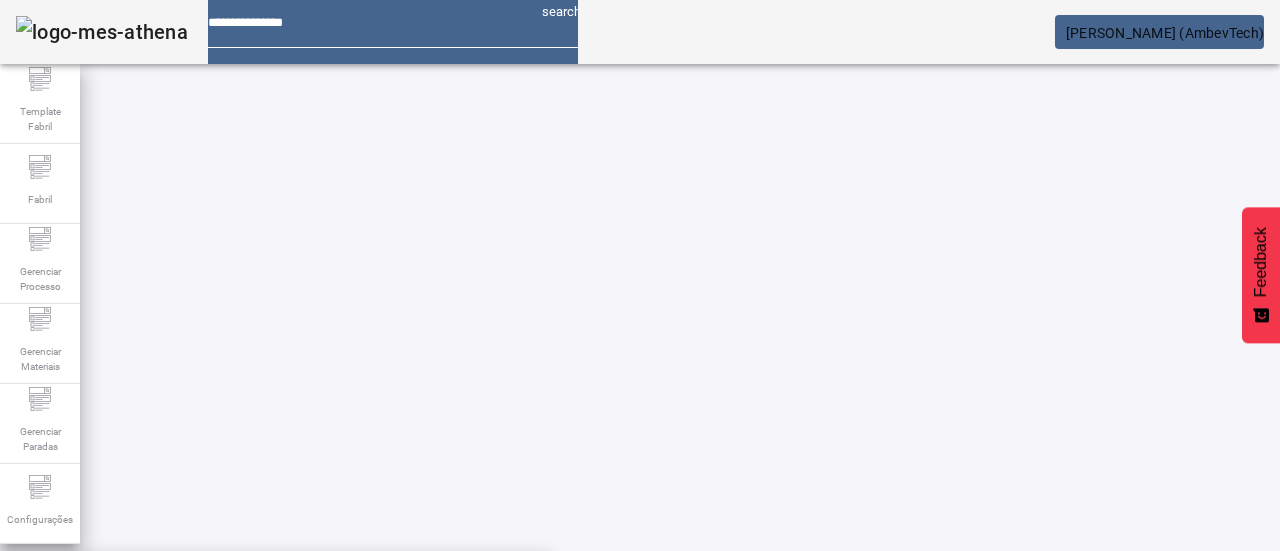 click on "**********" at bounding box center (116, 601) 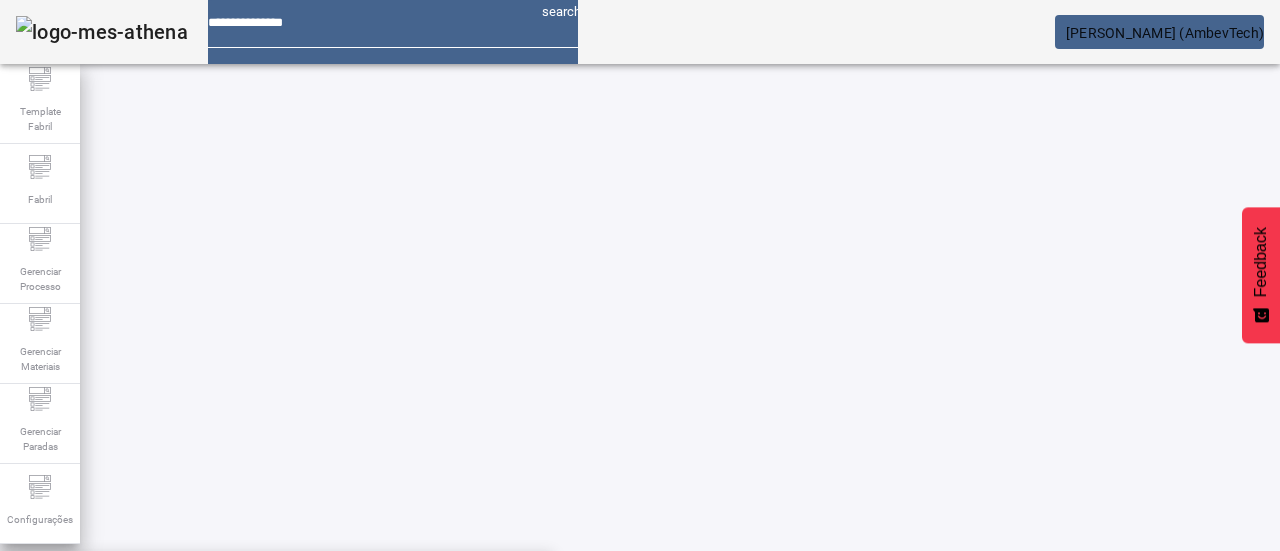 click on "FILTRAR" 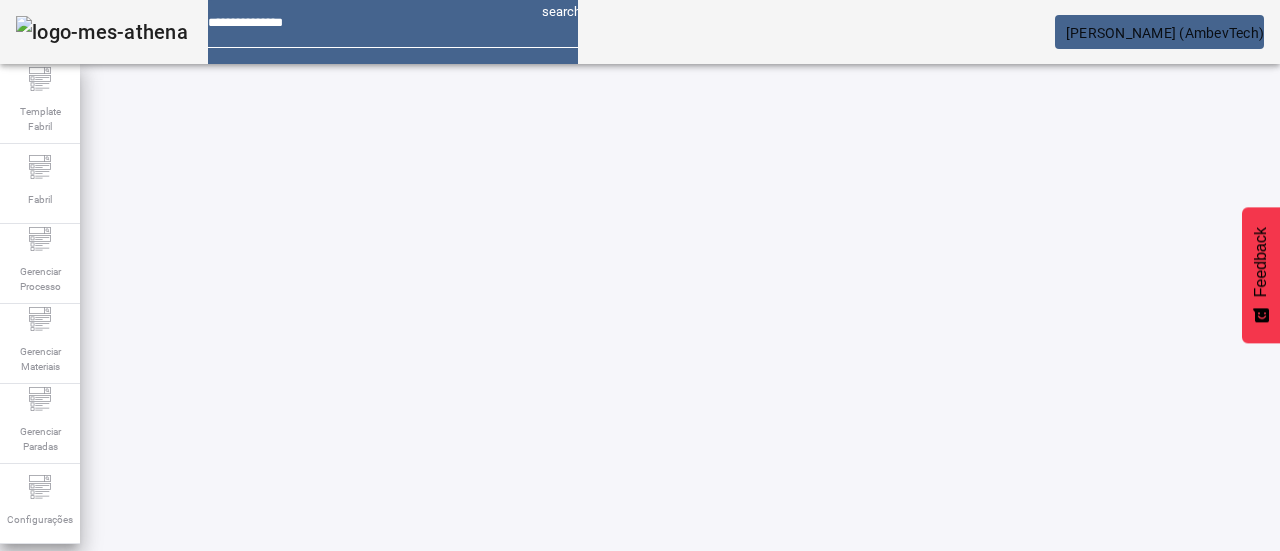 scroll, scrollTop: 0, scrollLeft: 0, axis: both 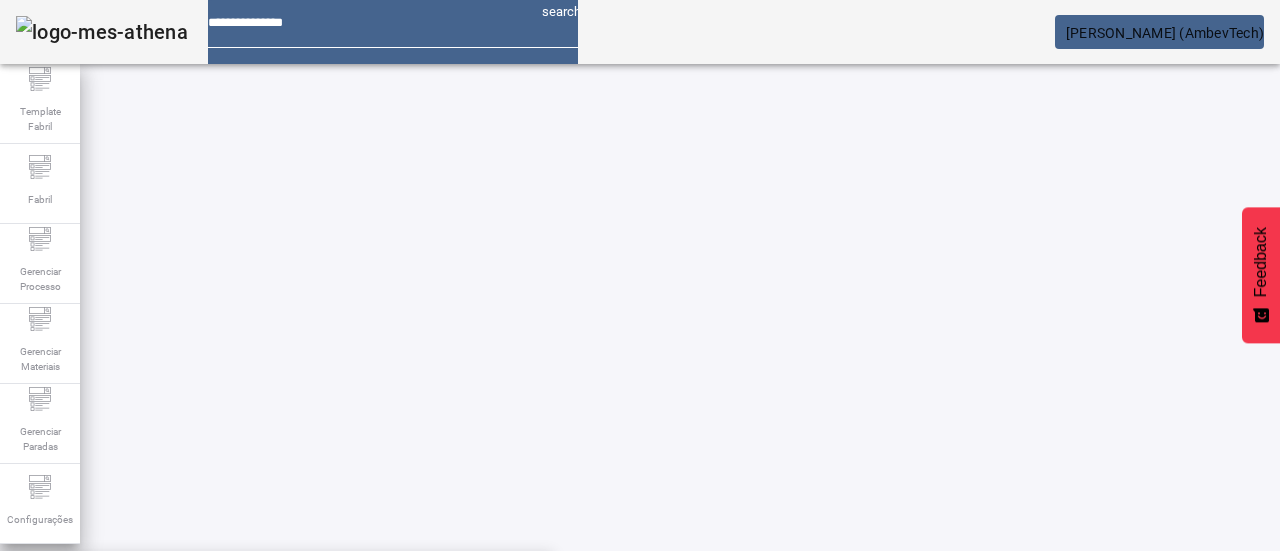 click on "FILTRAR" 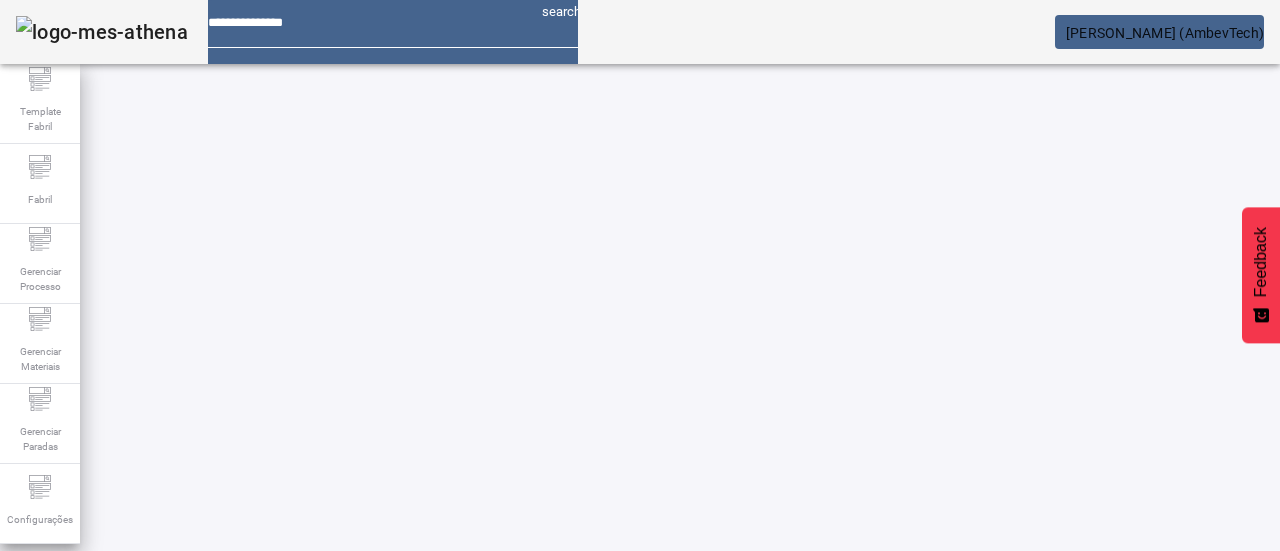scroll, scrollTop: 423, scrollLeft: 0, axis: vertical 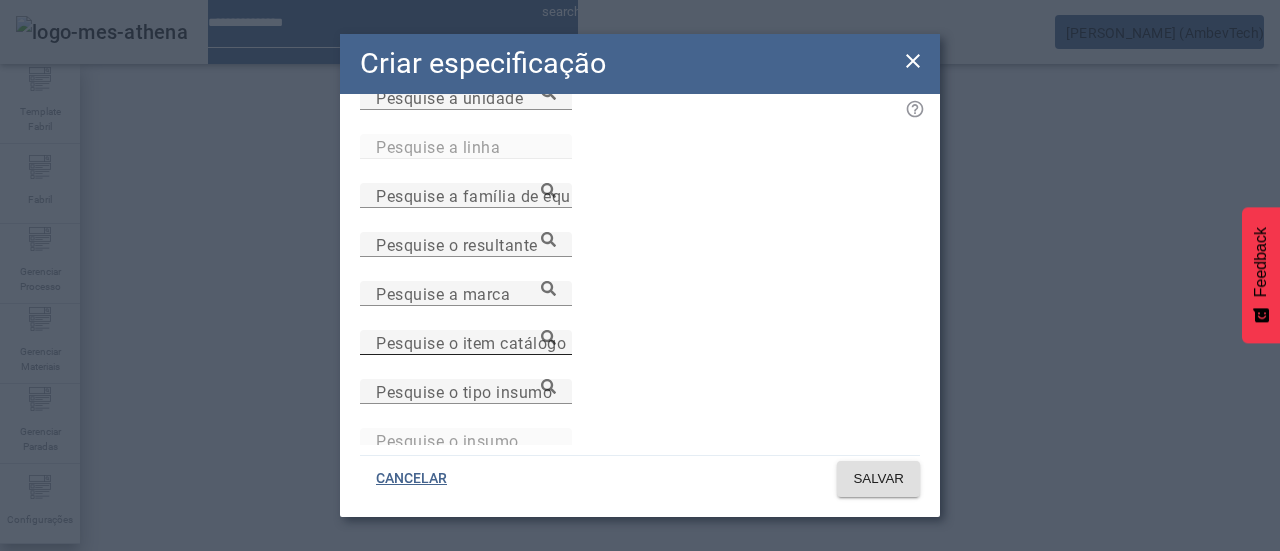 click on "Pesquise o item catálogo" at bounding box center (471, 342) 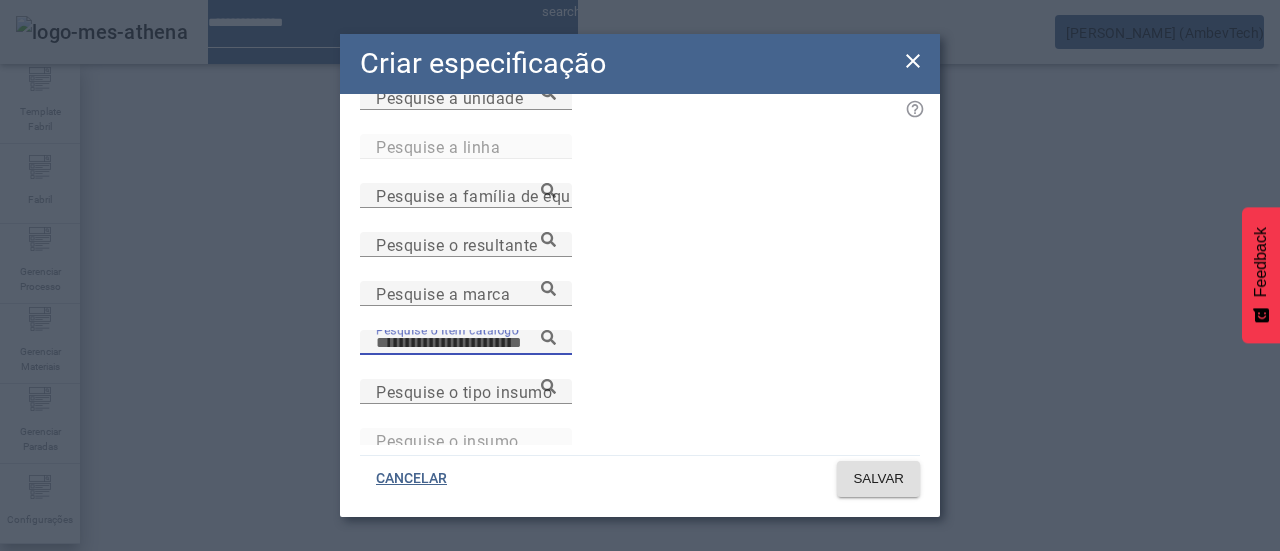 paste on "**********" 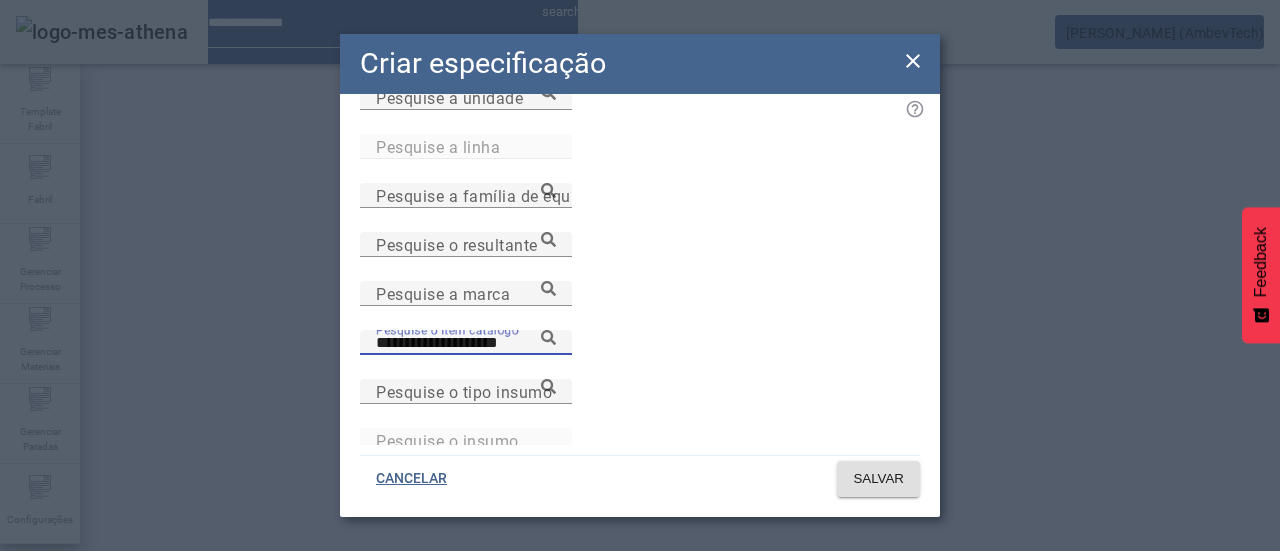 click 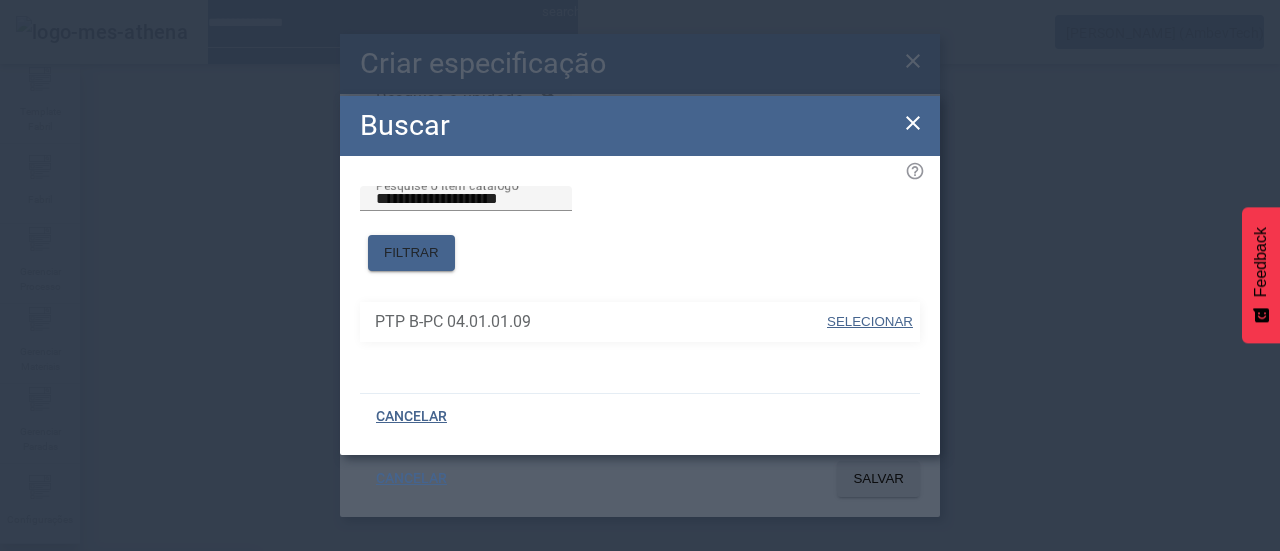 click at bounding box center [870, 322] 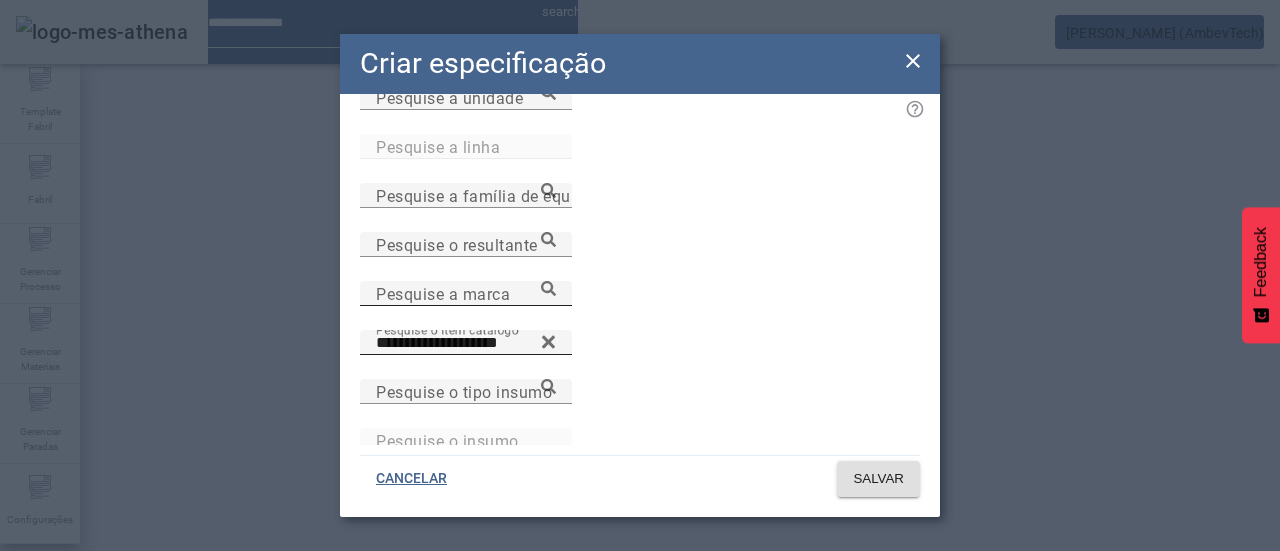 scroll, scrollTop: 0, scrollLeft: 0, axis: both 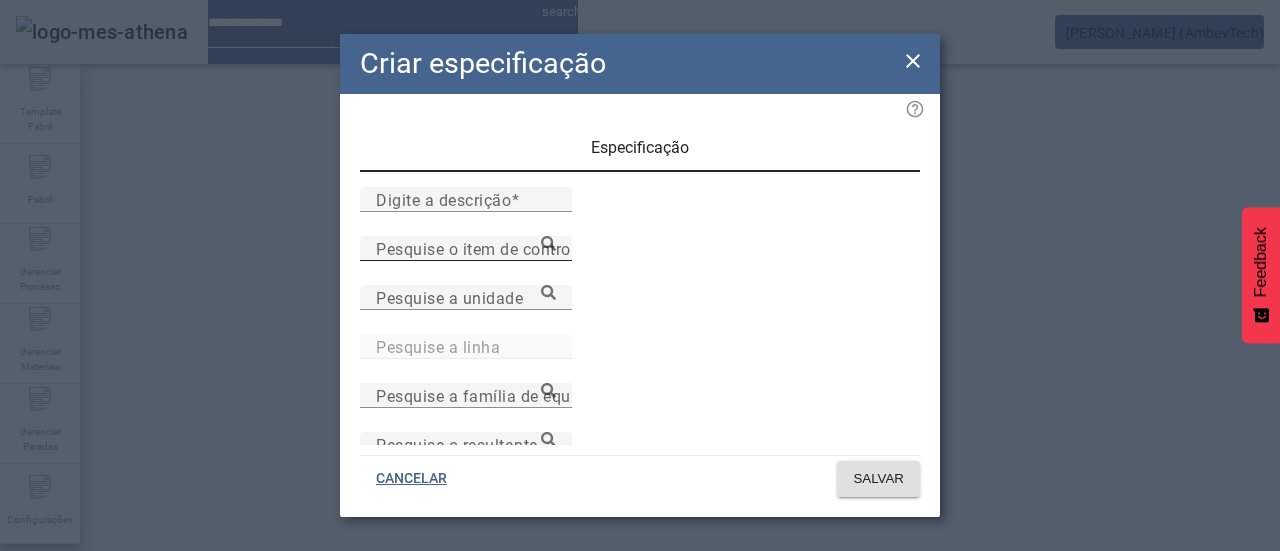 click on "Pesquise o item de controle" at bounding box center (466, 248) 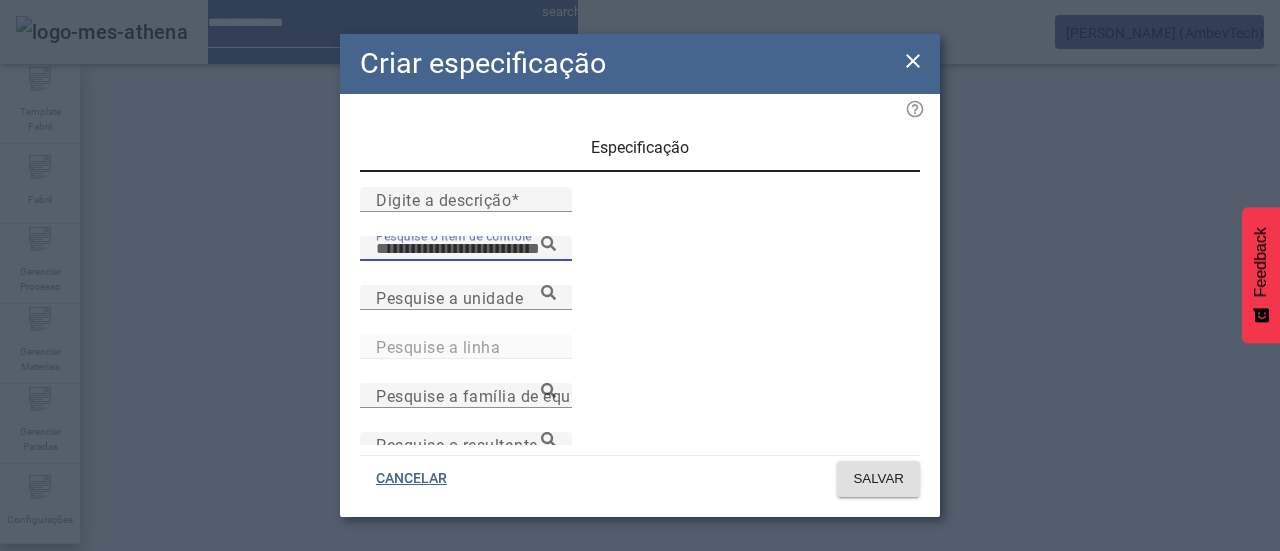 paste on "**********" 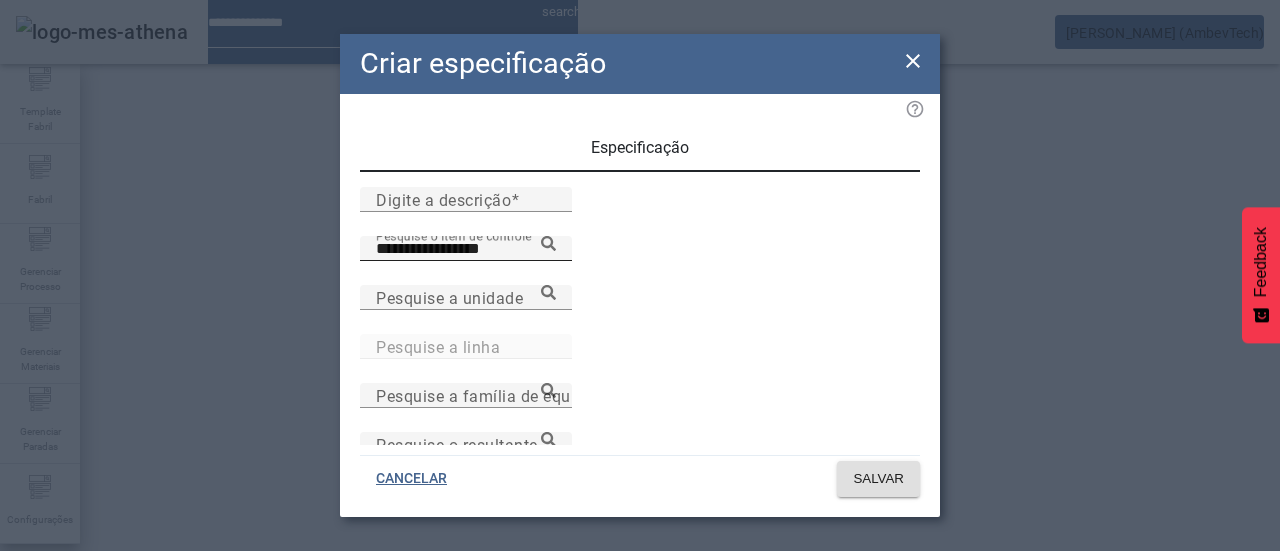 click 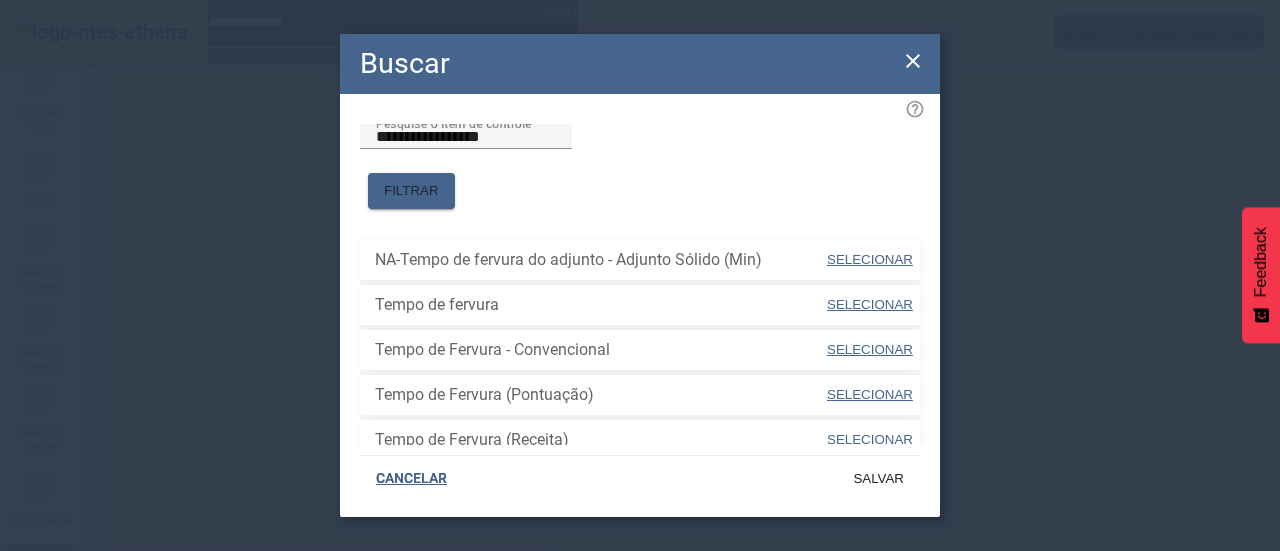 click on "SELECIONAR" at bounding box center [870, 305] 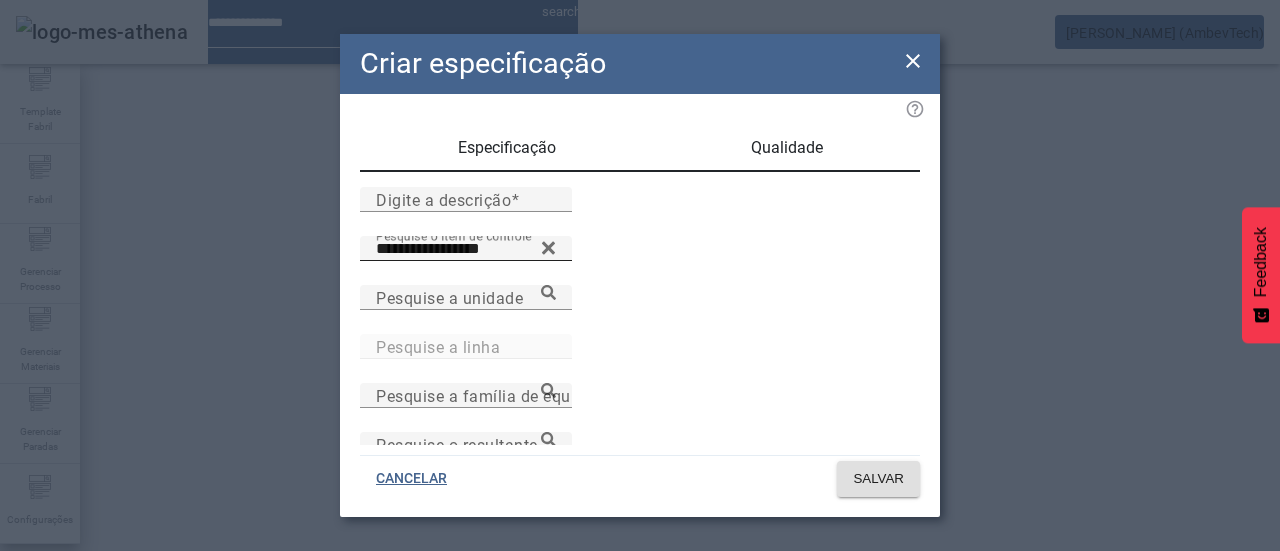 click on "Qualidade" at bounding box center (787, 148) 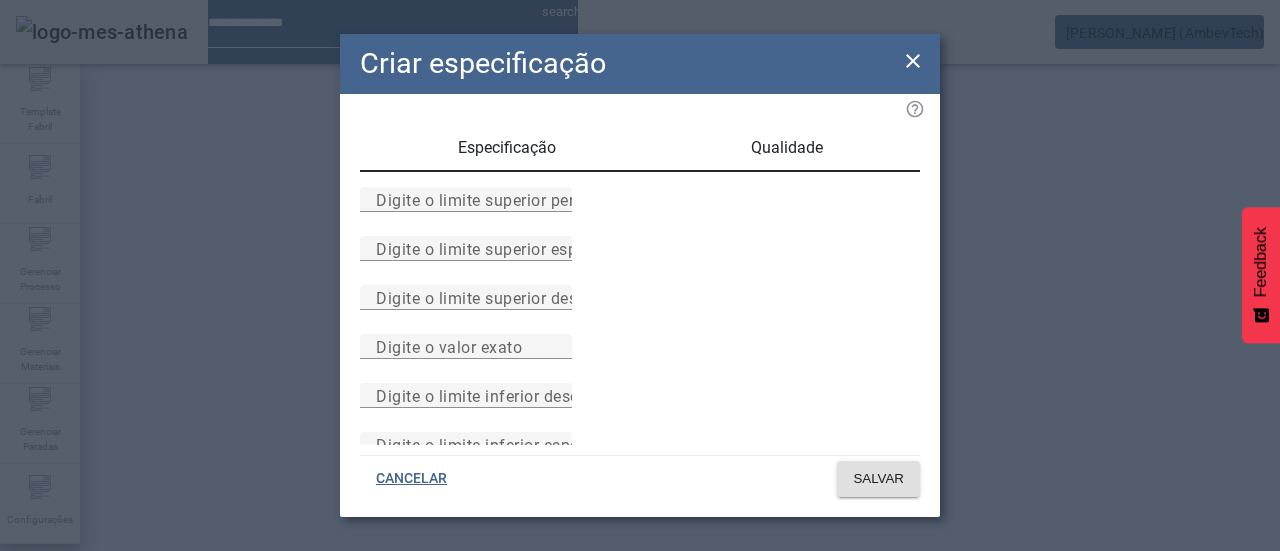 click on "Digite o limite superior permitido" at bounding box center (640, 211) 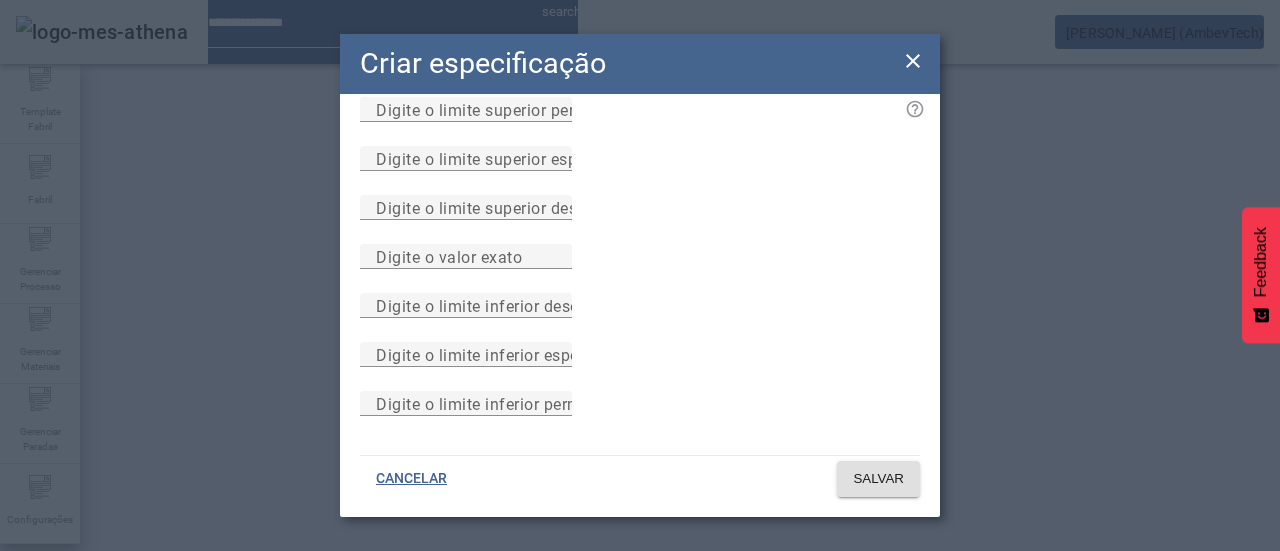 scroll, scrollTop: 292, scrollLeft: 0, axis: vertical 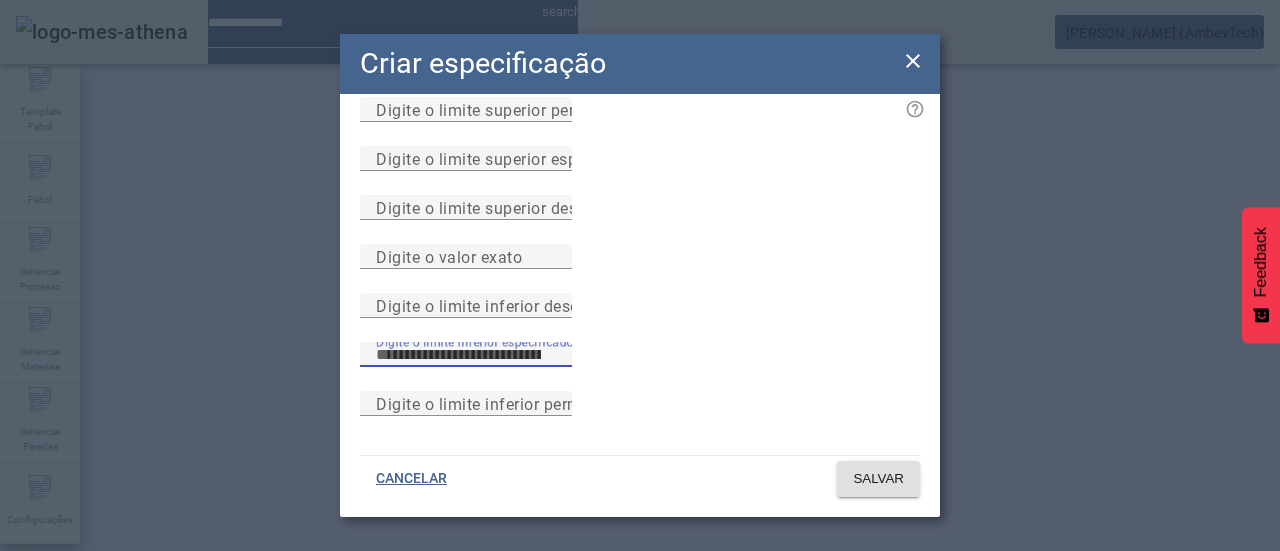 drag, startPoint x: 500, startPoint y: 323, endPoint x: 491, endPoint y: 318, distance: 10.29563 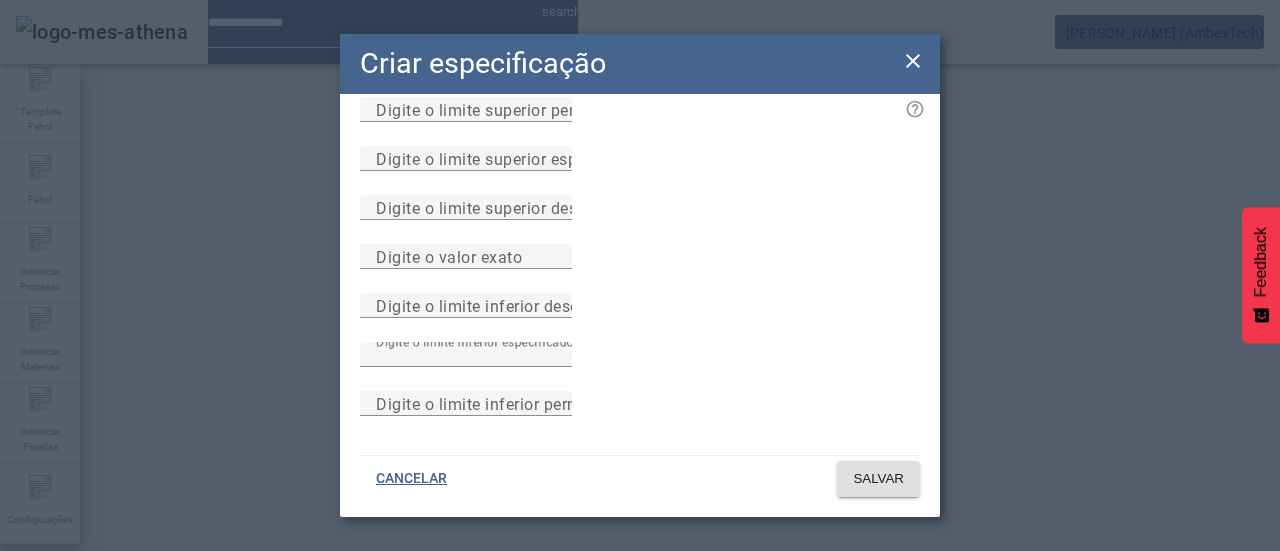 click on "Digite o limite inferior desejado" at bounding box center (640, 317) 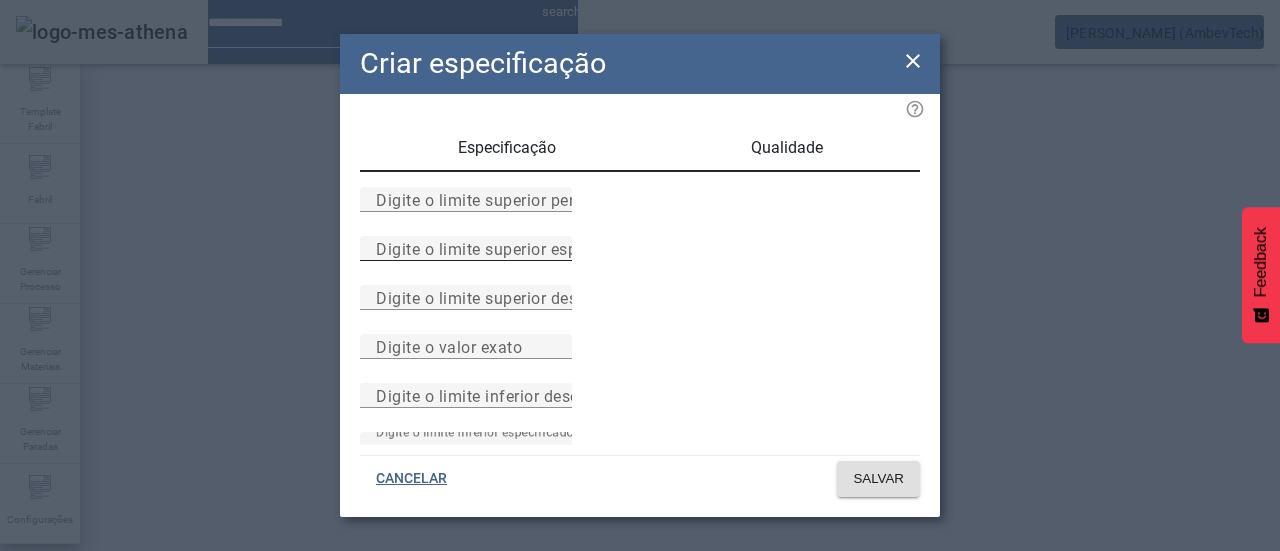 click on "Digite o limite superior especificado" at bounding box center [511, 248] 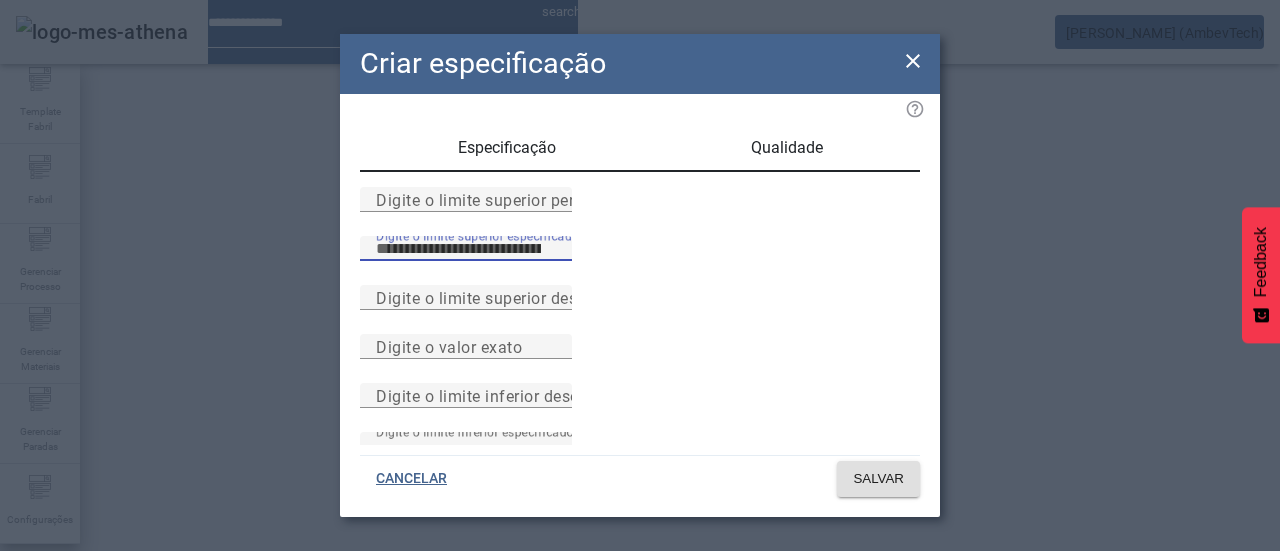 type on "**" 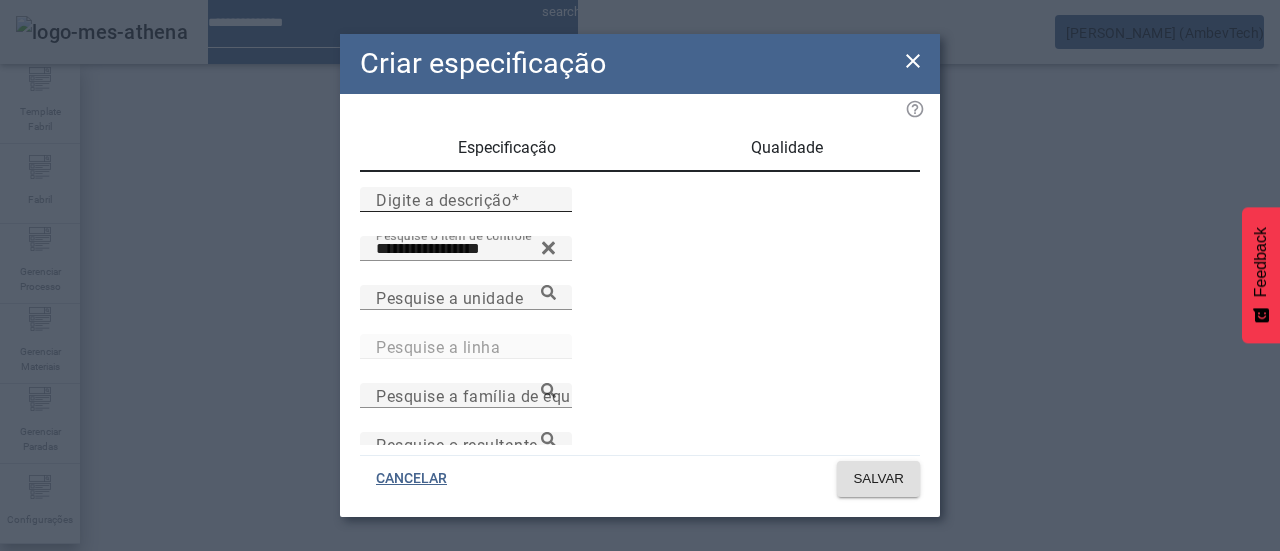 click on "Digite a descrição" at bounding box center [443, 199] 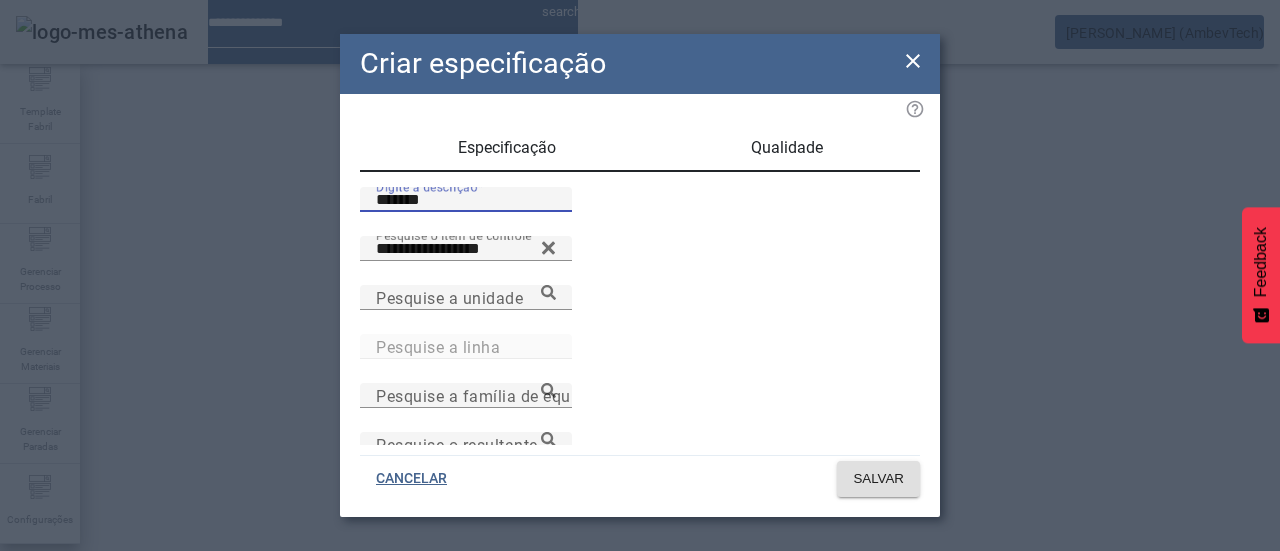 type on "*******" 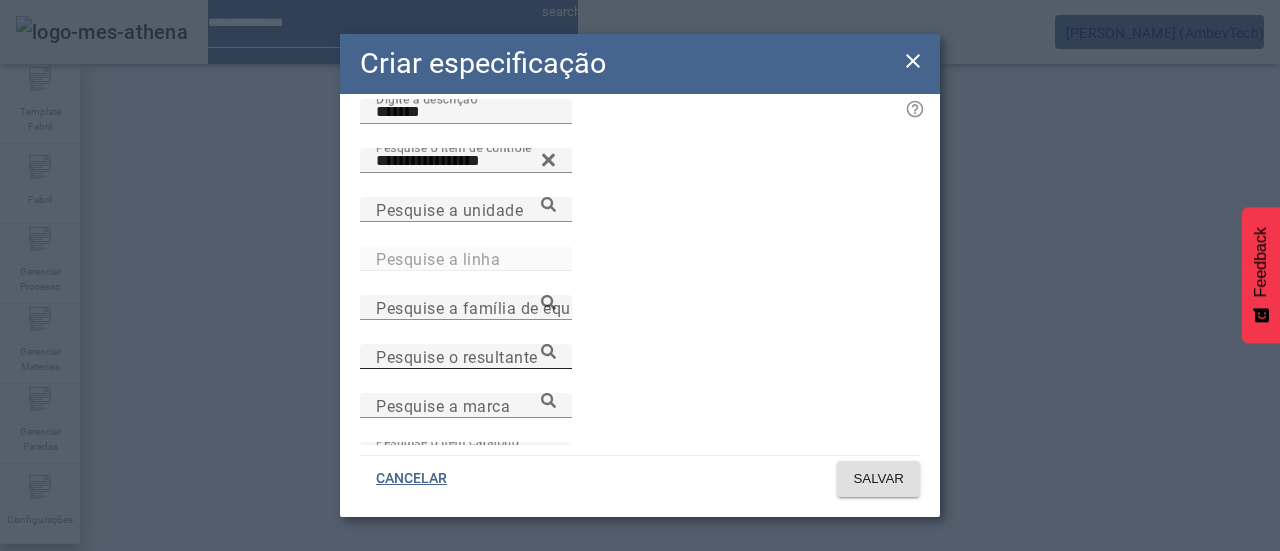 scroll, scrollTop: 114, scrollLeft: 0, axis: vertical 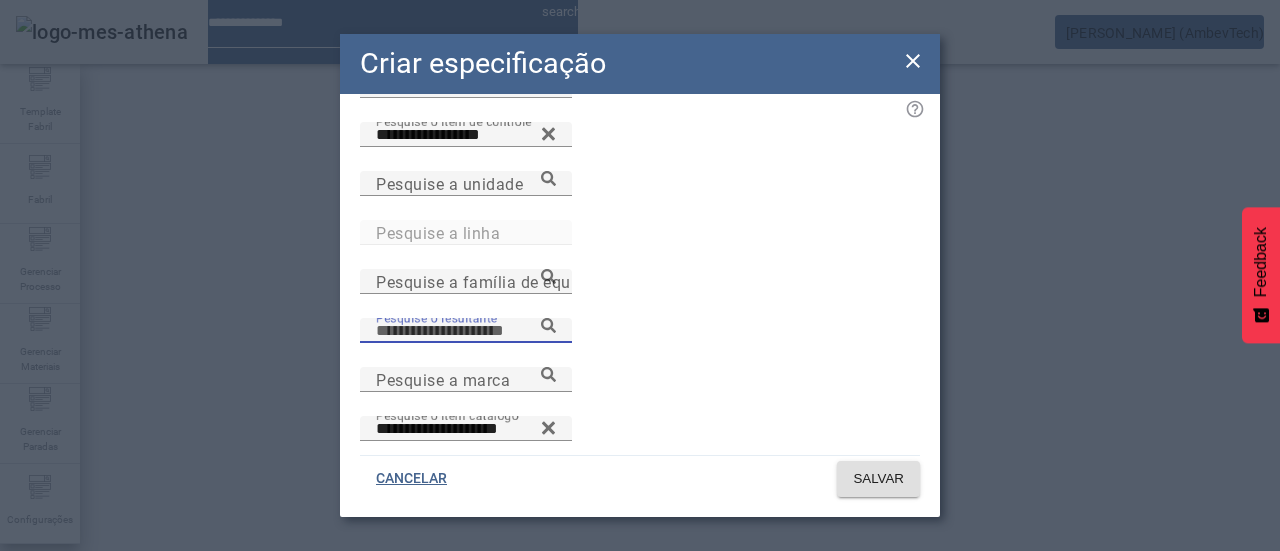 click on "Pesquise o resultante" at bounding box center (466, 331) 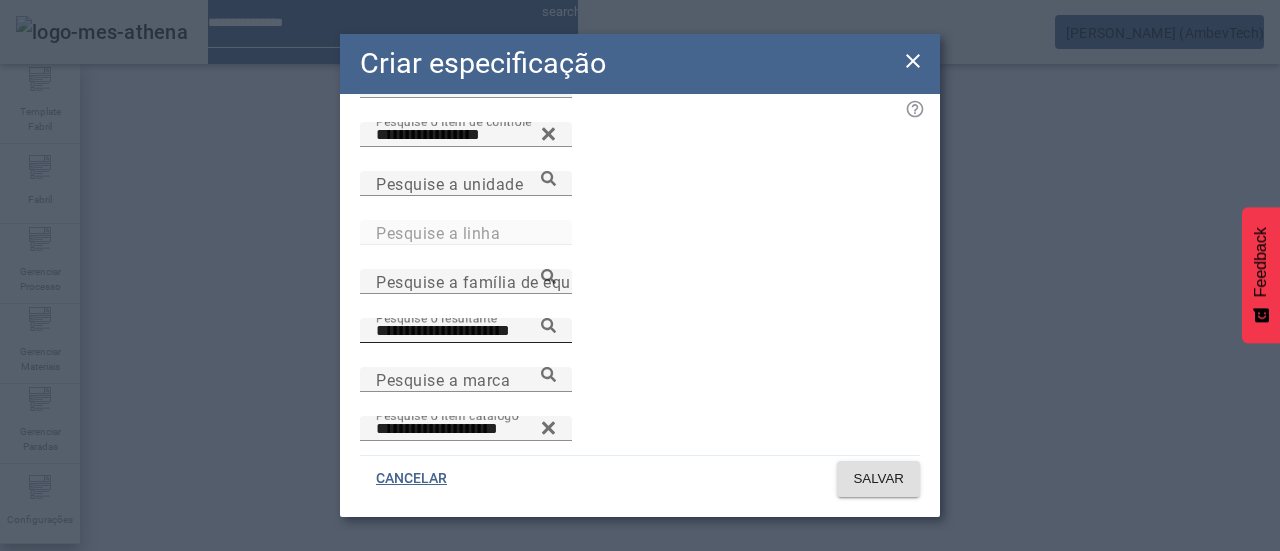 click 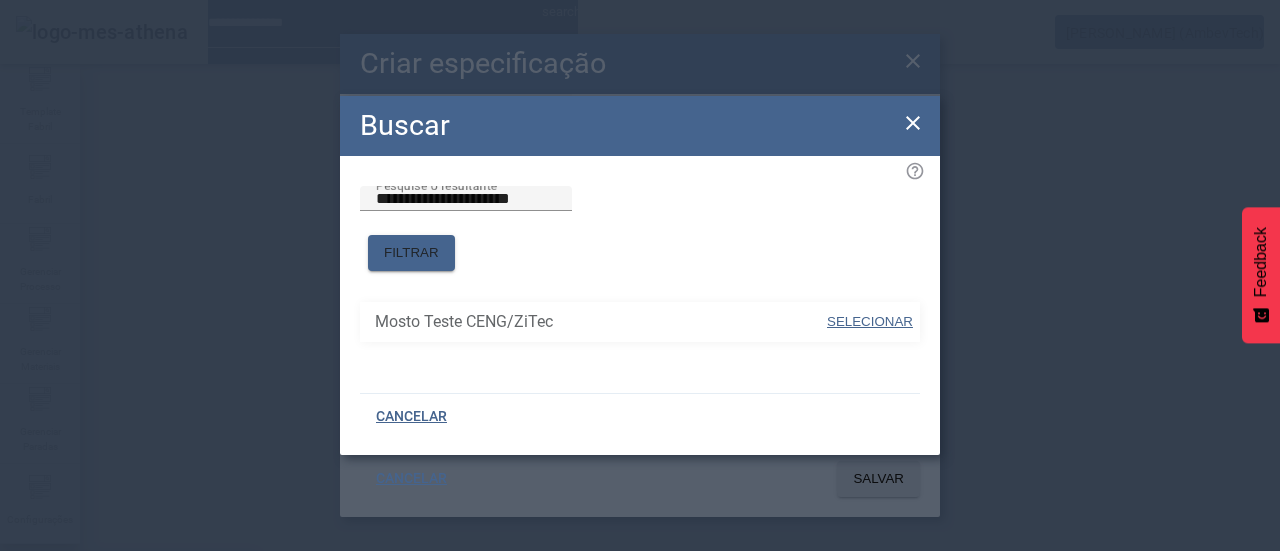 click at bounding box center [870, 322] 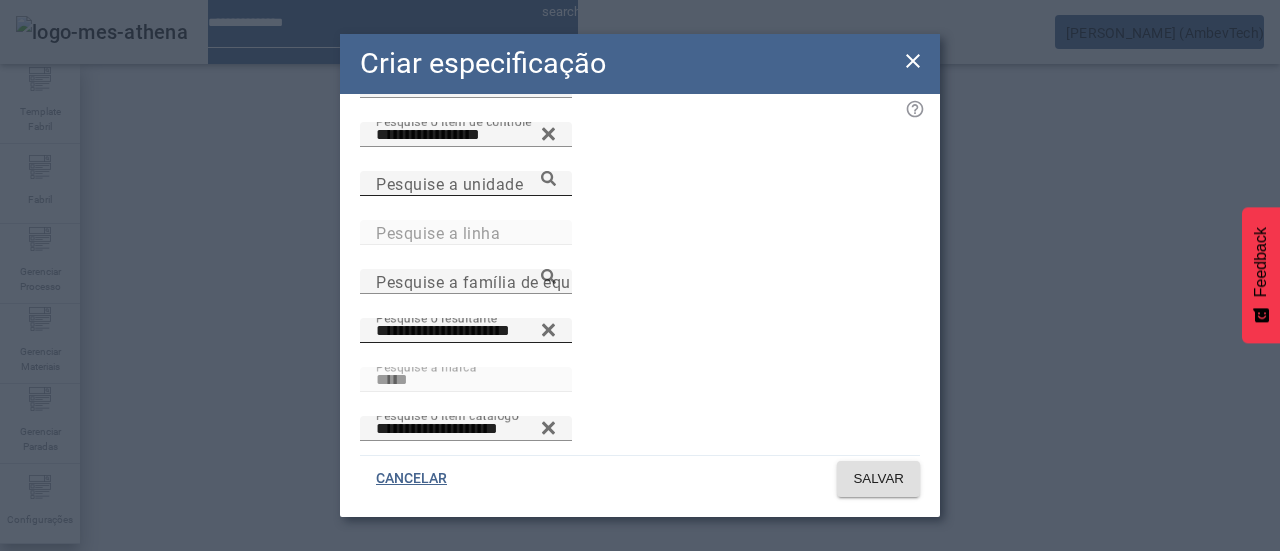 click on "Pesquise a unidade" at bounding box center (466, 183) 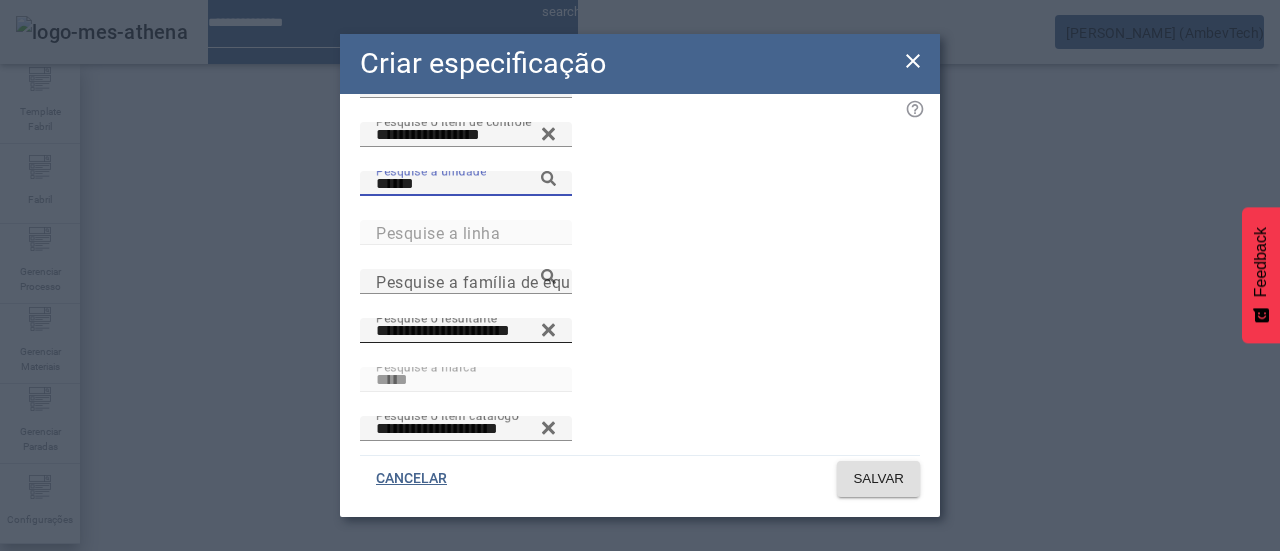 click 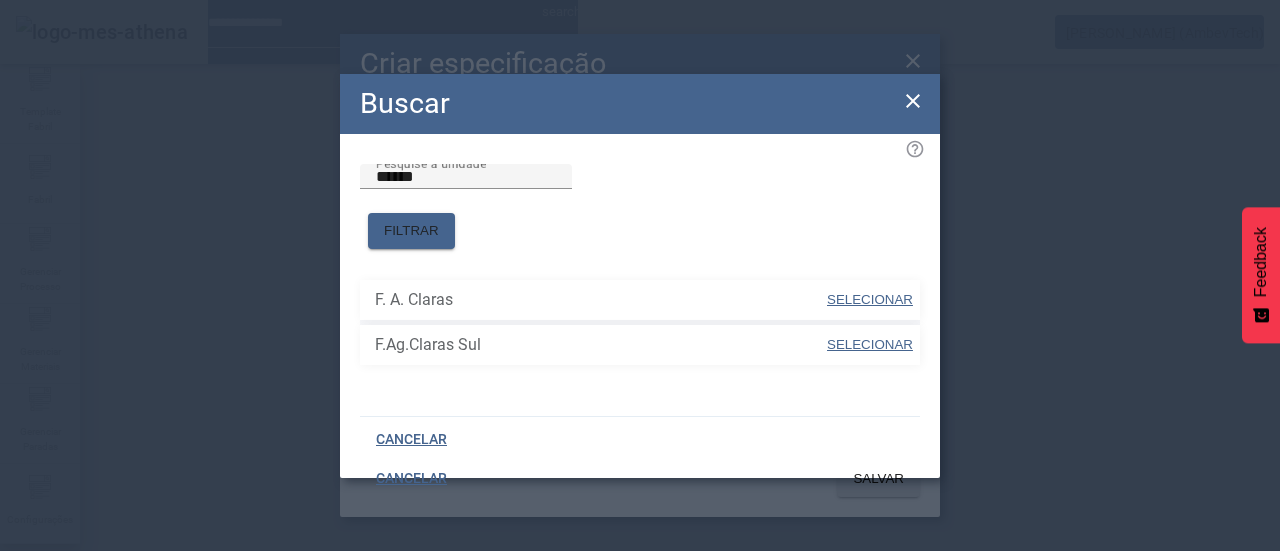 click on "SELECIONAR" at bounding box center [870, 345] 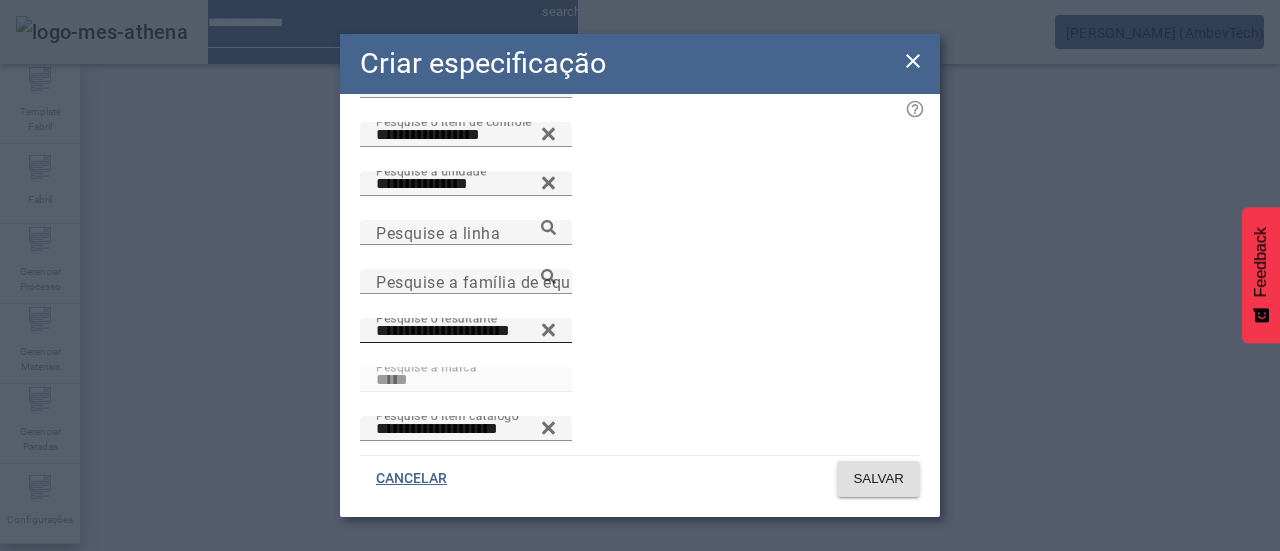 click on "**********" at bounding box center [640, 342] 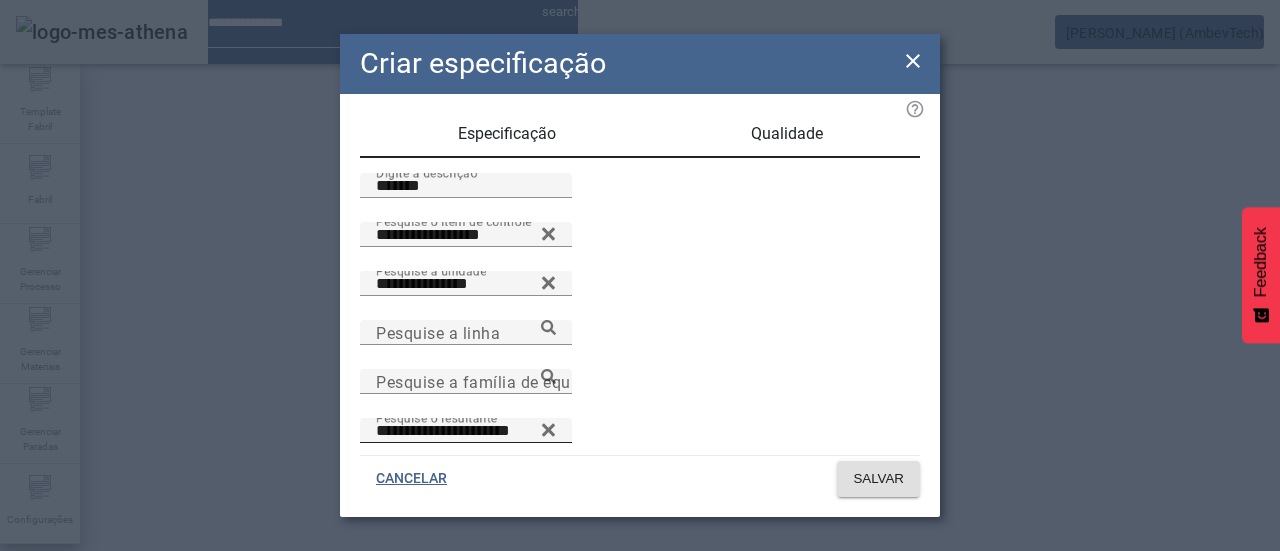scroll, scrollTop: 0, scrollLeft: 0, axis: both 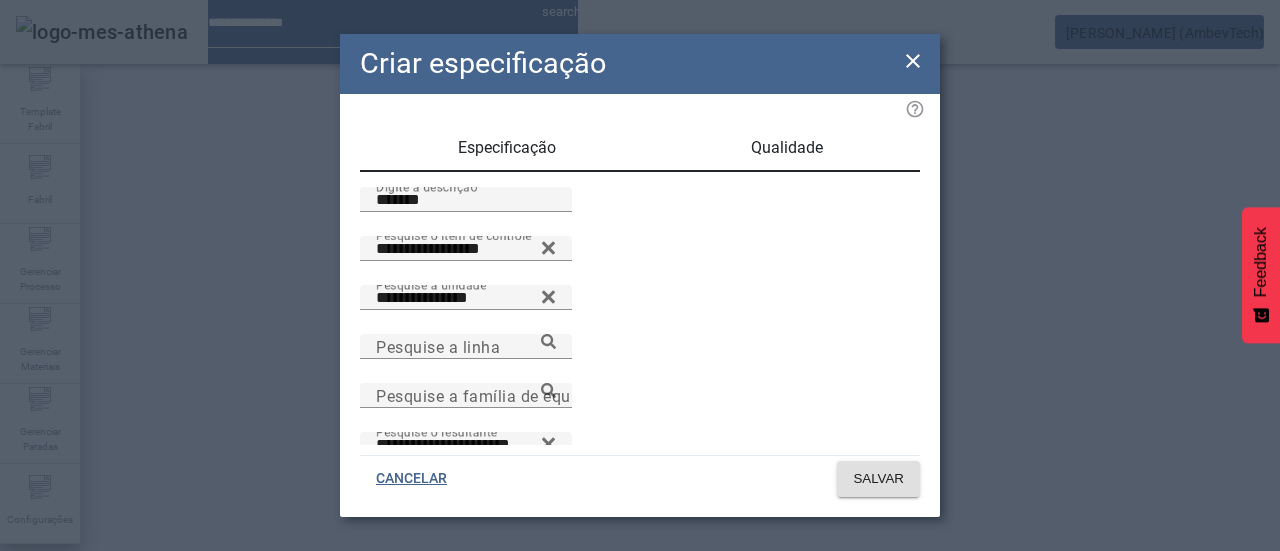 click on "Qualidade" at bounding box center (787, 148) 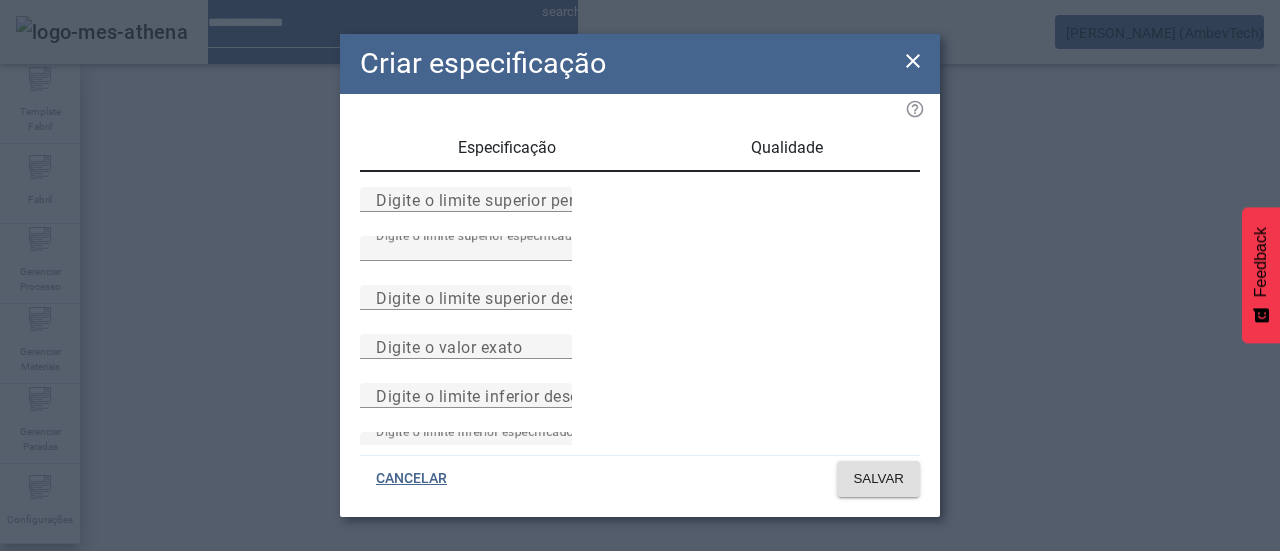 click on "Digite o limite superior especificado **" at bounding box center [640, 260] 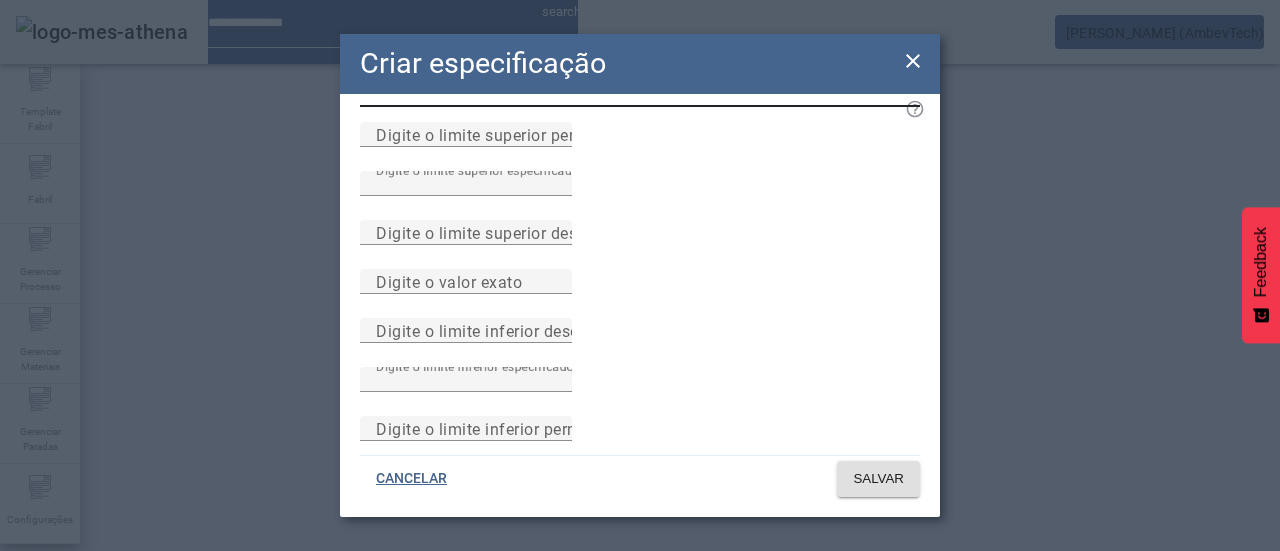 scroll, scrollTop: 0, scrollLeft: 0, axis: both 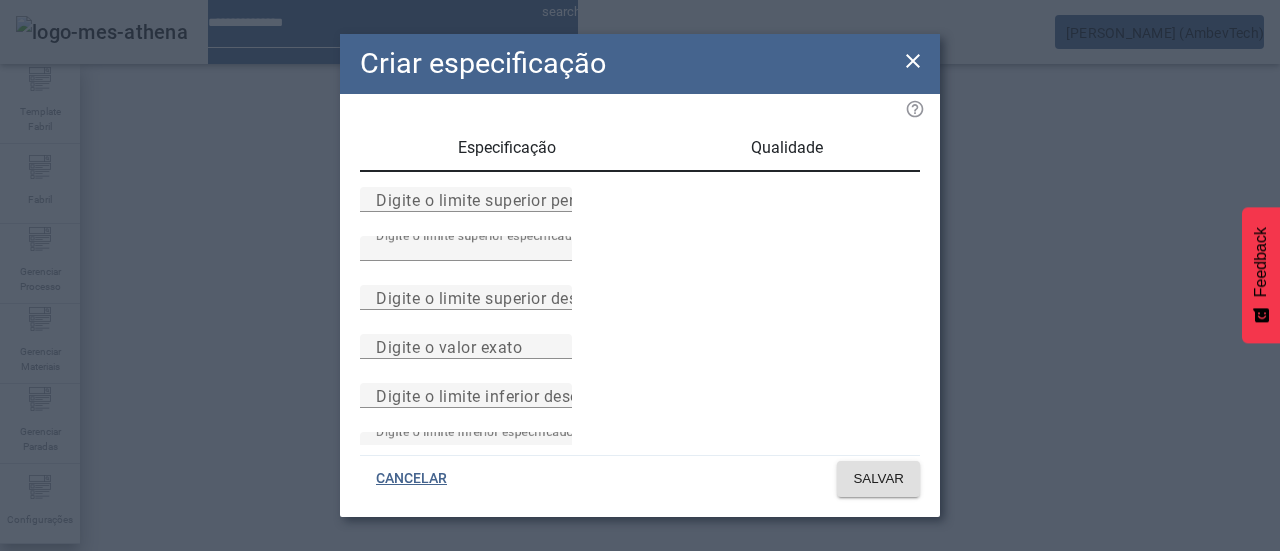 click on "Especificação" at bounding box center [507, 148] 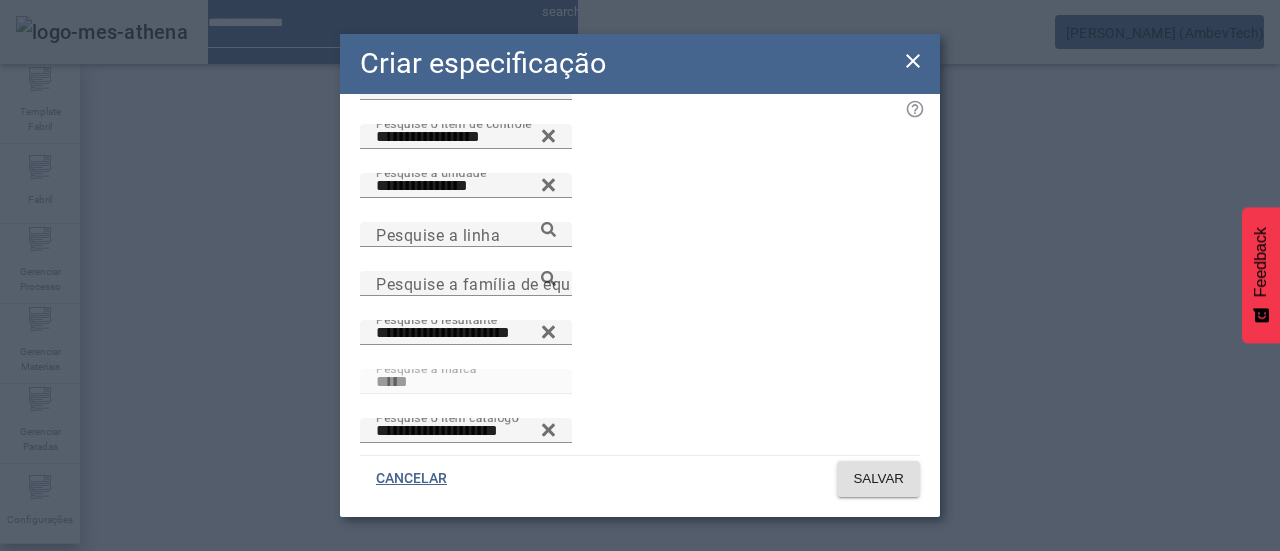 scroll, scrollTop: 214, scrollLeft: 0, axis: vertical 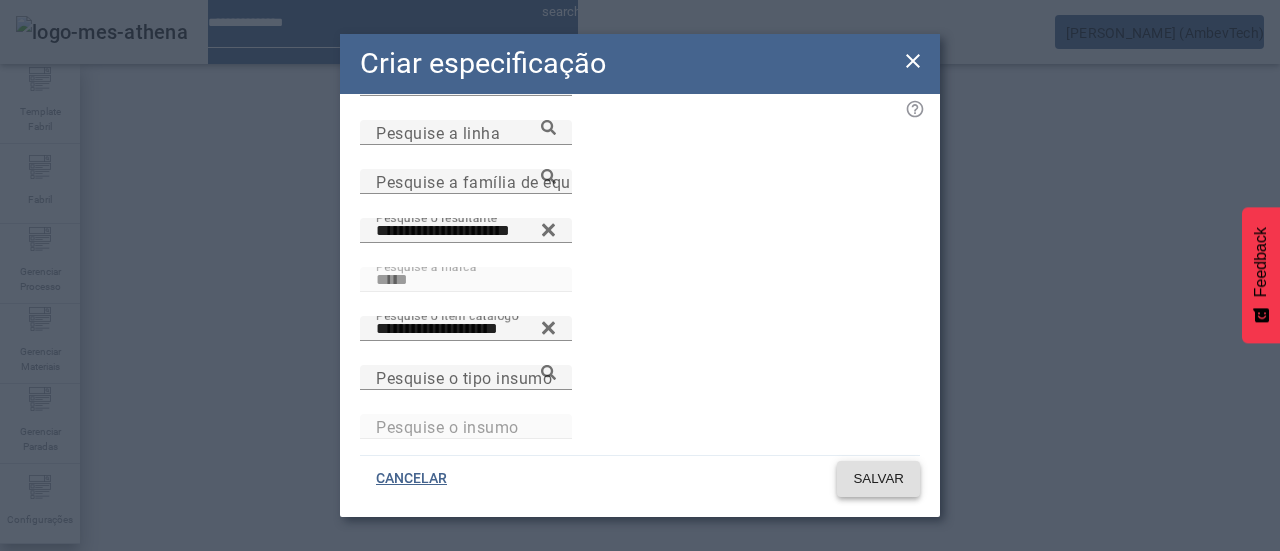 click on "SALVAR" 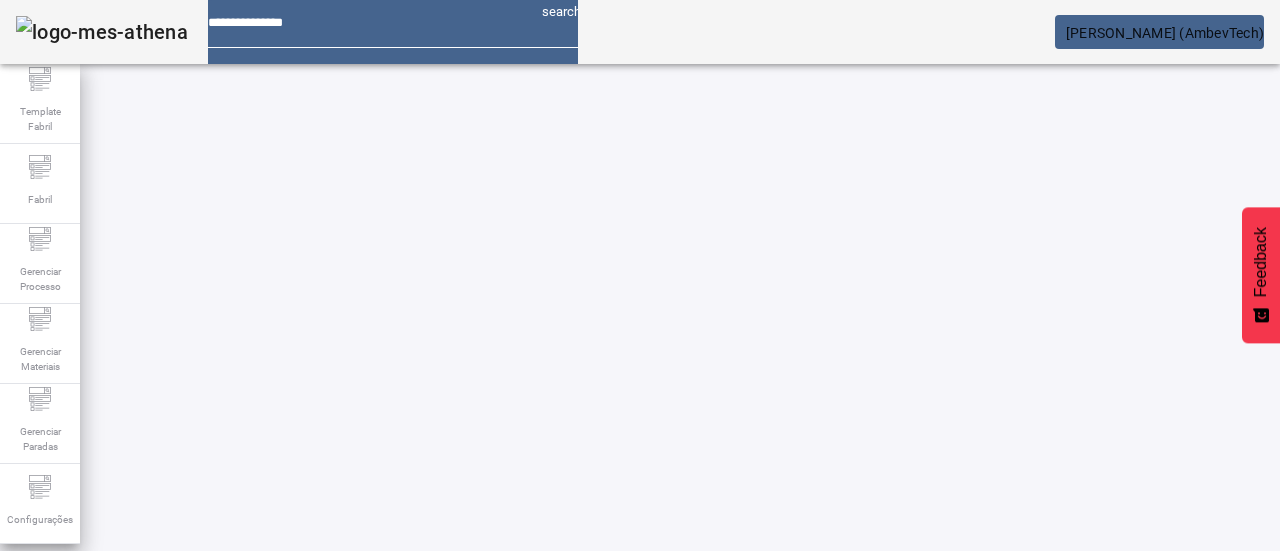 scroll, scrollTop: 0, scrollLeft: 0, axis: both 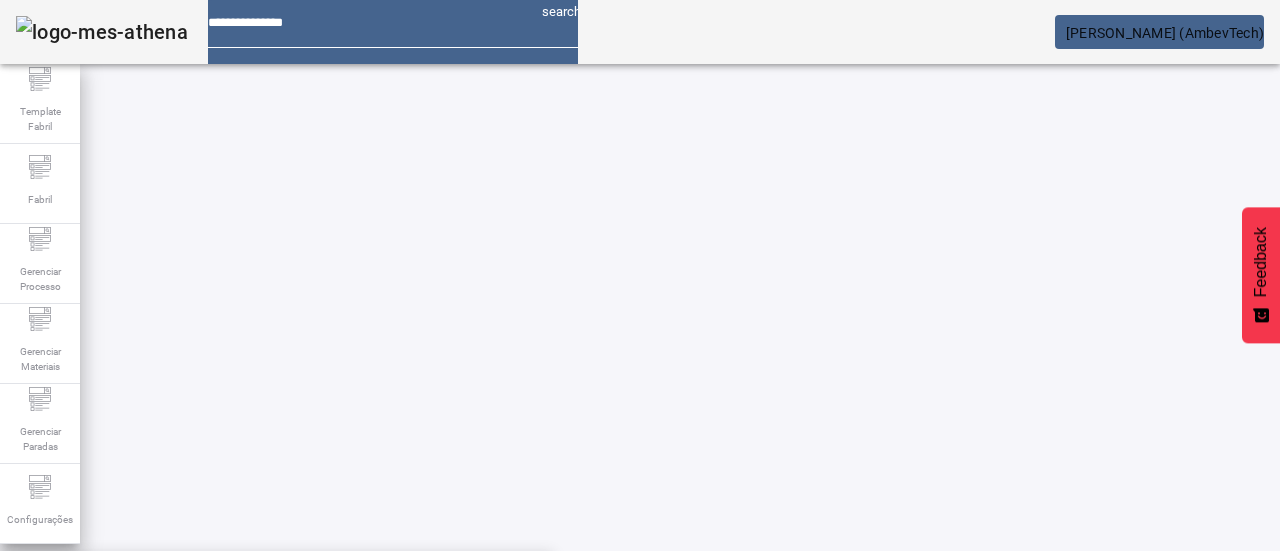 paste on "**********" 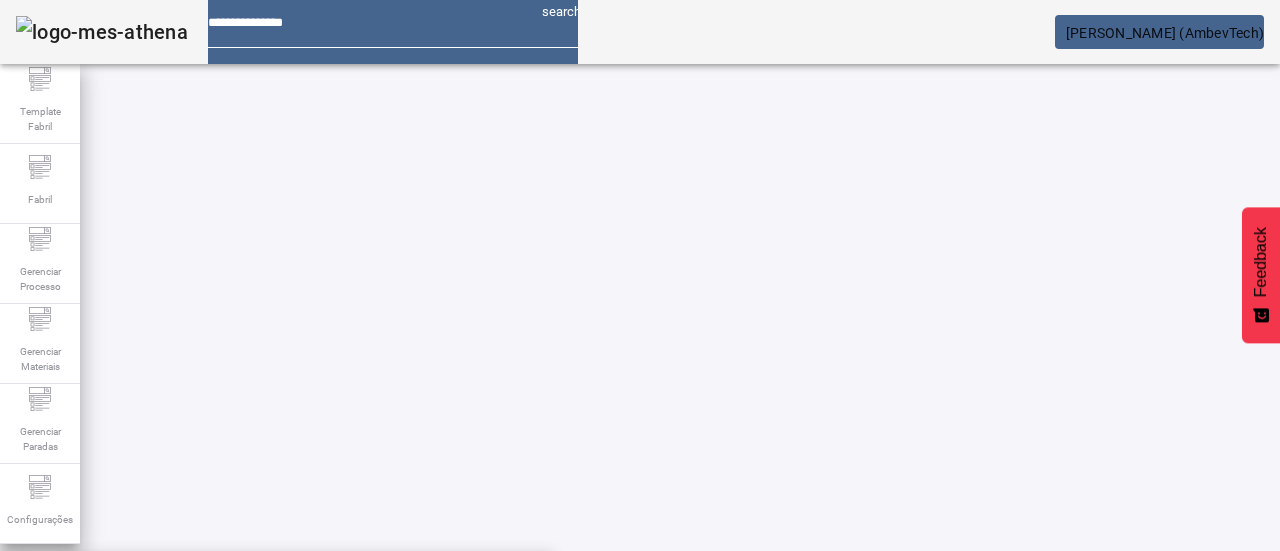 type on "**********" 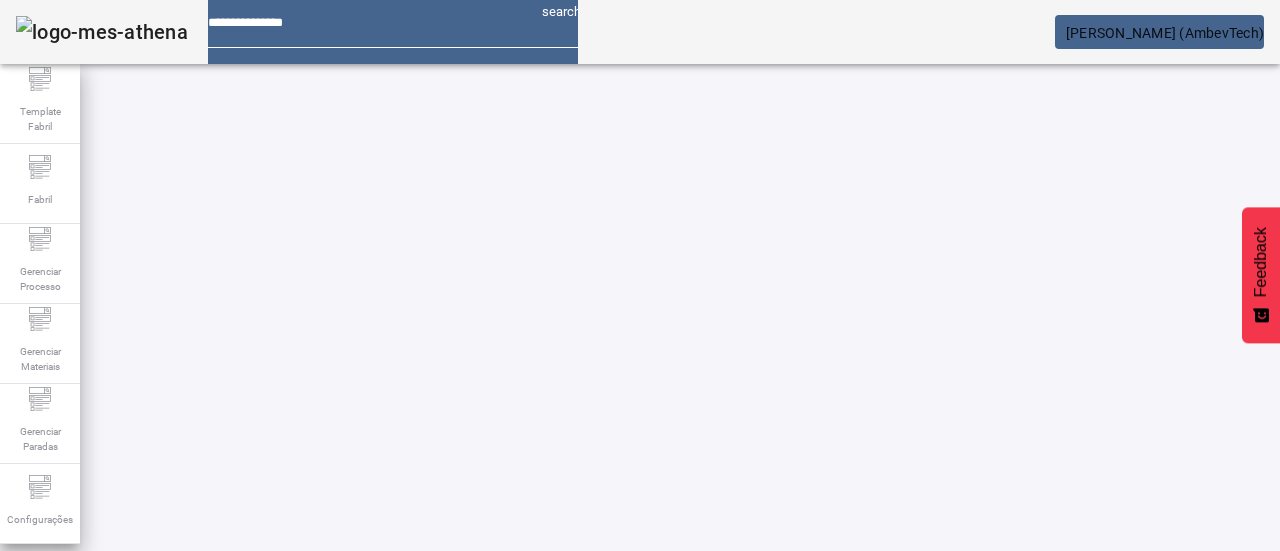 click on "FILTRAR" 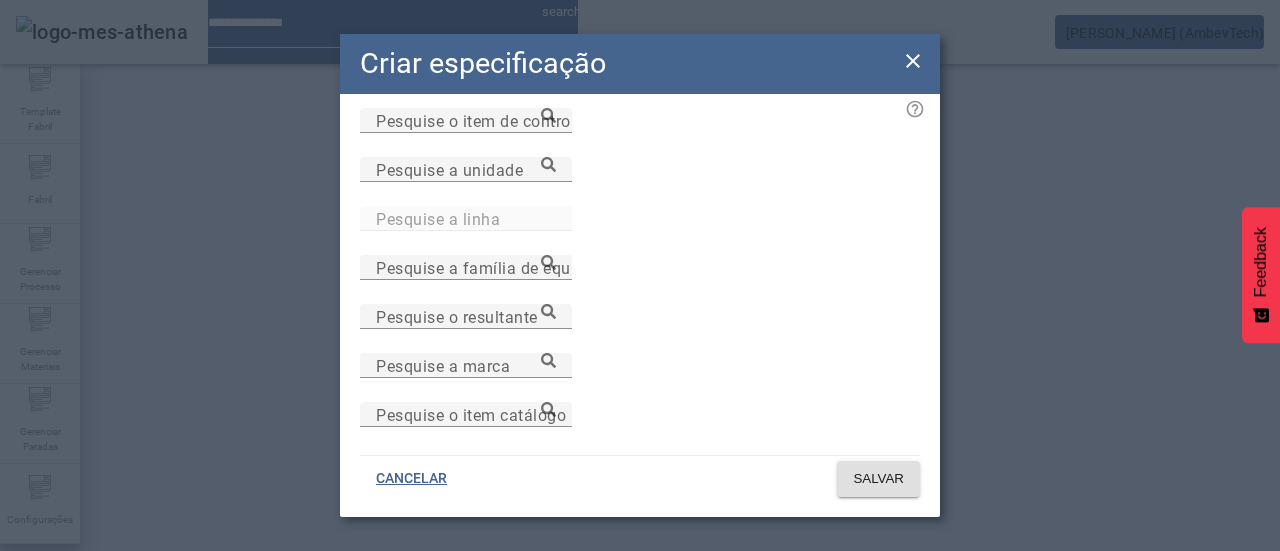 scroll, scrollTop: 200, scrollLeft: 0, axis: vertical 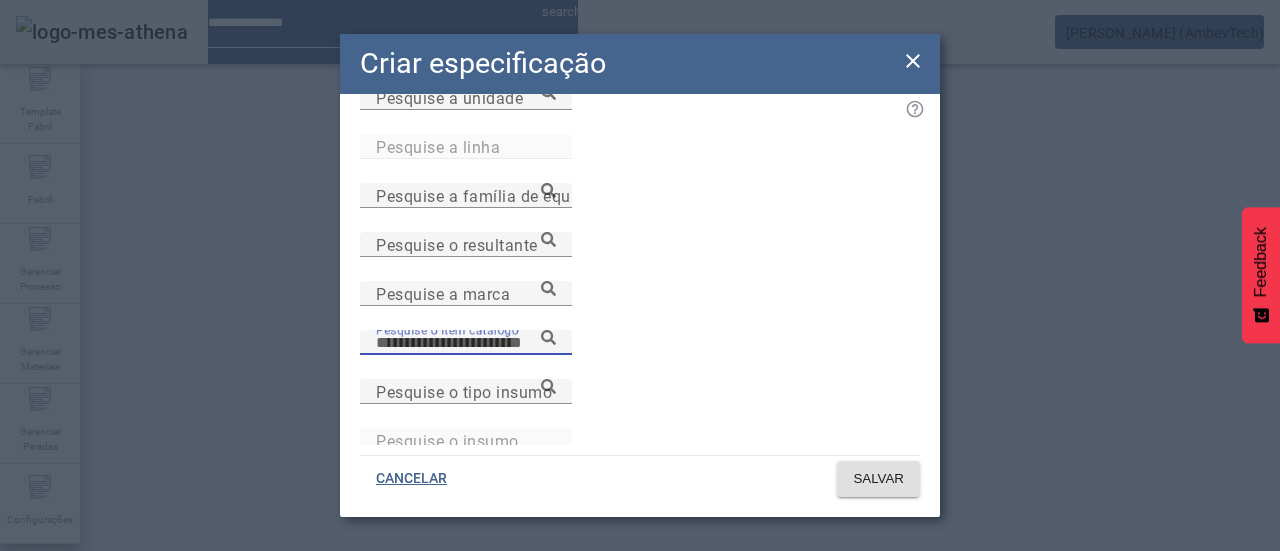click on "Pesquise o item catálogo" at bounding box center (466, 343) 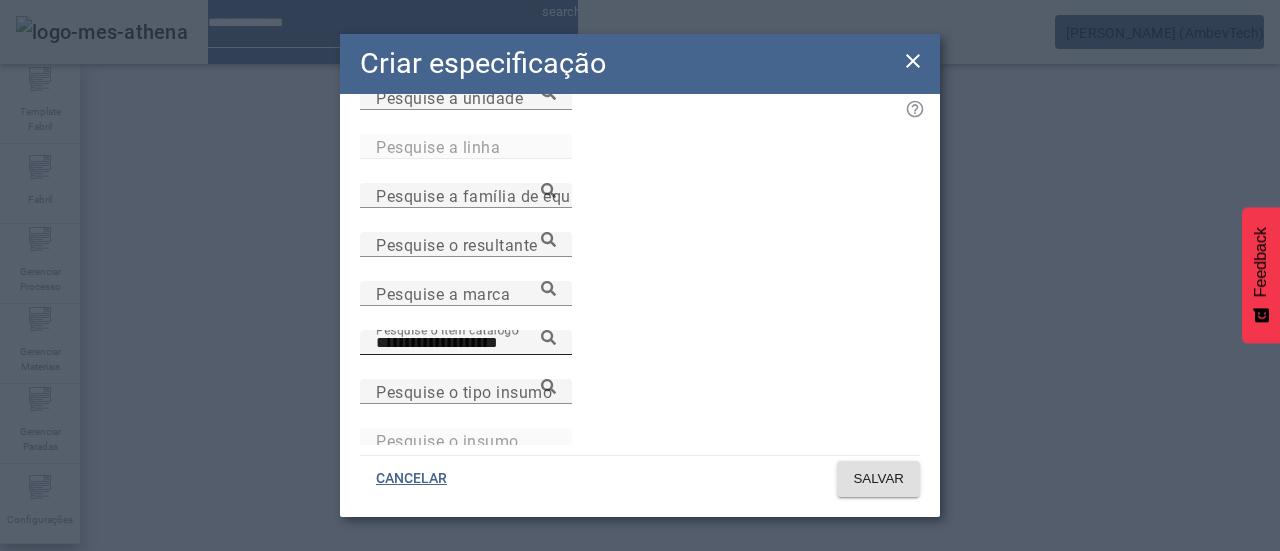 click 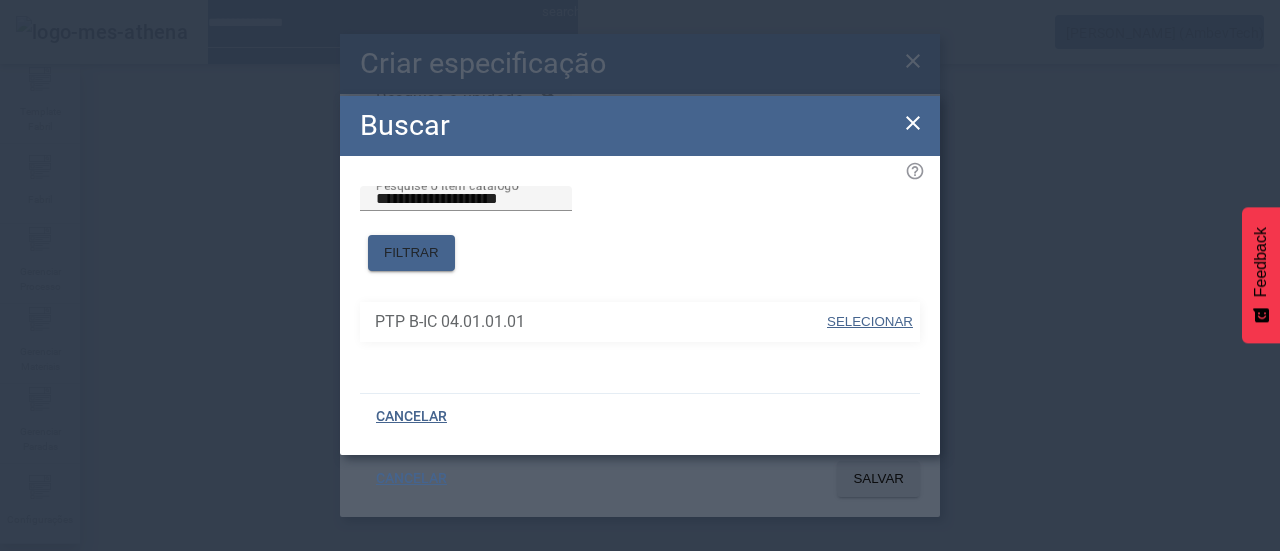 click on "SELECIONAR" at bounding box center [870, 321] 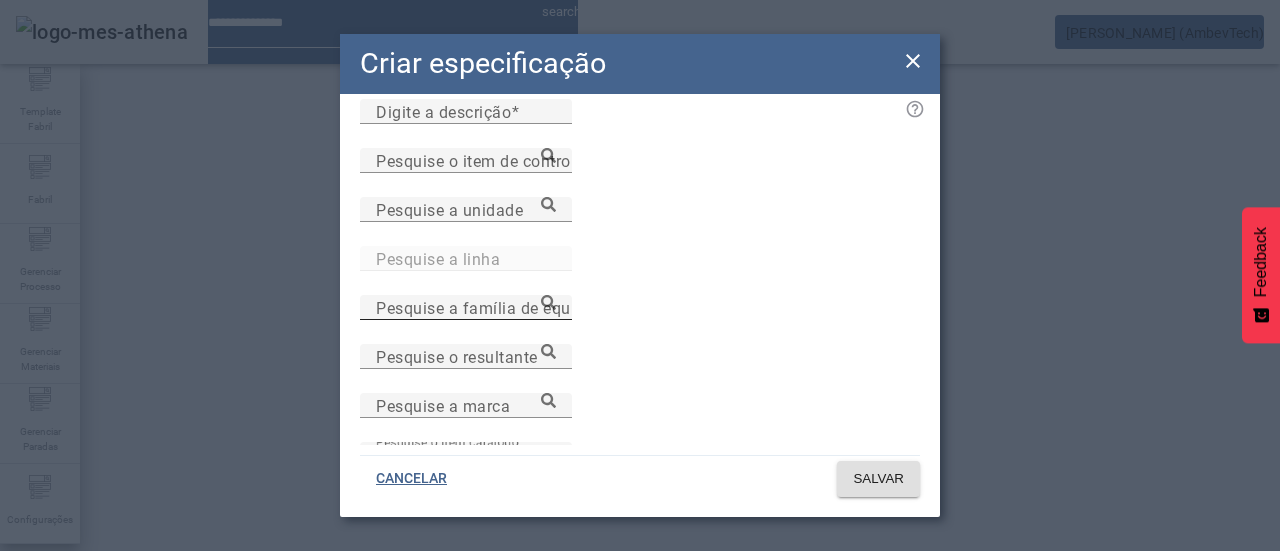 scroll, scrollTop: 0, scrollLeft: 0, axis: both 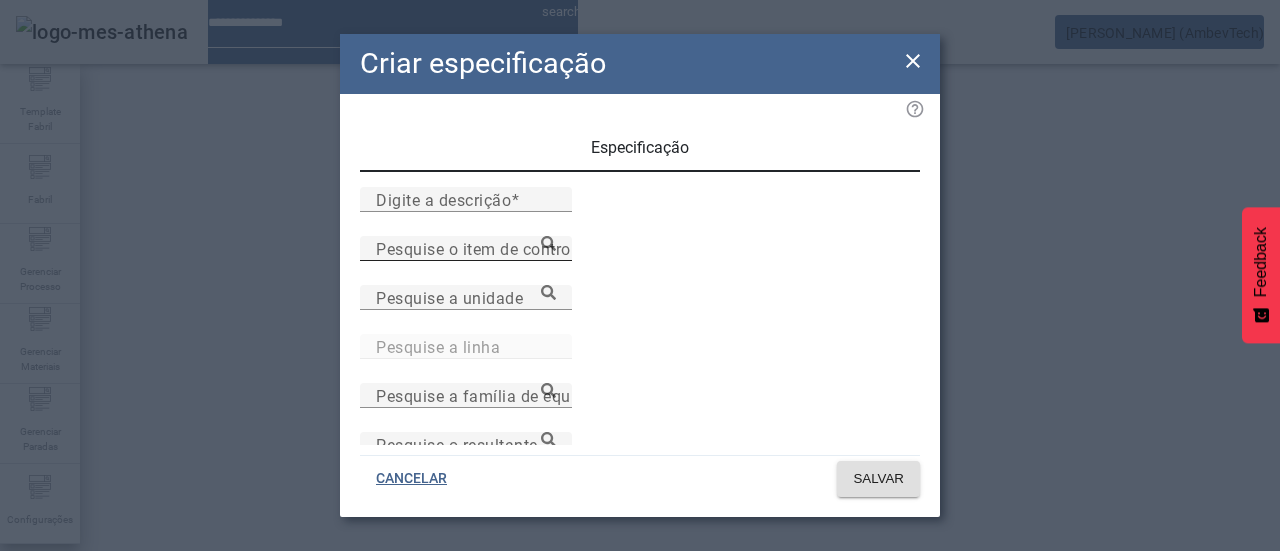 click on "Pesquise o item de controle" at bounding box center [480, 248] 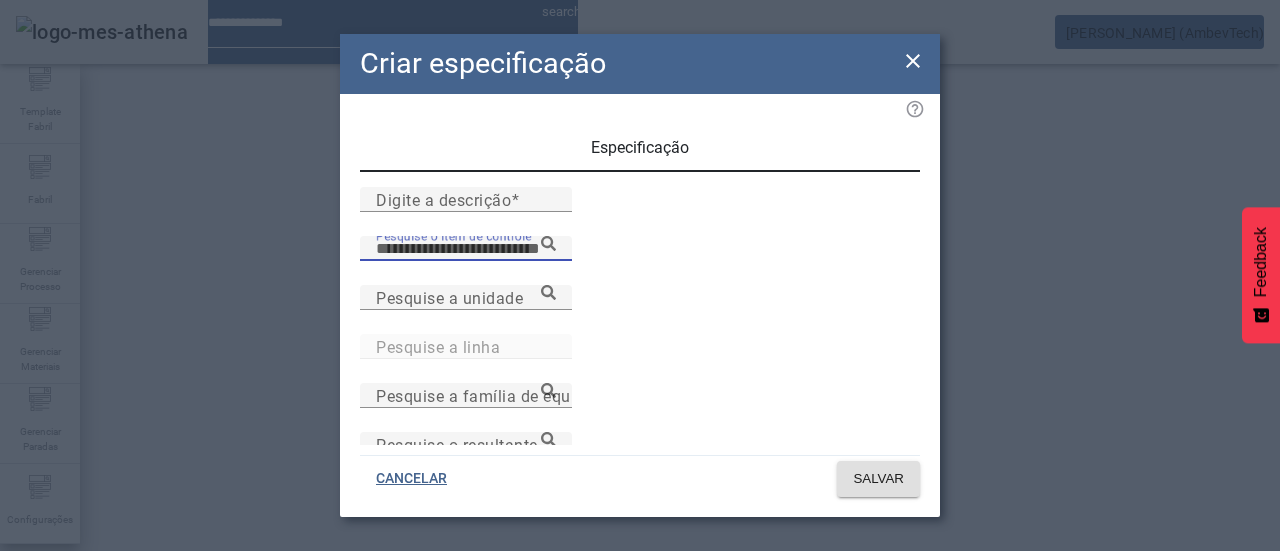 click on "Pesquise o item de controle" at bounding box center [466, 249] 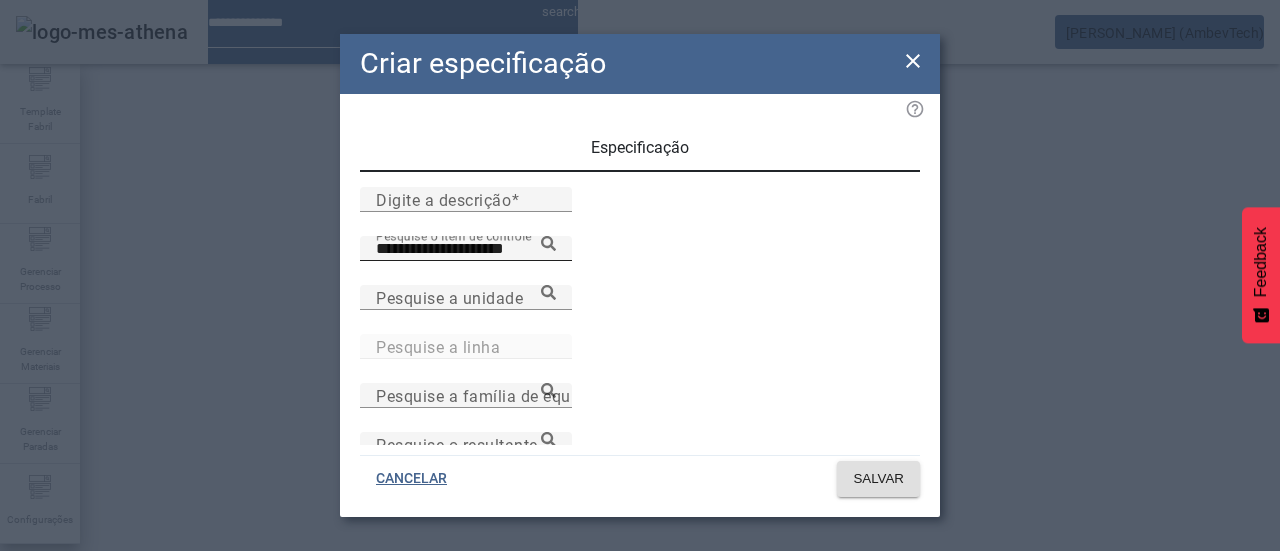 click 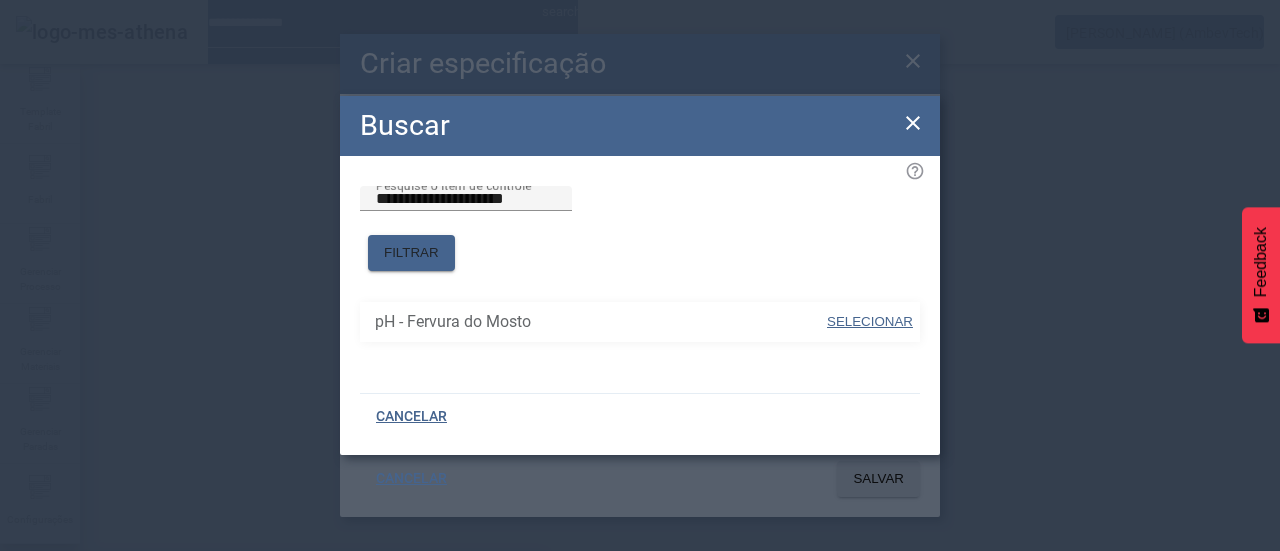 click at bounding box center (870, 322) 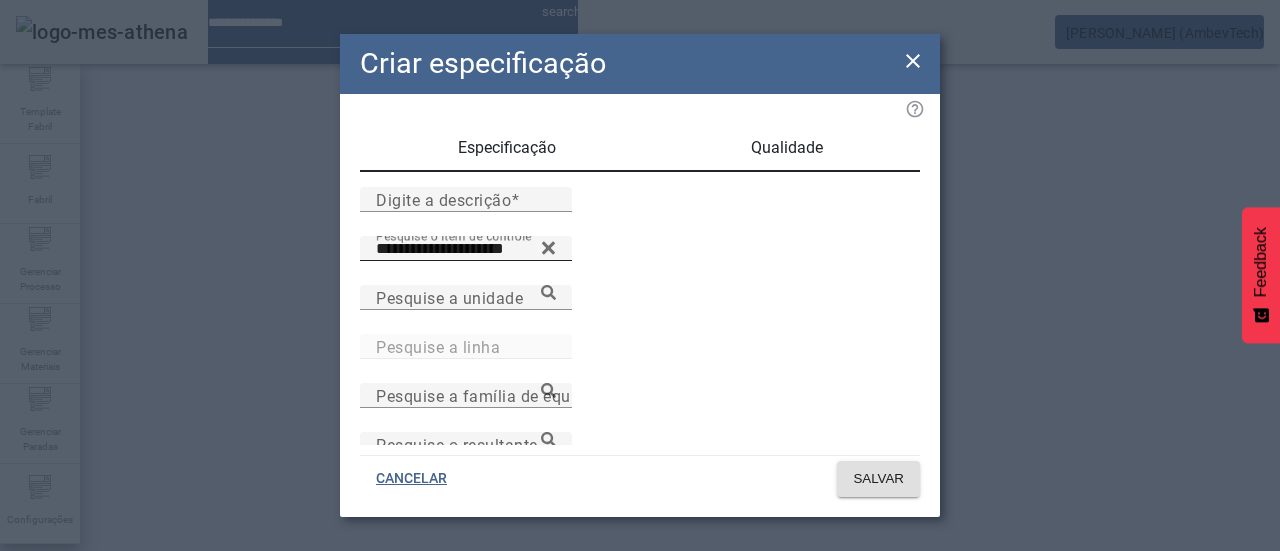 click on "Qualidade" at bounding box center [786, 148] 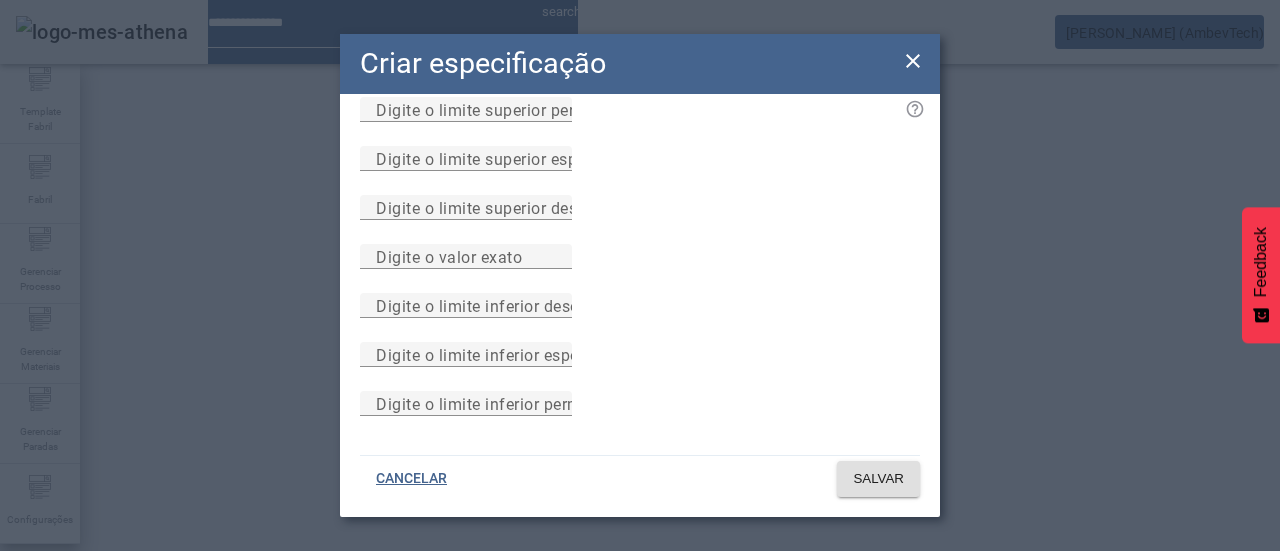 scroll, scrollTop: 292, scrollLeft: 0, axis: vertical 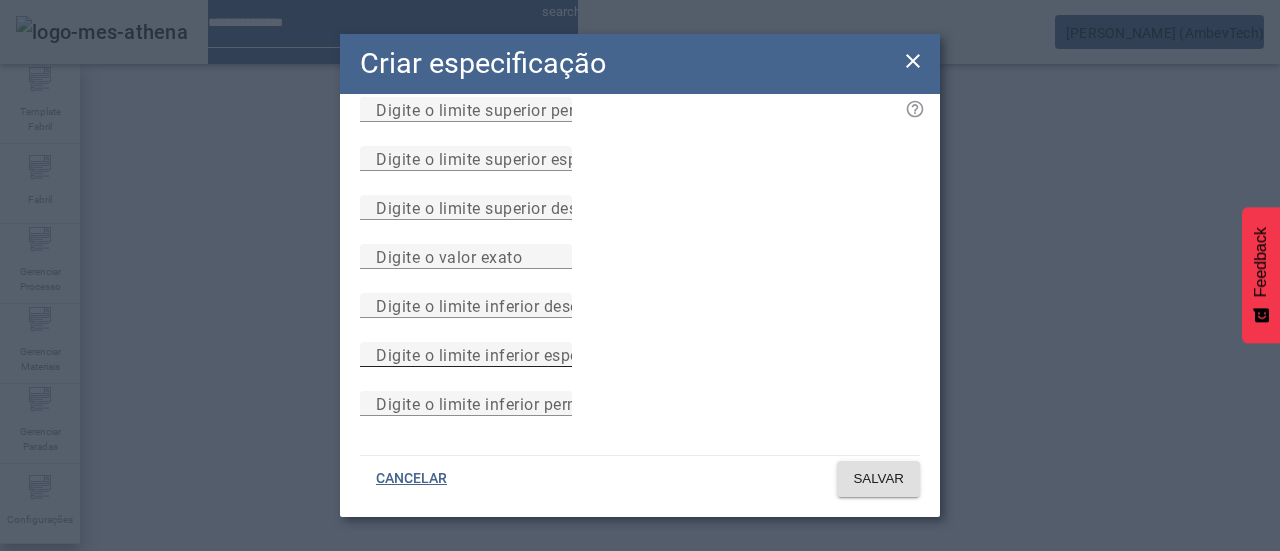 click on "Digite o limite inferior especificado" at bounding box center [508, 354] 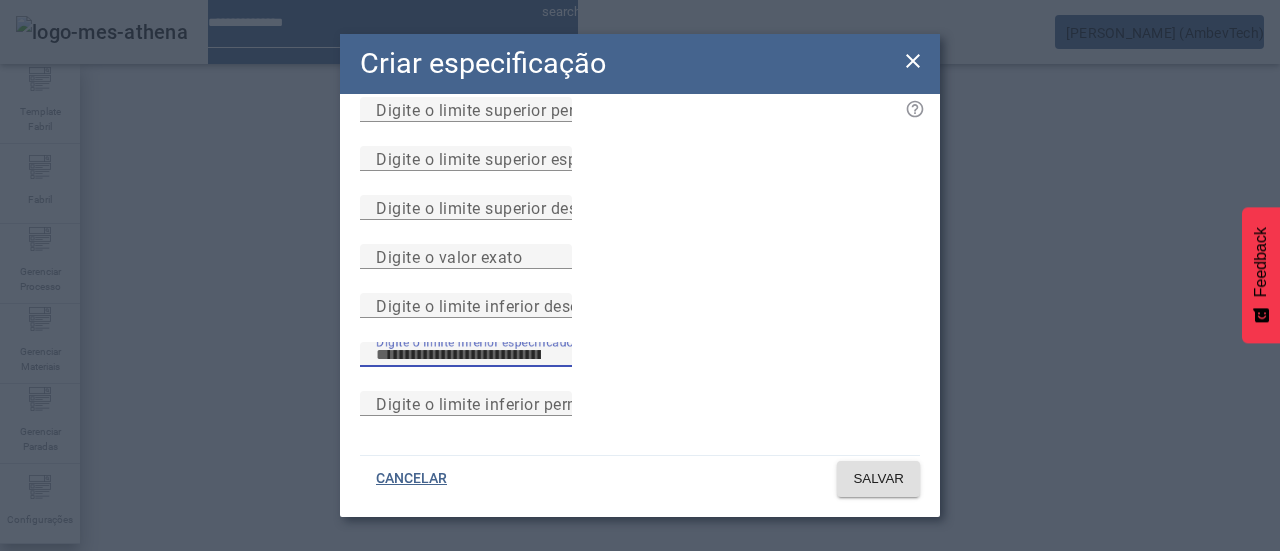 type on "****" 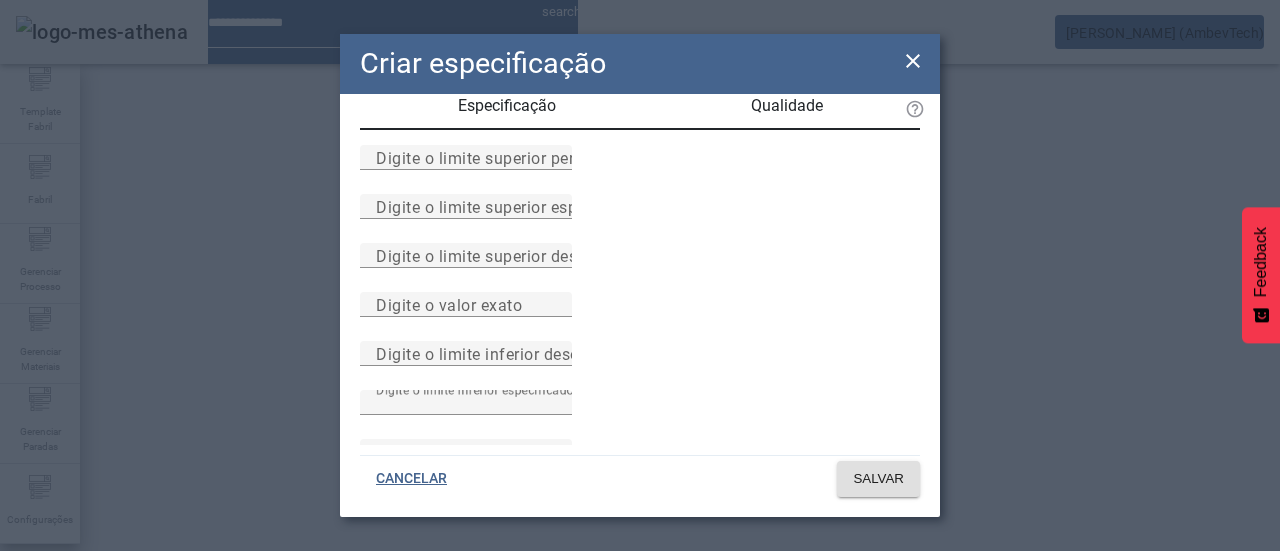scroll, scrollTop: 0, scrollLeft: 0, axis: both 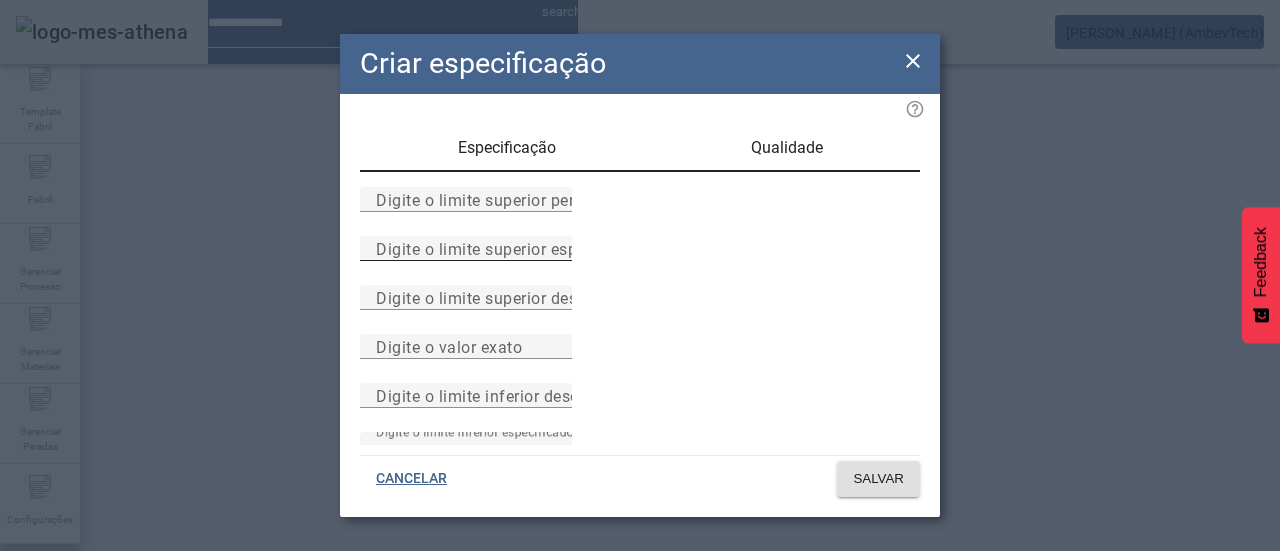 click on "Digite o limite superior especificado" at bounding box center (511, 248) 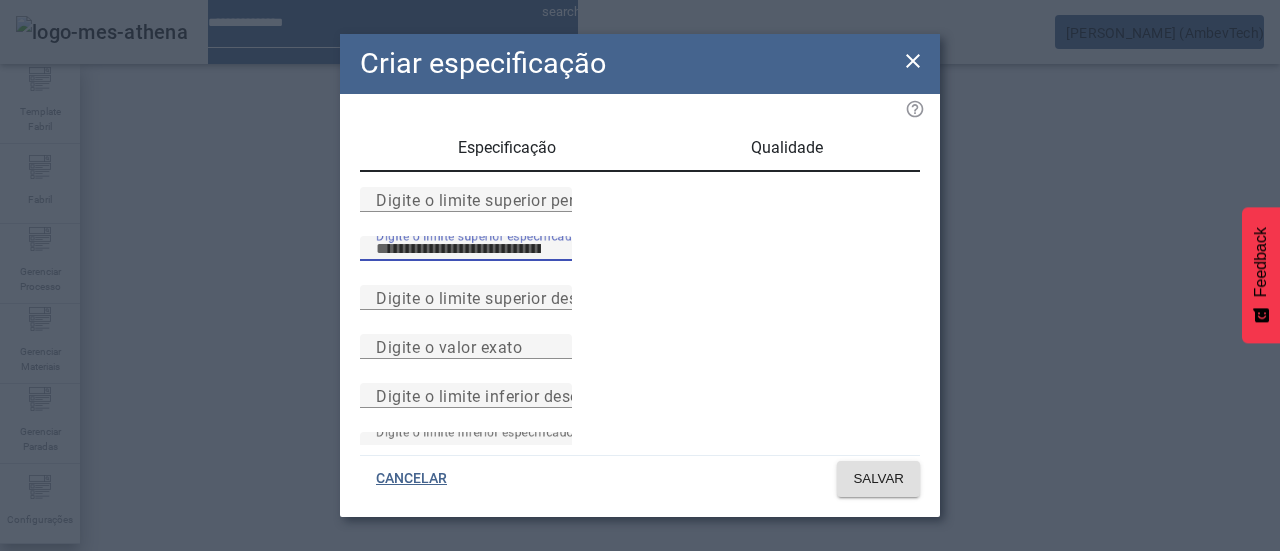 type on "****" 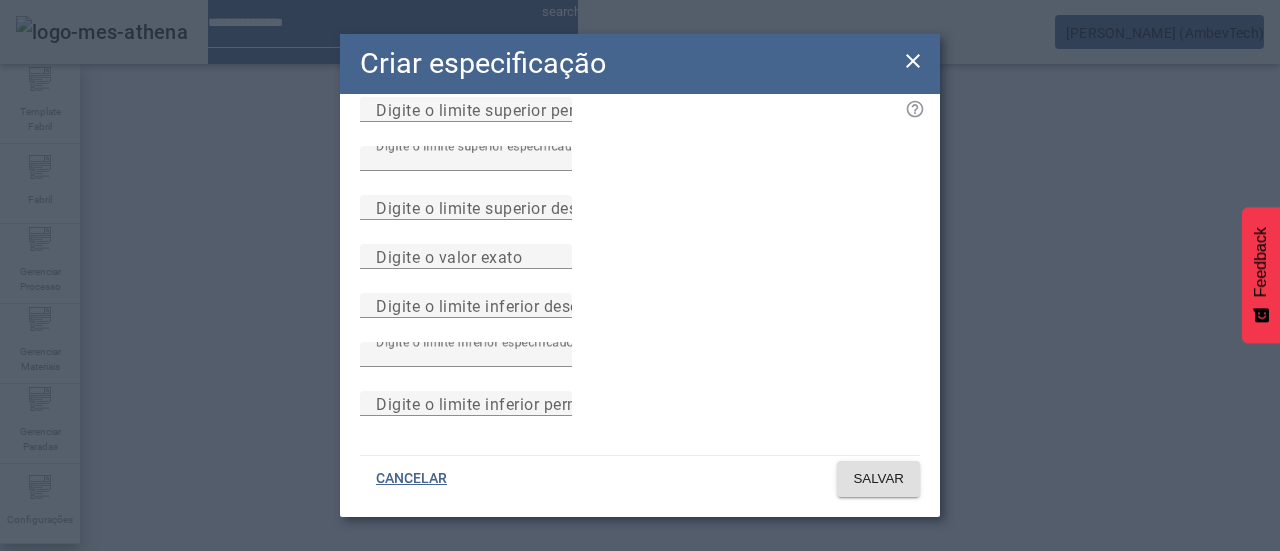 scroll, scrollTop: 0, scrollLeft: 0, axis: both 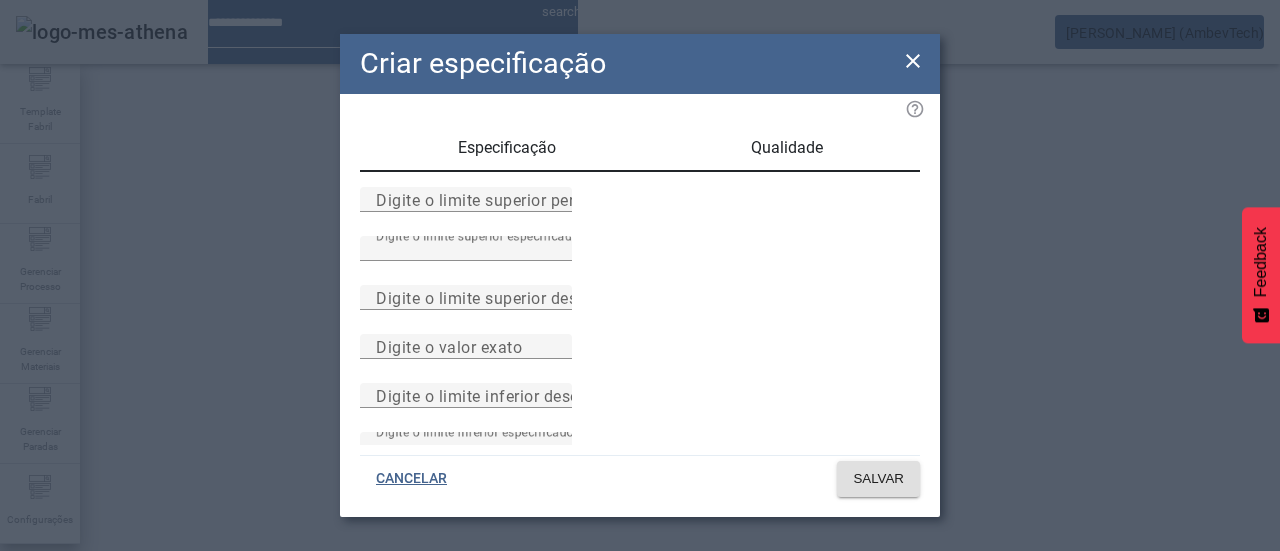 click on "Especificação" at bounding box center [507, 148] 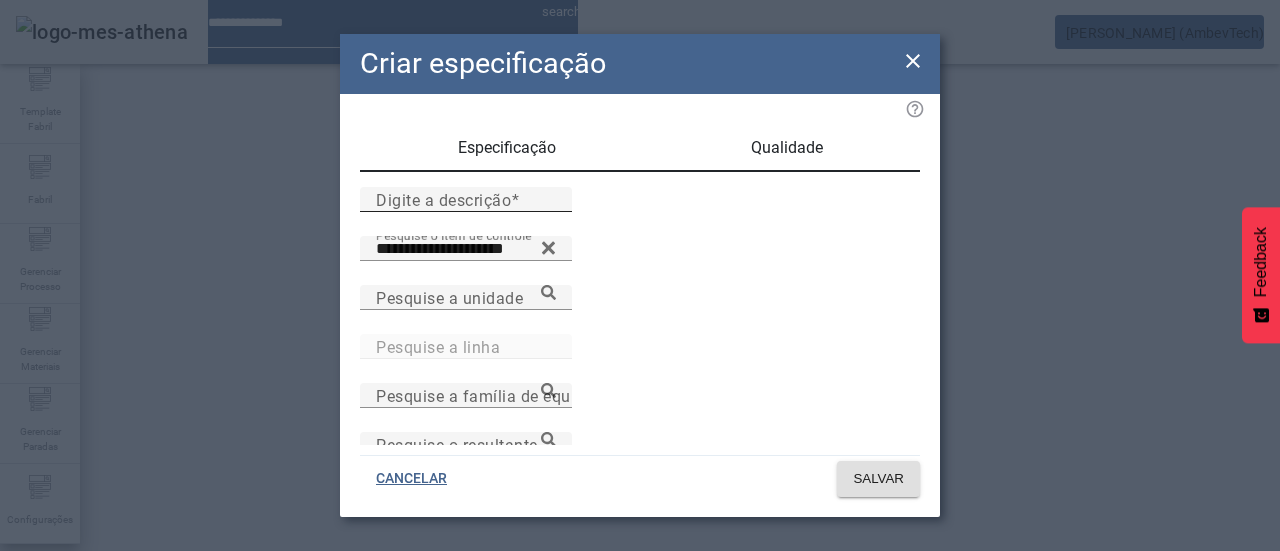click on "Digite a descrição" at bounding box center [443, 199] 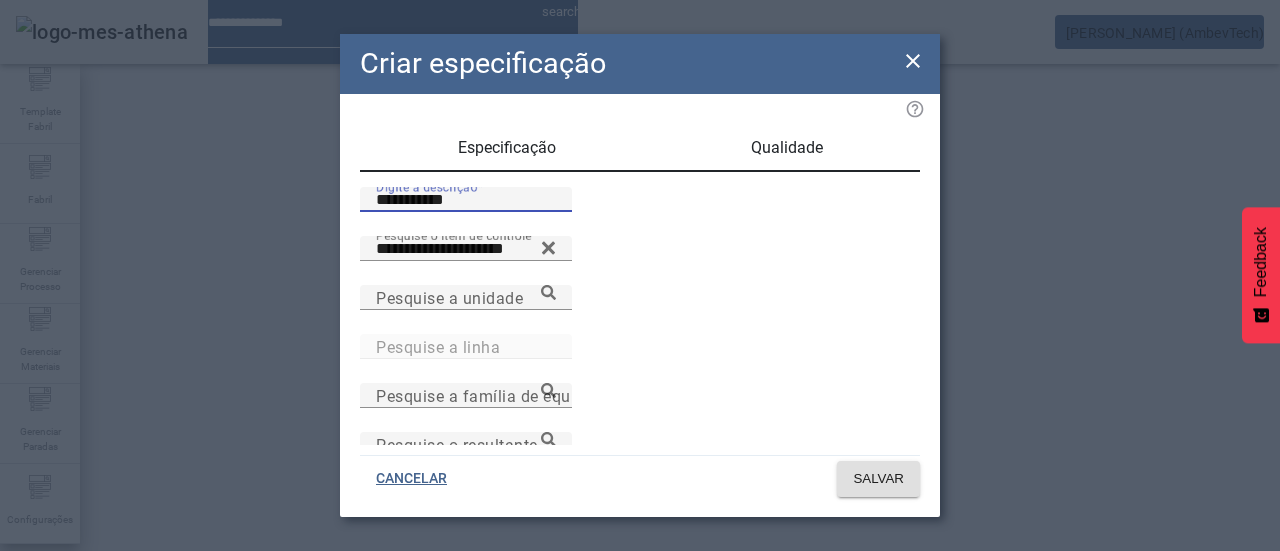 type on "**********" 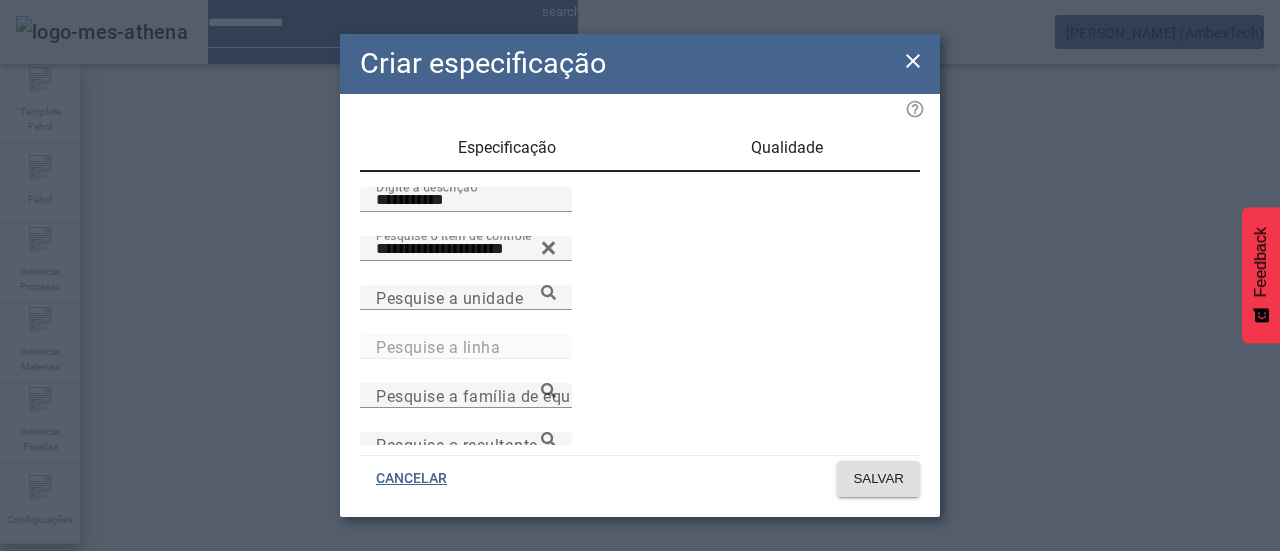 click on "Qualidade" at bounding box center [787, 148] 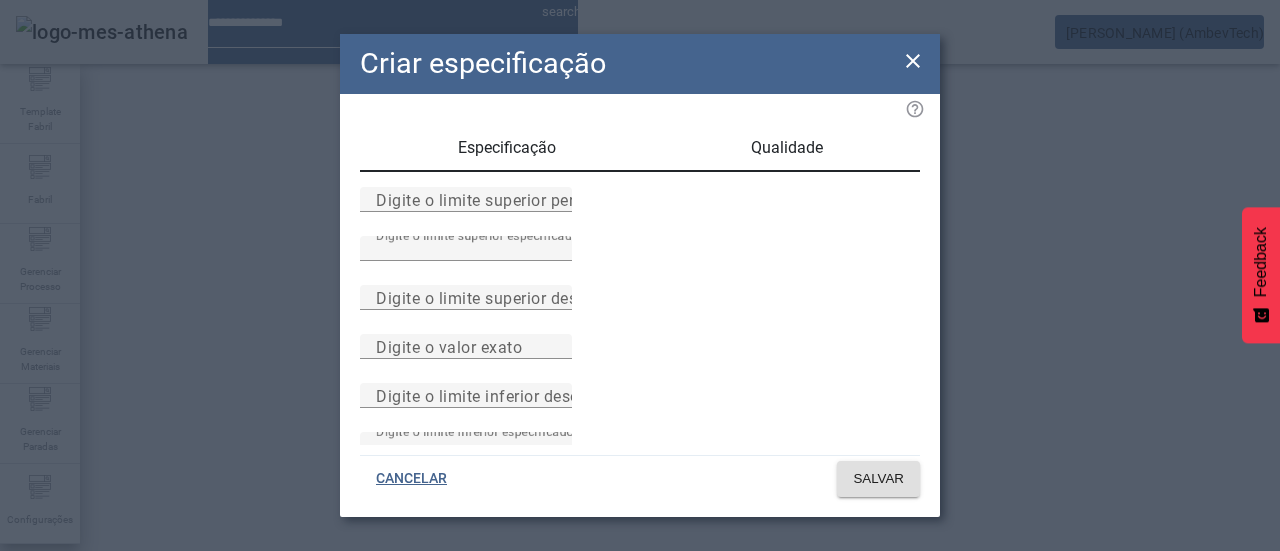click on "Digite o limite superior especificado ****" at bounding box center (466, 260) 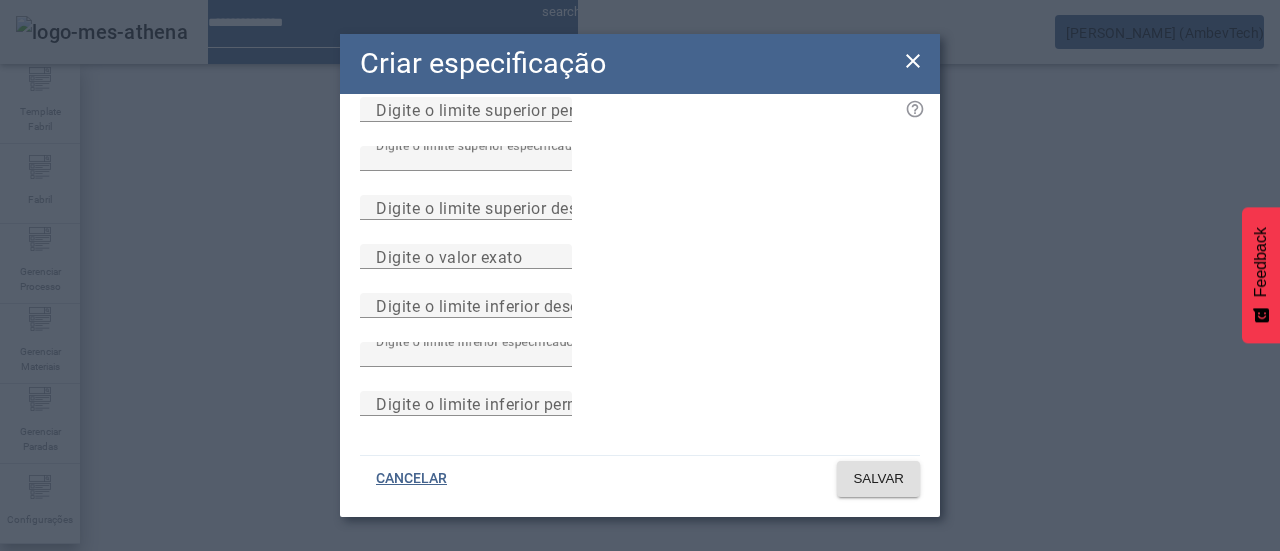 scroll, scrollTop: 0, scrollLeft: 0, axis: both 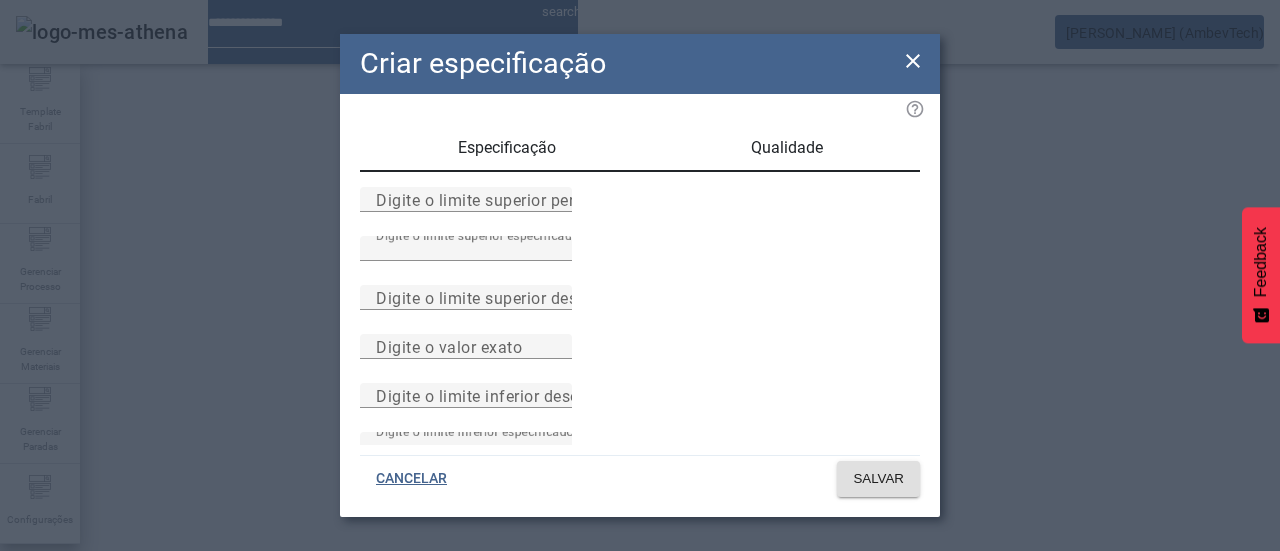 click on "Especificação" at bounding box center (507, 148) 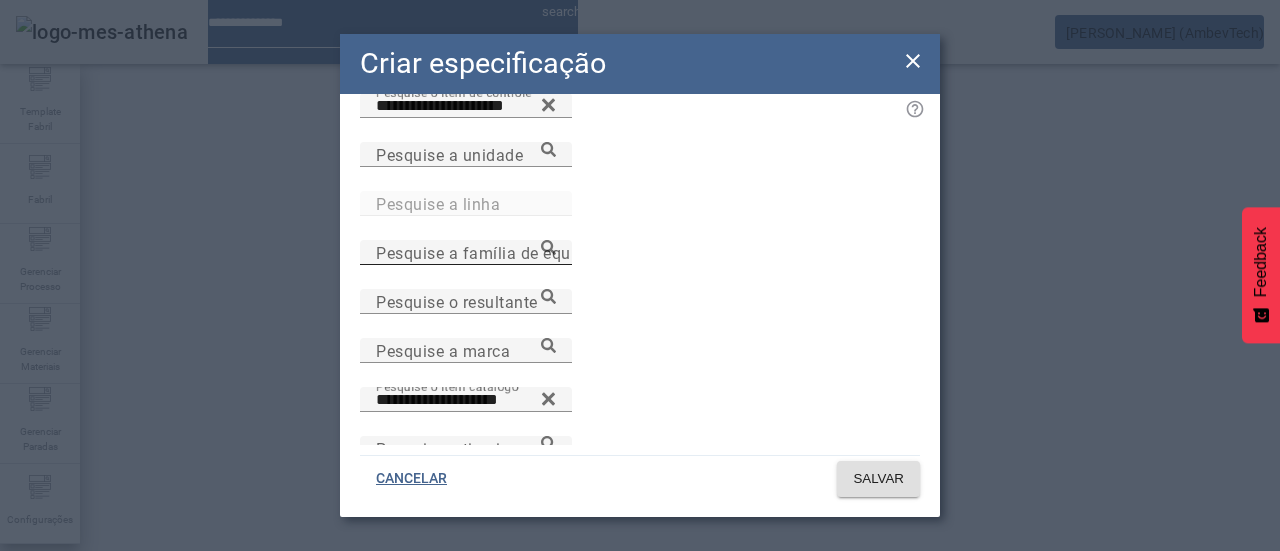 scroll, scrollTop: 114, scrollLeft: 0, axis: vertical 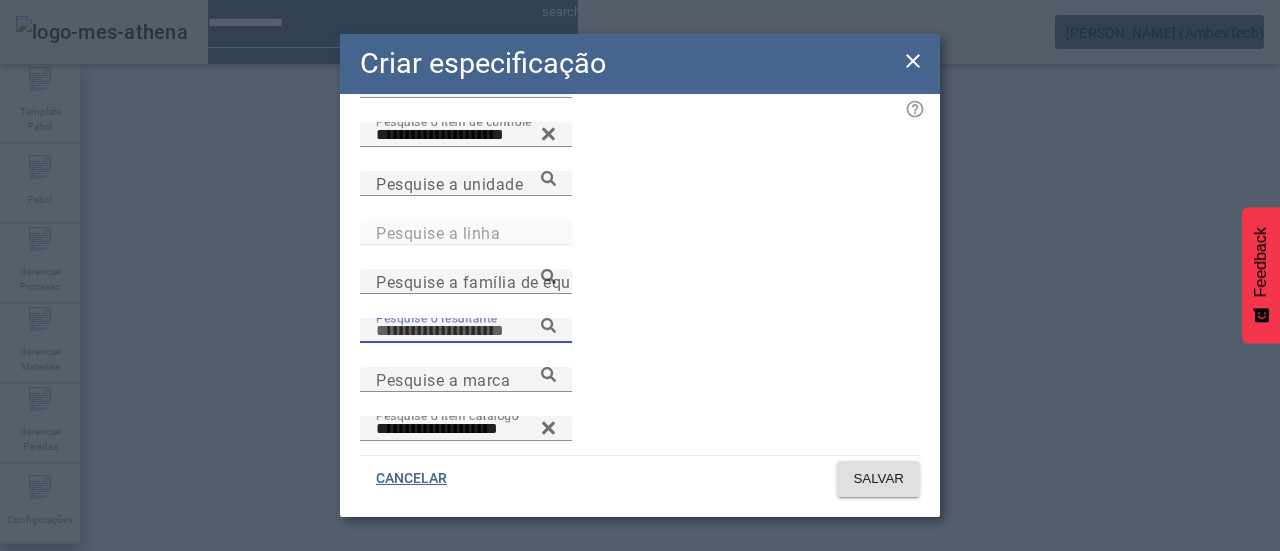 click on "Pesquise o resultante" at bounding box center (466, 331) 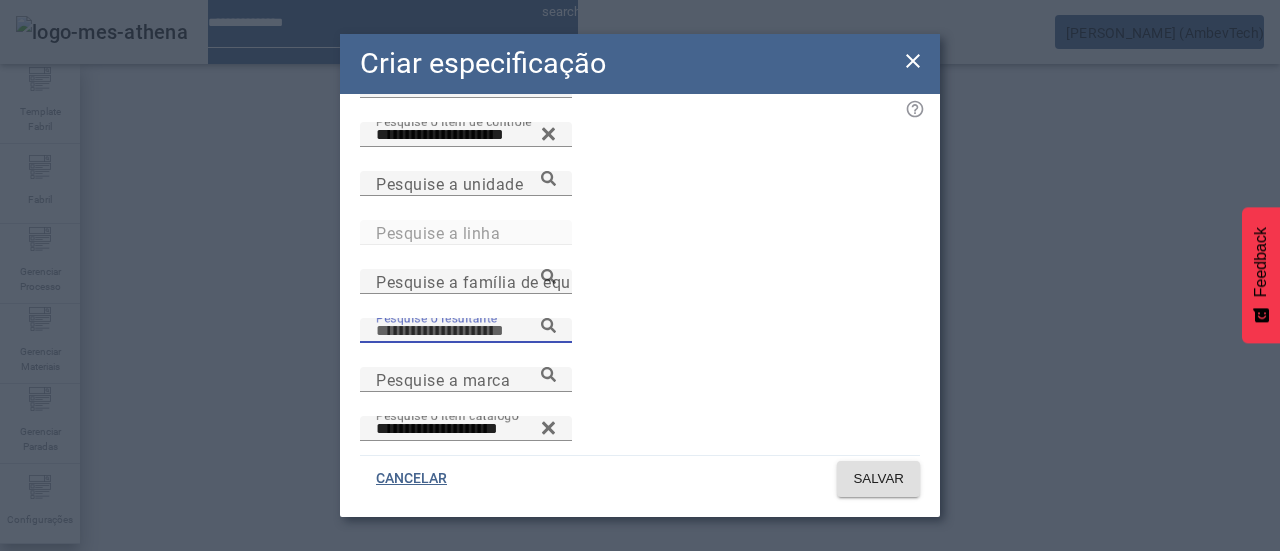 paste on "**********" 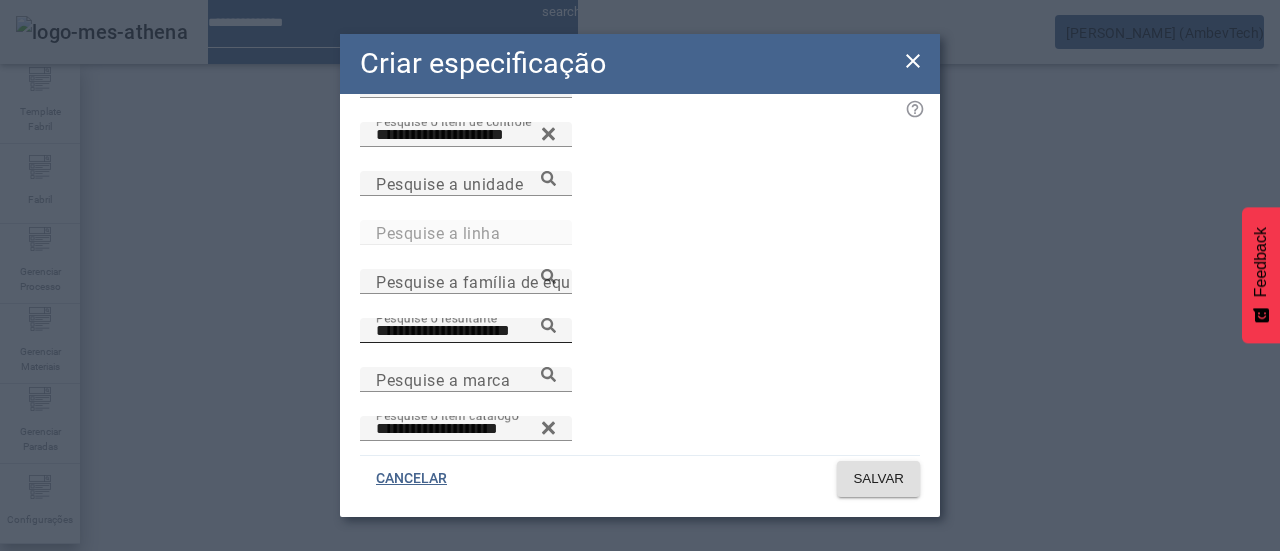 click 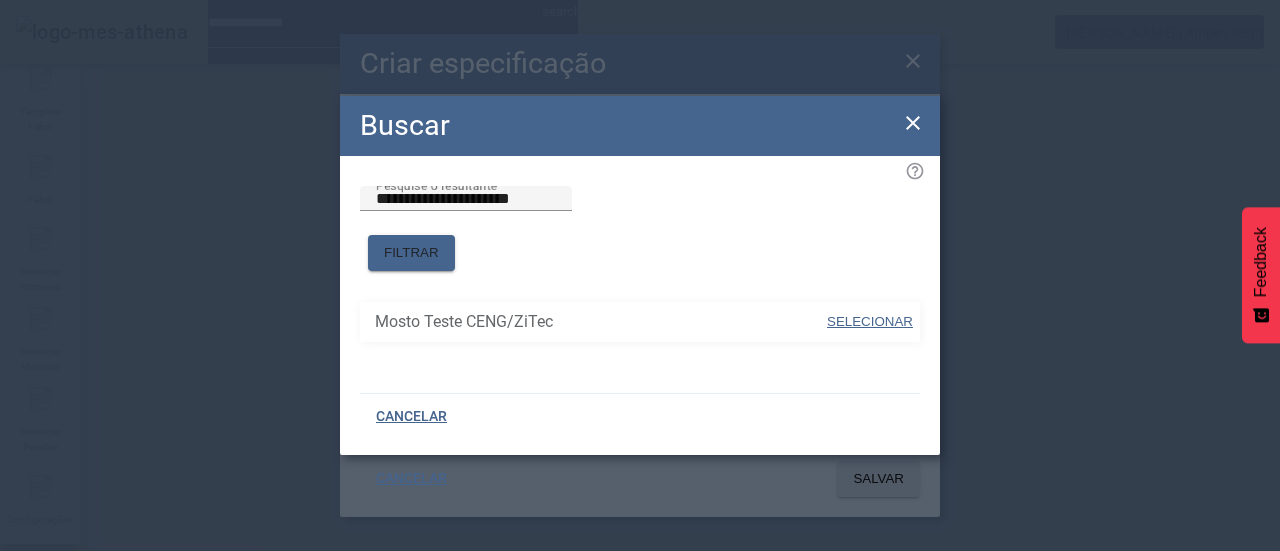 click at bounding box center (870, 322) 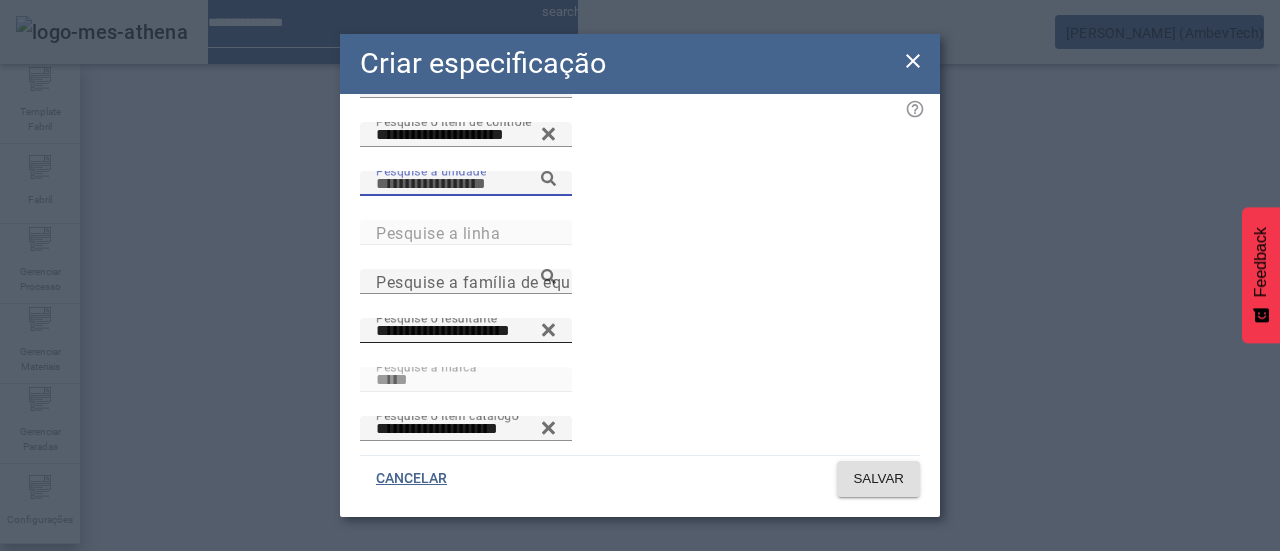 click on "Pesquise a unidade" at bounding box center [466, 184] 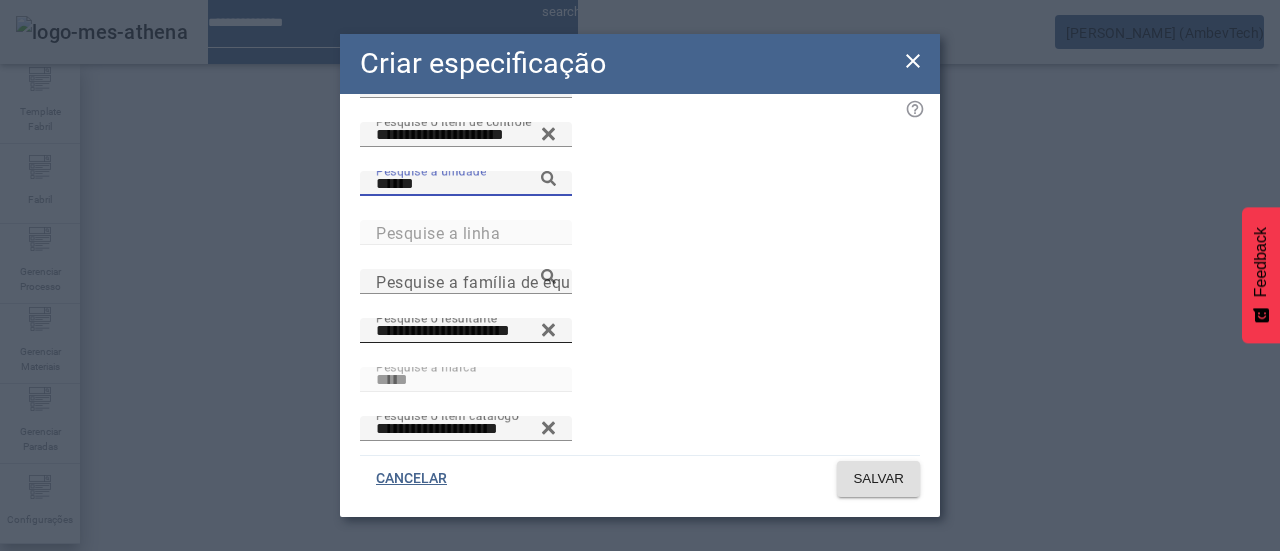 click 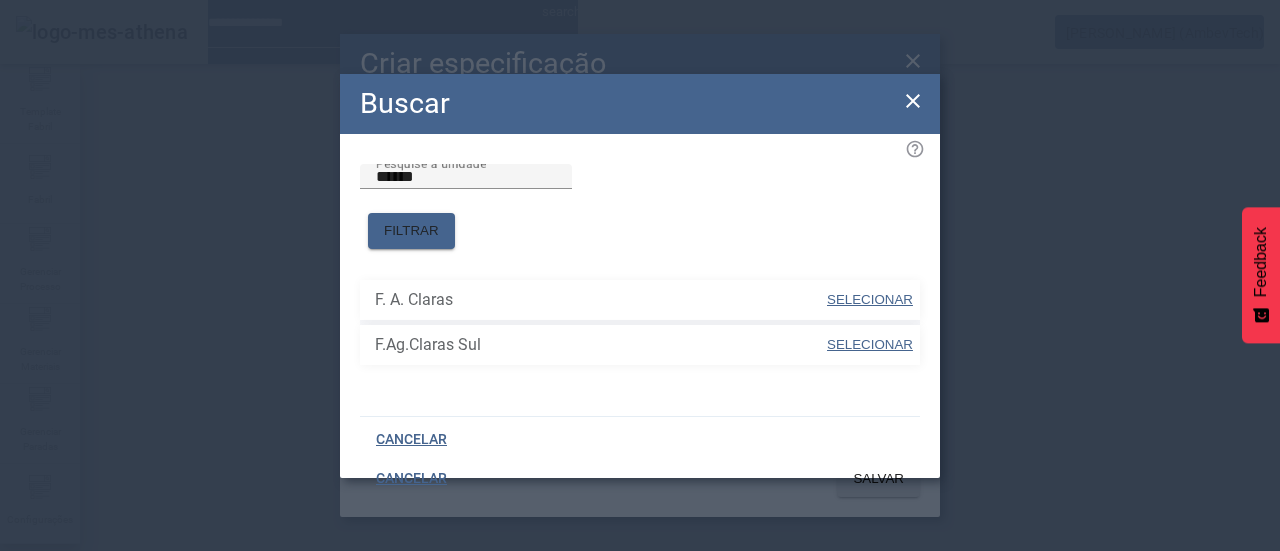 click on "SELECIONAR" at bounding box center [870, 345] 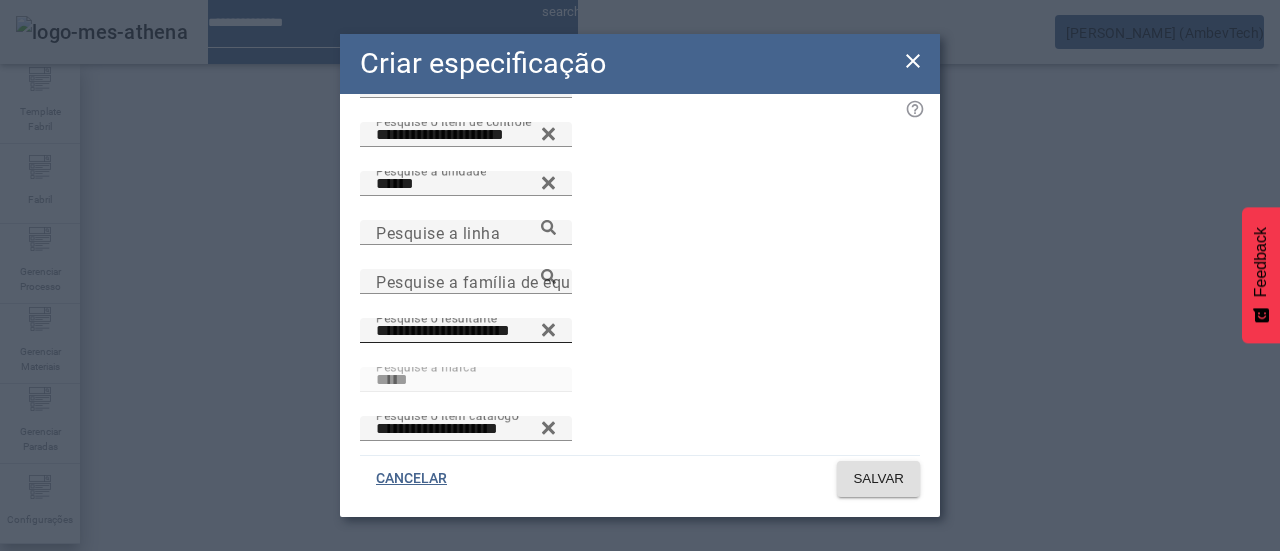 type on "**********" 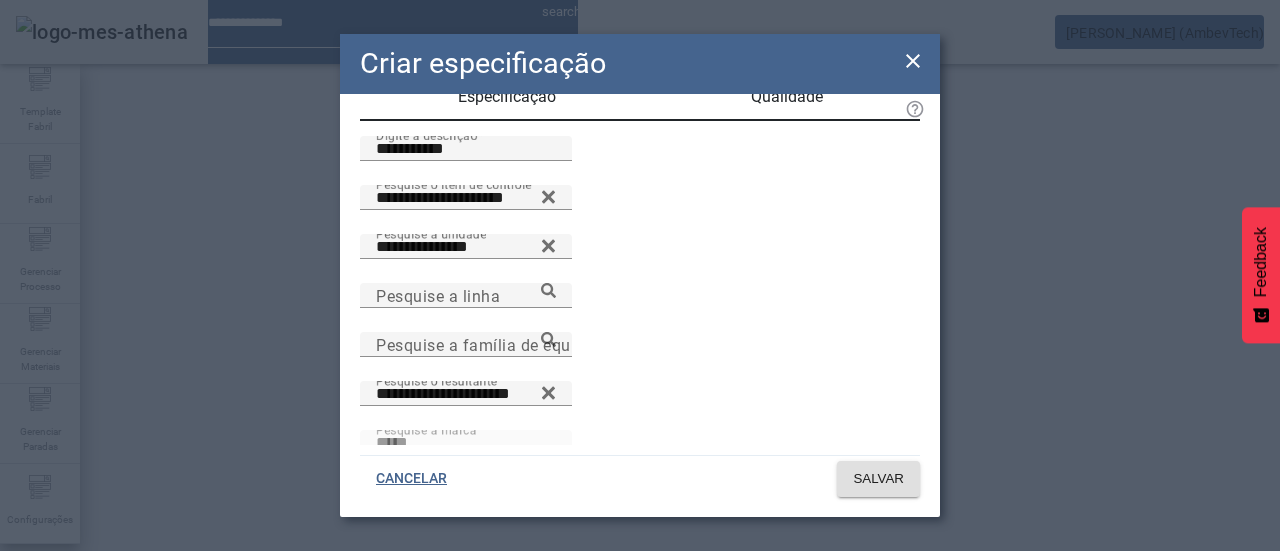 scroll, scrollTop: 0, scrollLeft: 0, axis: both 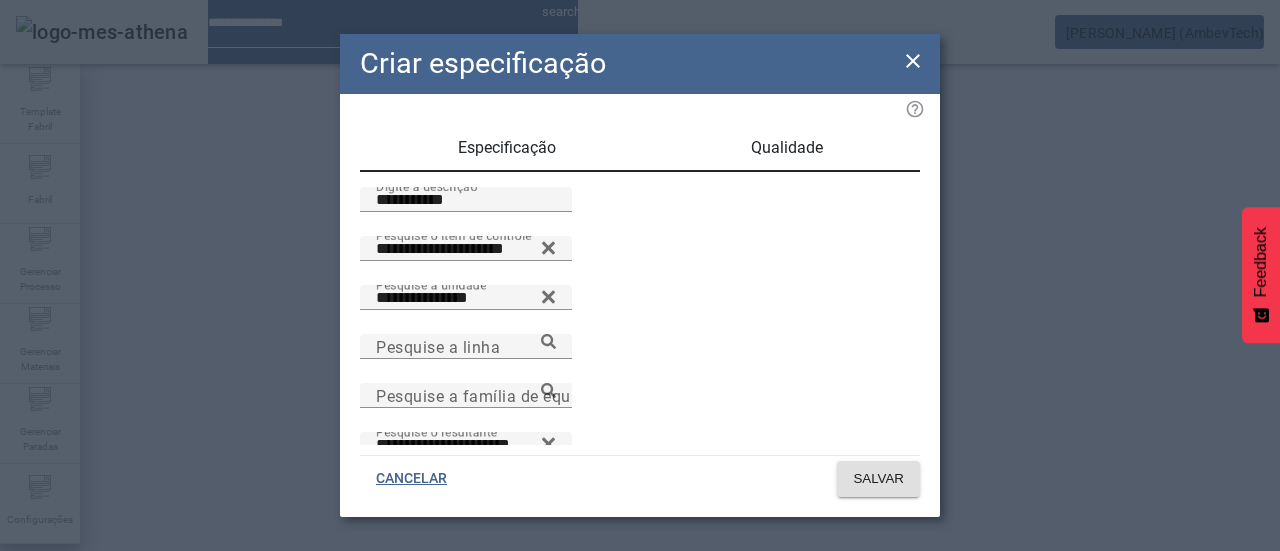 click on "Qualidade" at bounding box center (787, 148) 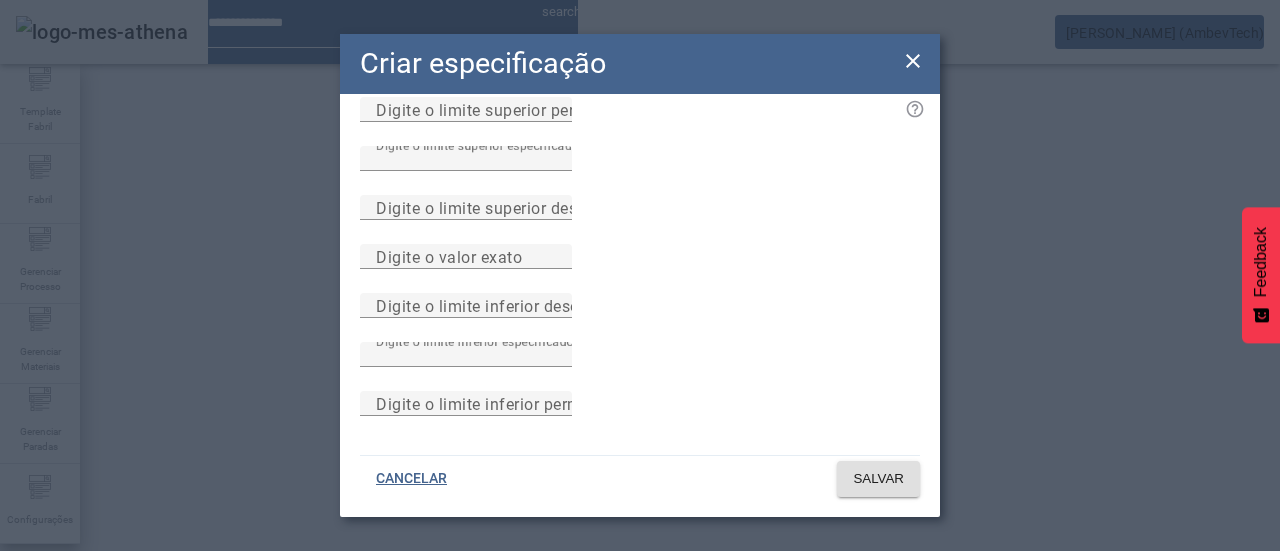 scroll, scrollTop: 0, scrollLeft: 0, axis: both 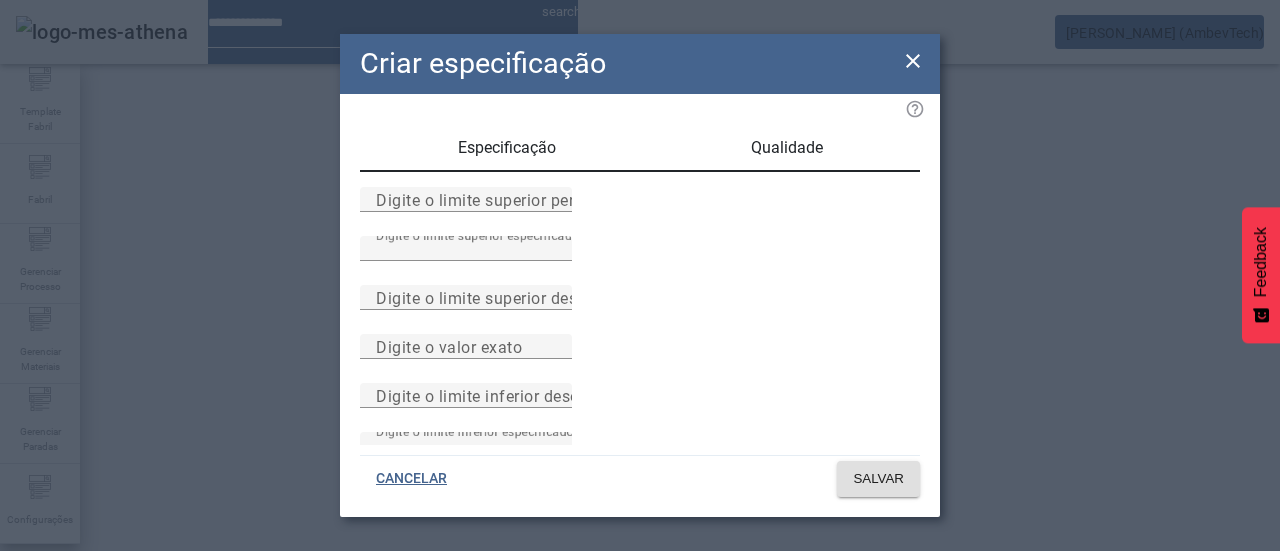 click on "Especificação" at bounding box center (507, 148) 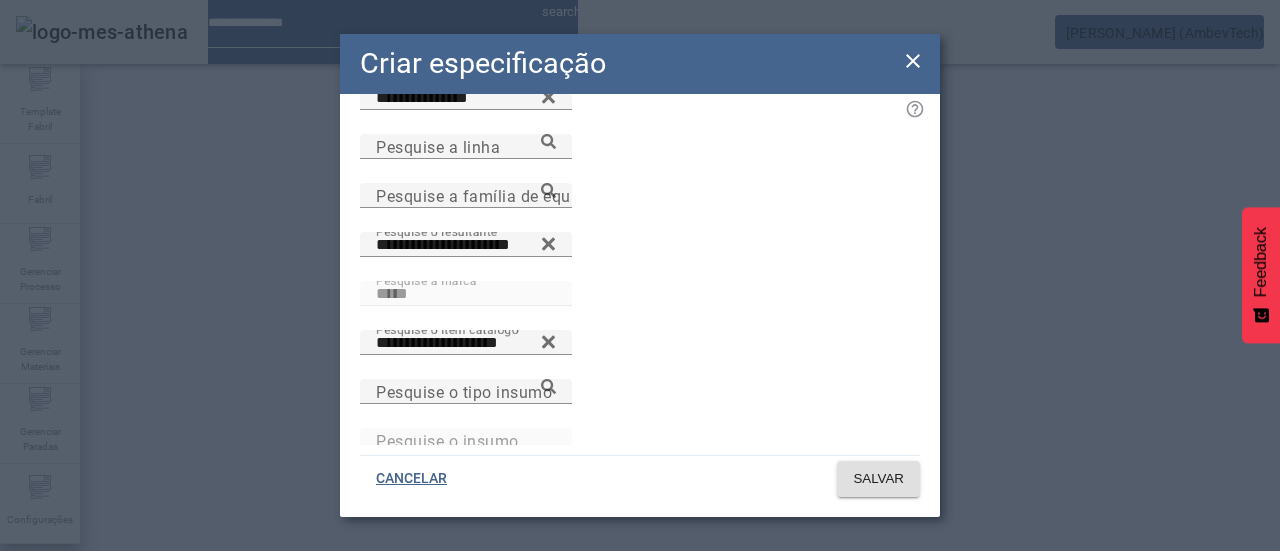 scroll, scrollTop: 100, scrollLeft: 0, axis: vertical 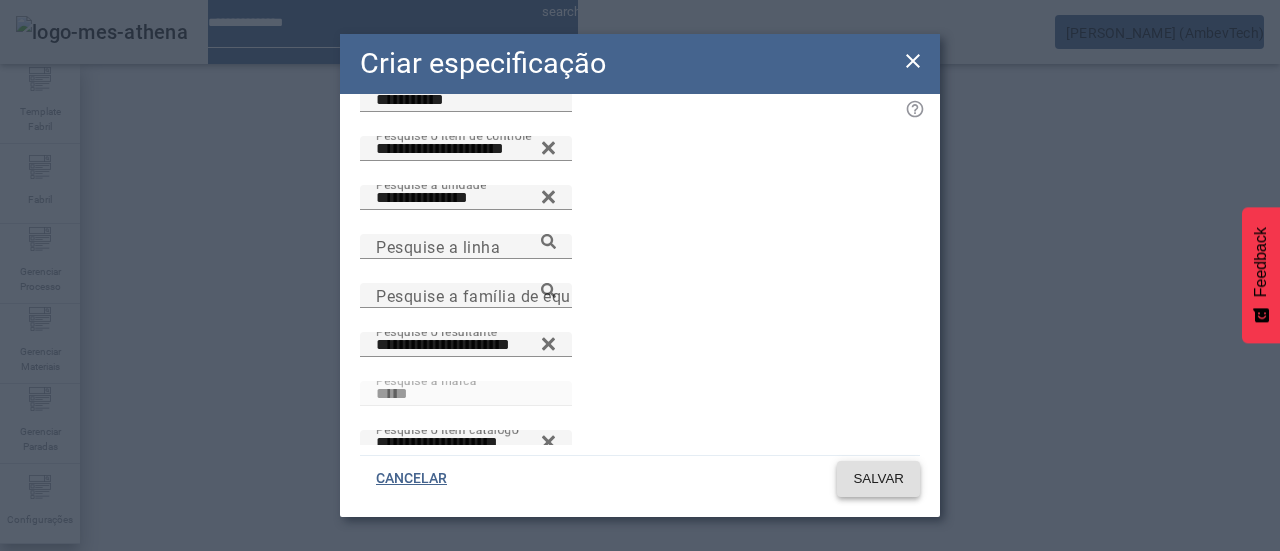 click on "SALVAR" 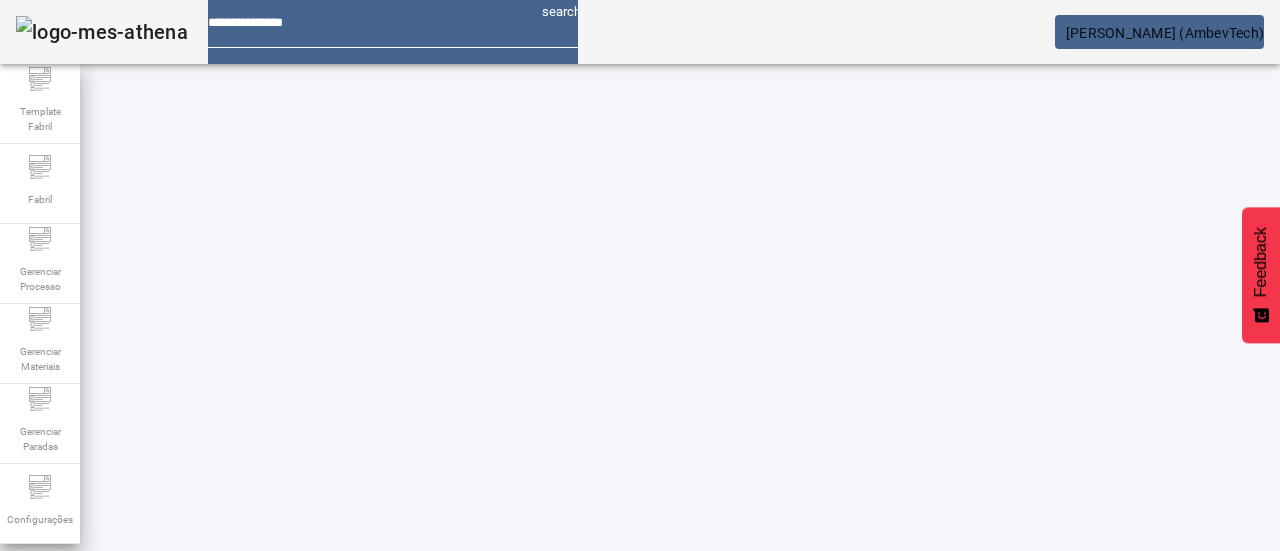 scroll, scrollTop: 0, scrollLeft: 0, axis: both 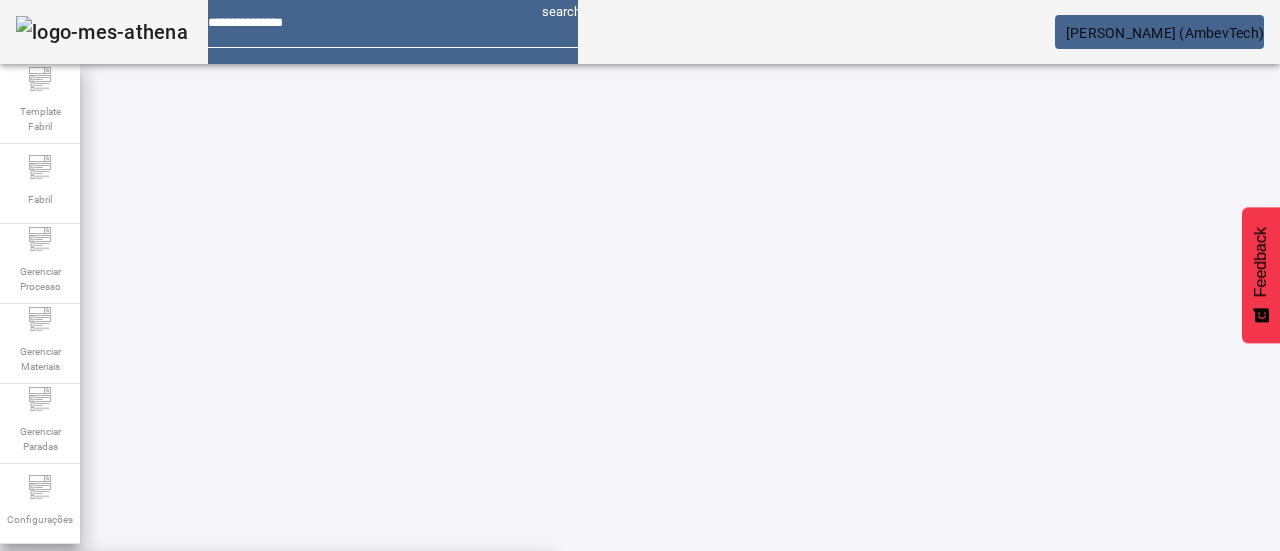 paste on "**********" 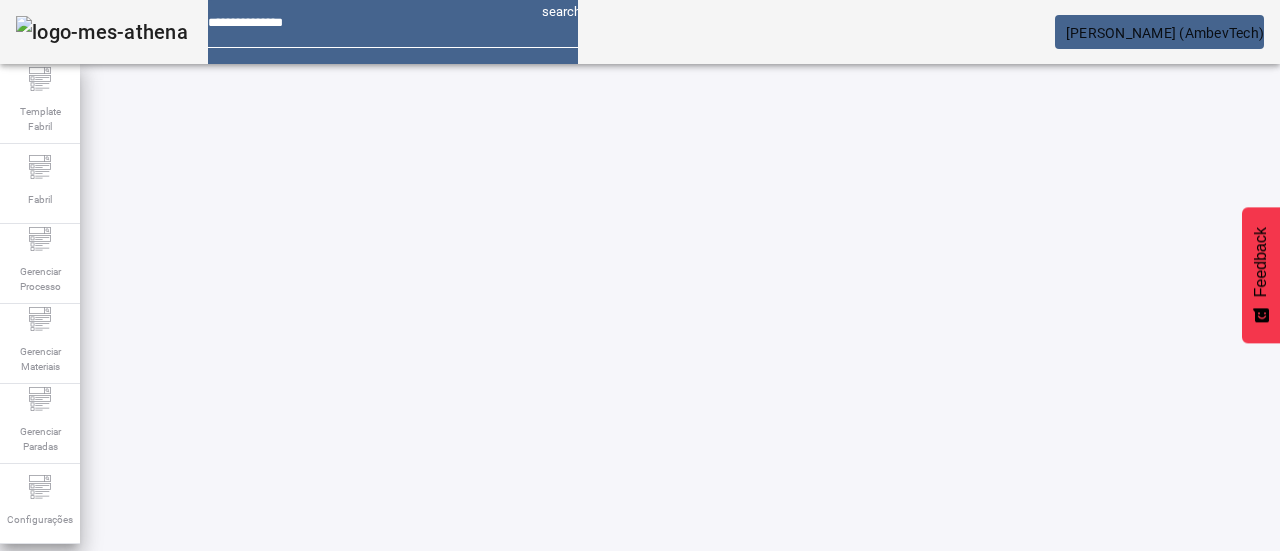 click on "FILTRAR" 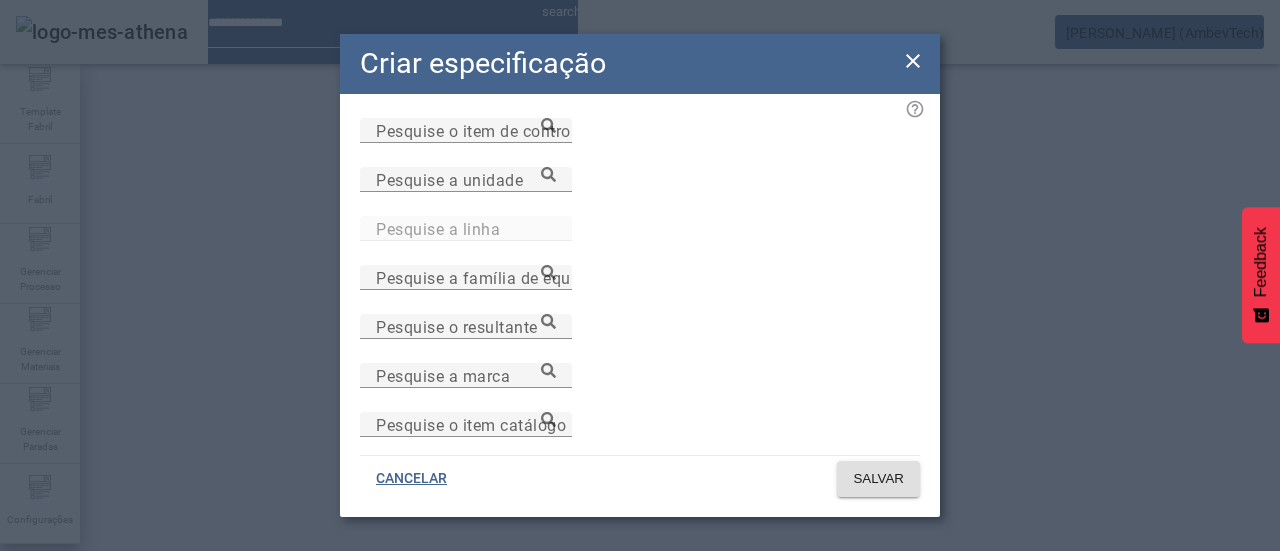 scroll, scrollTop: 214, scrollLeft: 0, axis: vertical 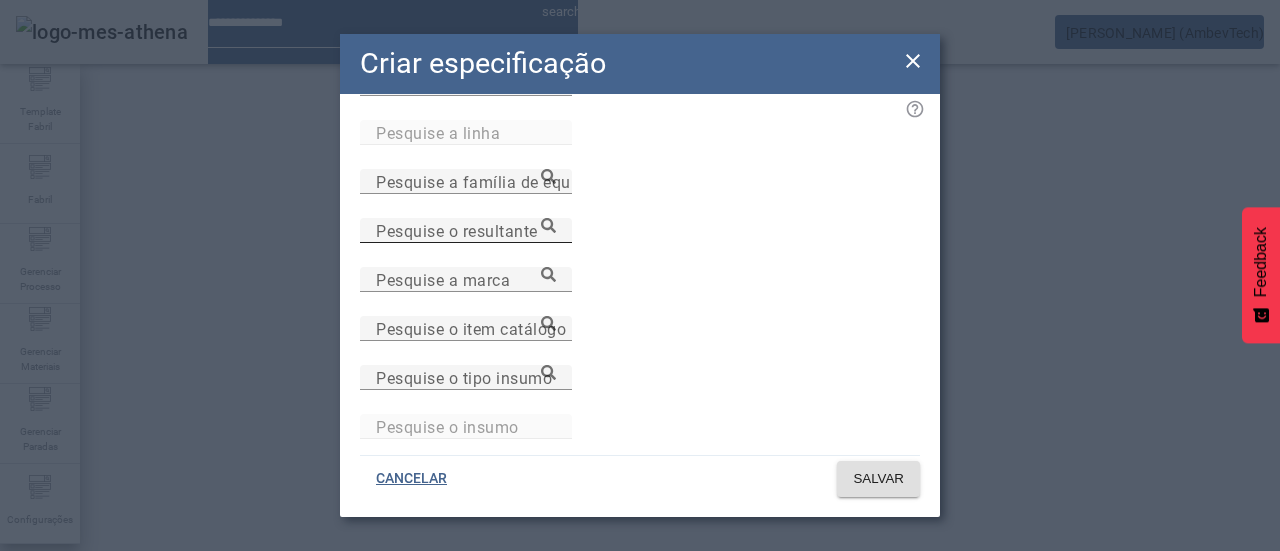 click on "Pesquise o resultante" at bounding box center (457, 230) 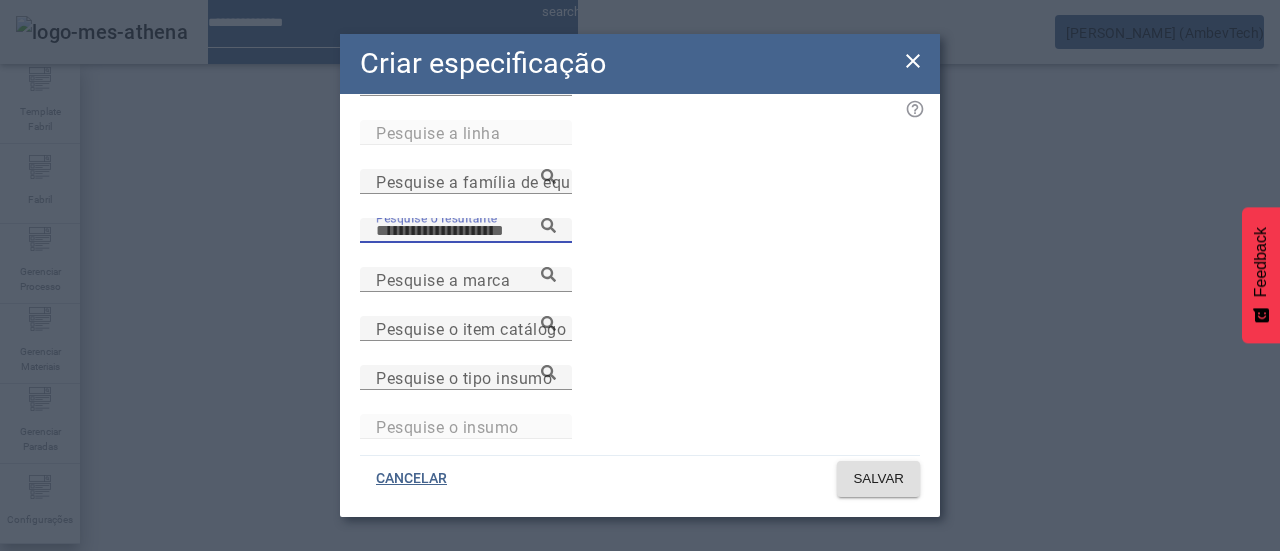 paste on "**********" 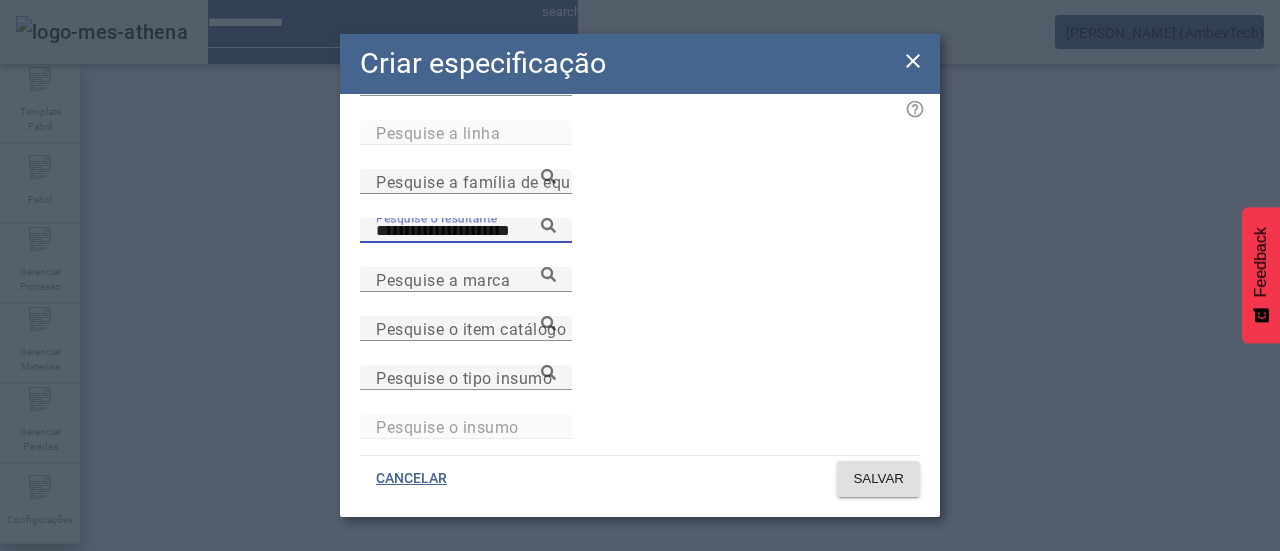 type on "**********" 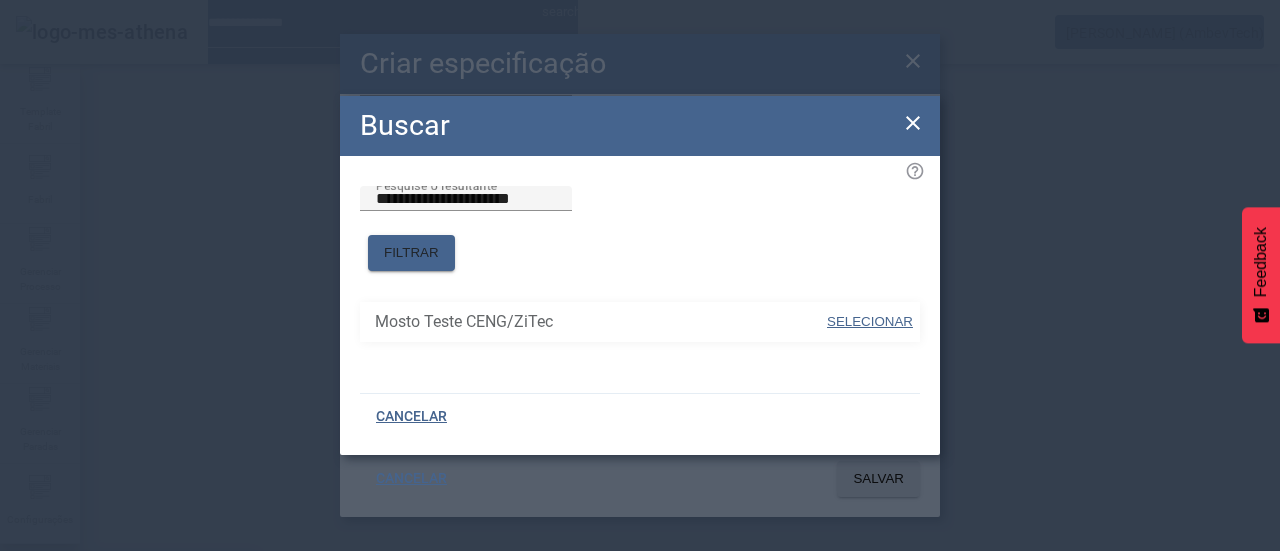 click on "Mosto Teste CENG/ZiTec" at bounding box center [128, 583] 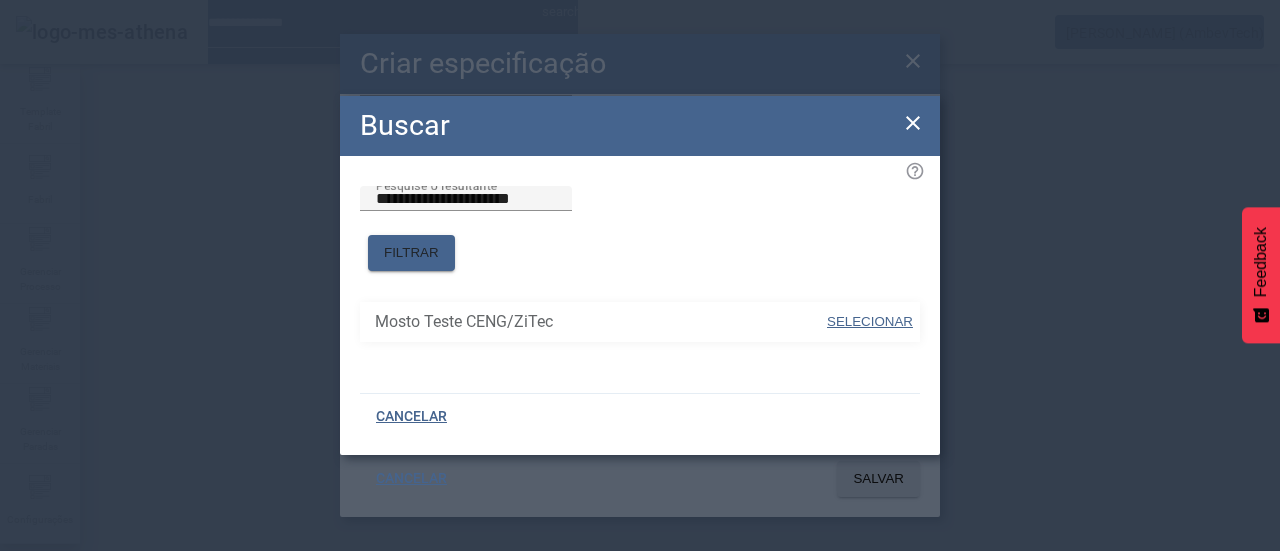 click on "SELECIONAR" at bounding box center [870, 321] 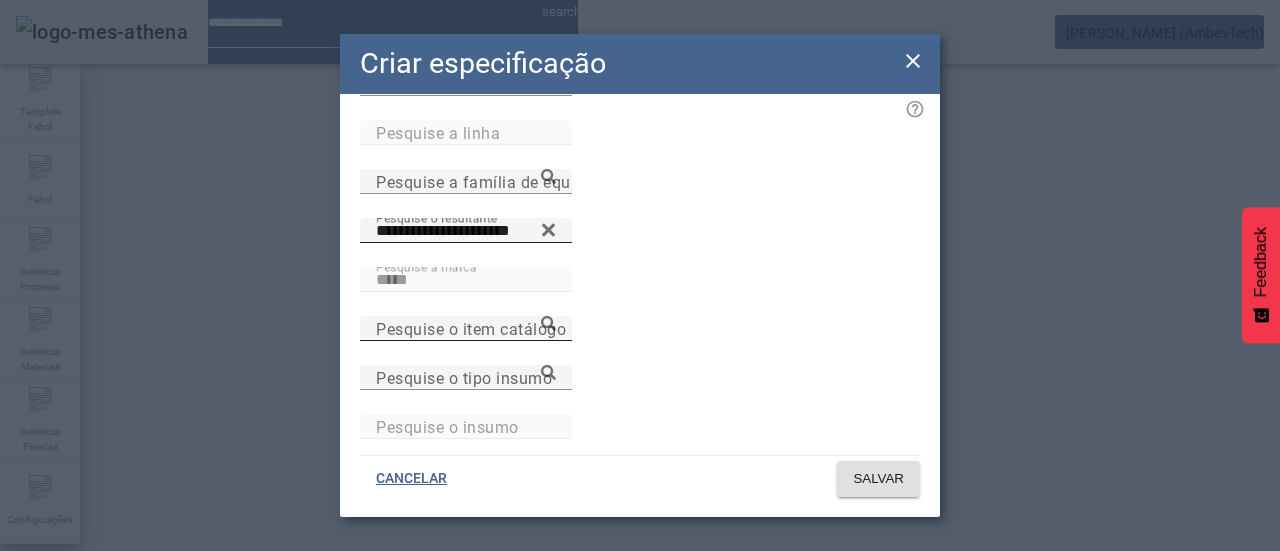 click on "Pesquise o item catálogo" at bounding box center (471, 328) 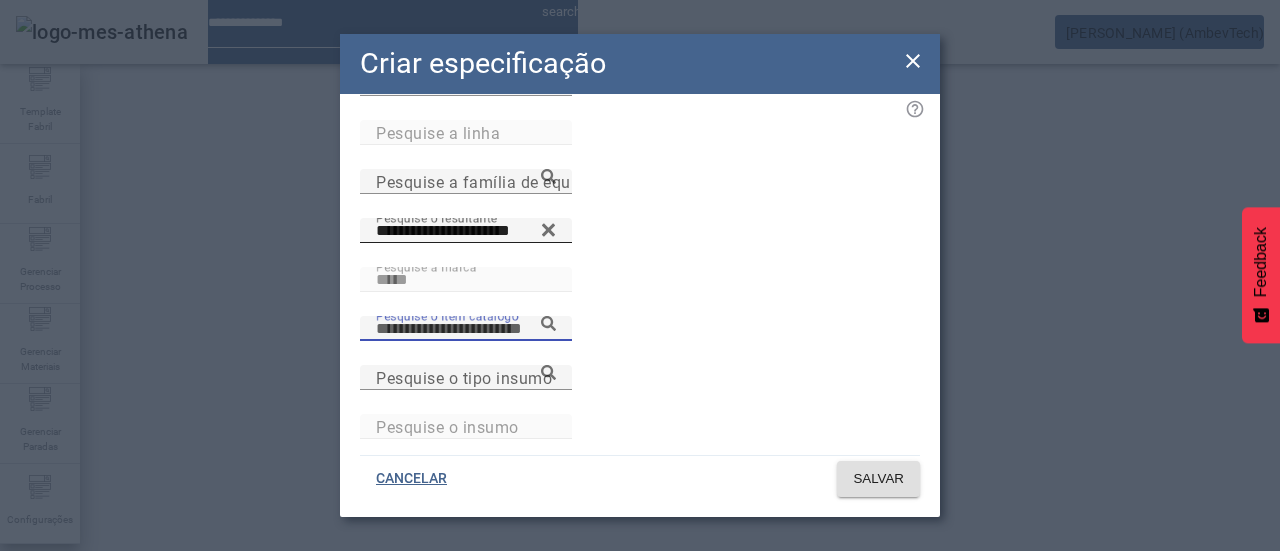 click on "Pesquise o item catálogo" at bounding box center (466, 329) 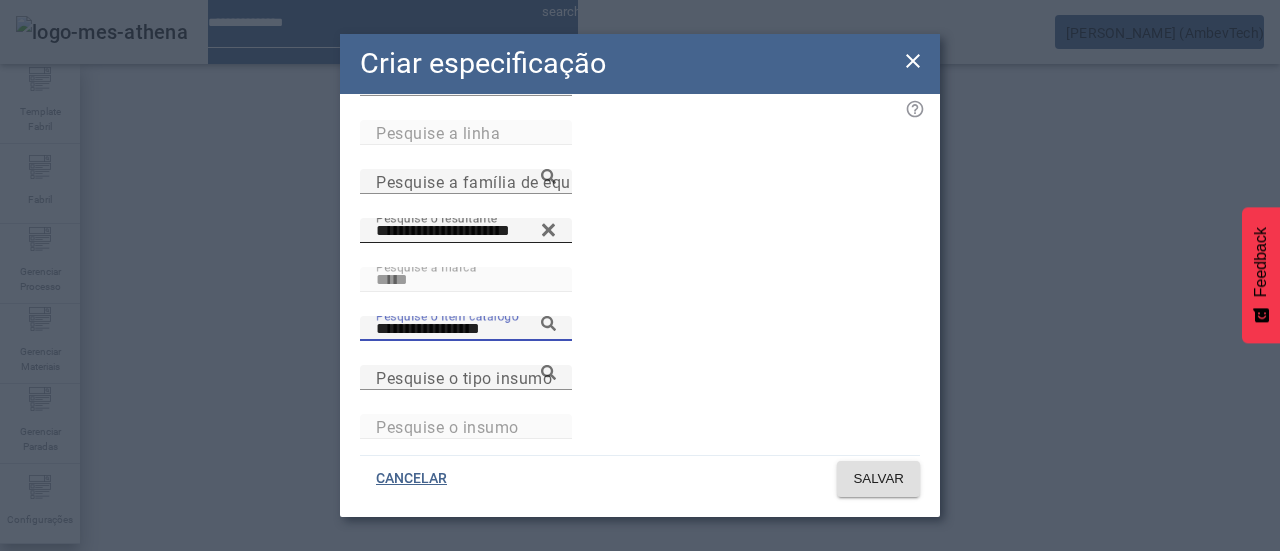 click 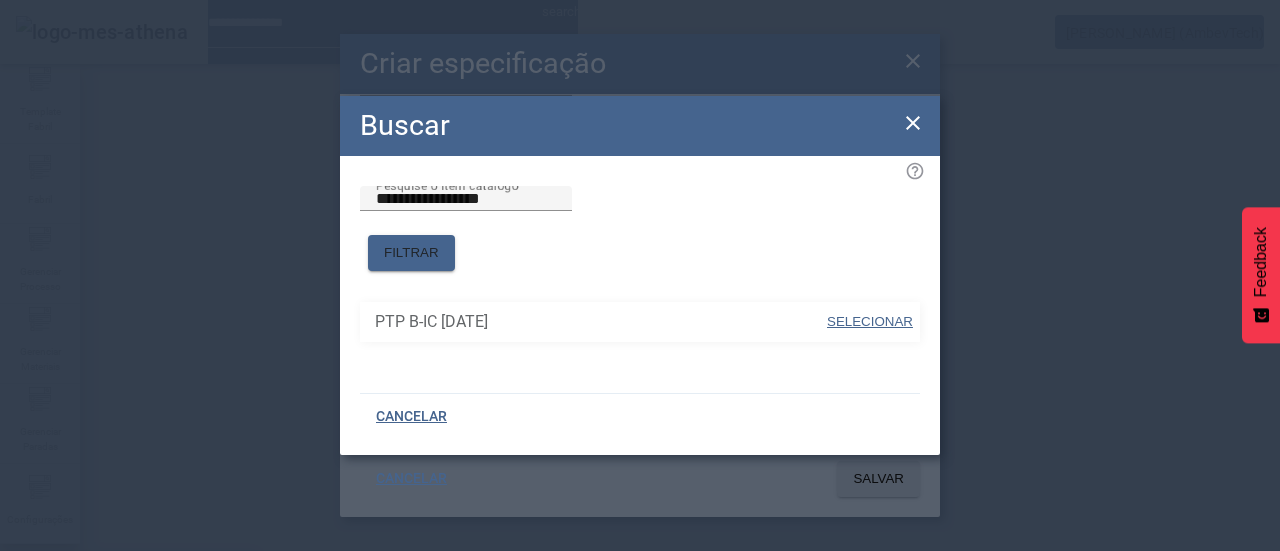 click on "PTP B-IC [DATE]" at bounding box center (76, 583) 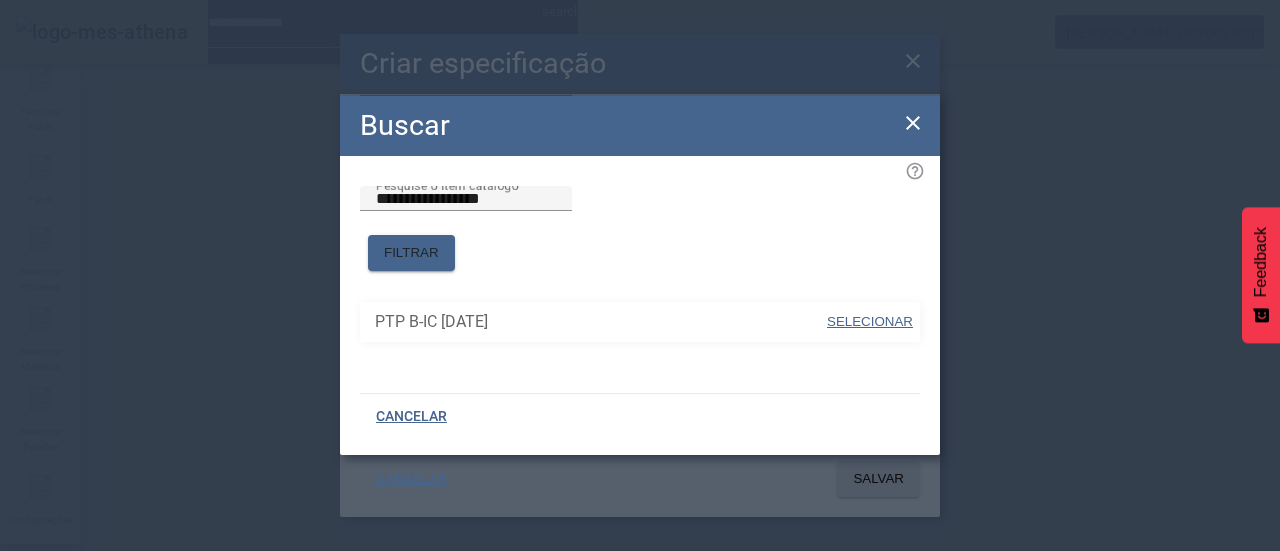 click on "SELECIONAR" at bounding box center (870, 321) 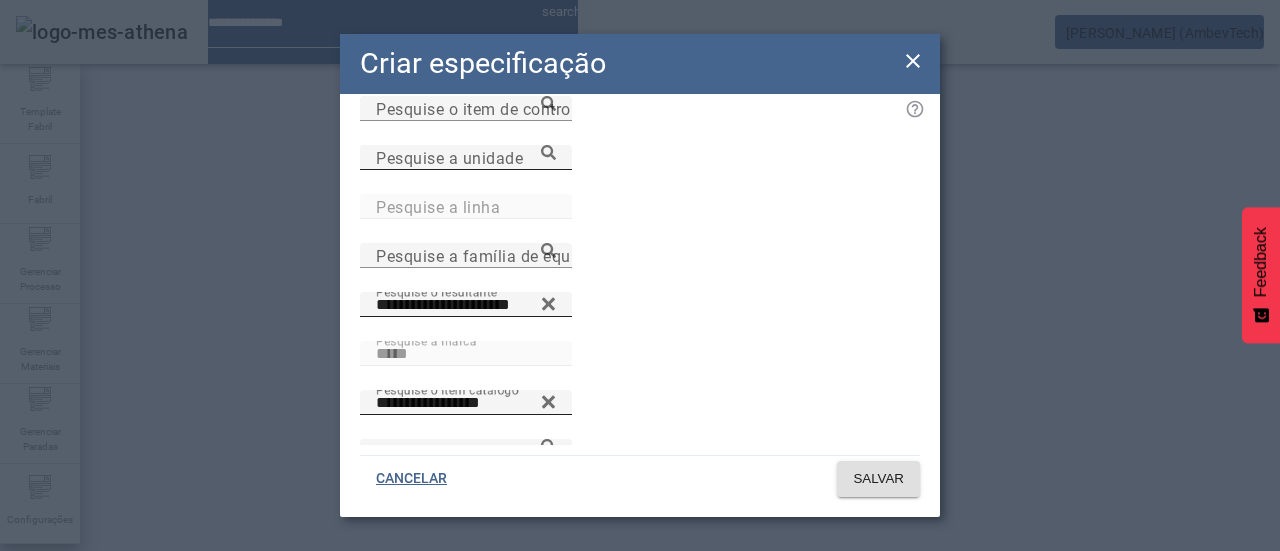scroll, scrollTop: 114, scrollLeft: 0, axis: vertical 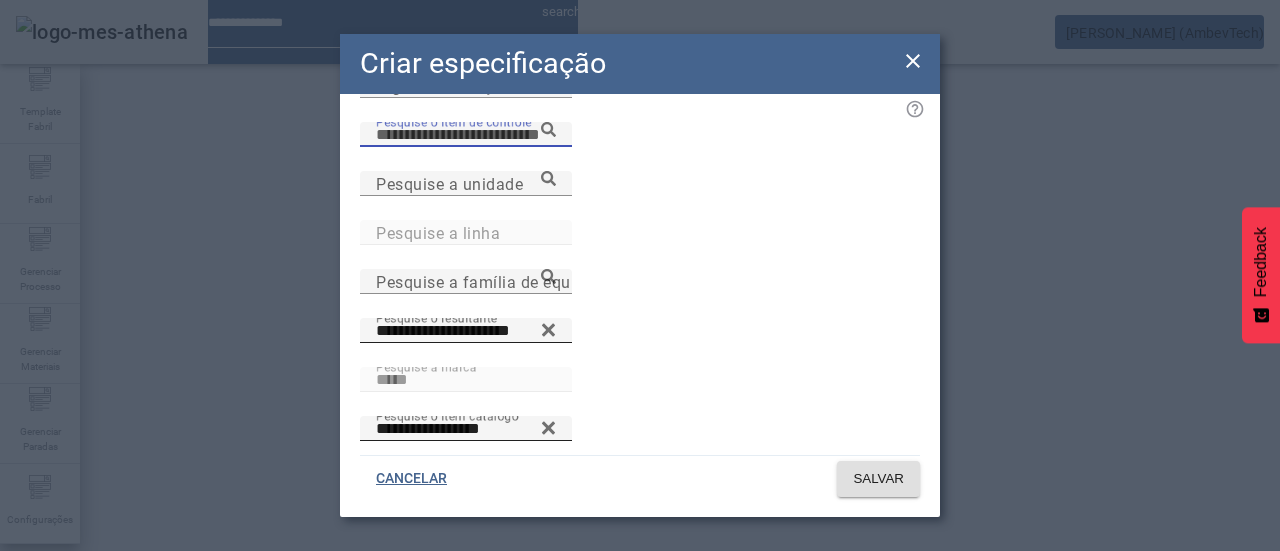 click on "Pesquise o item de controle" at bounding box center [466, 135] 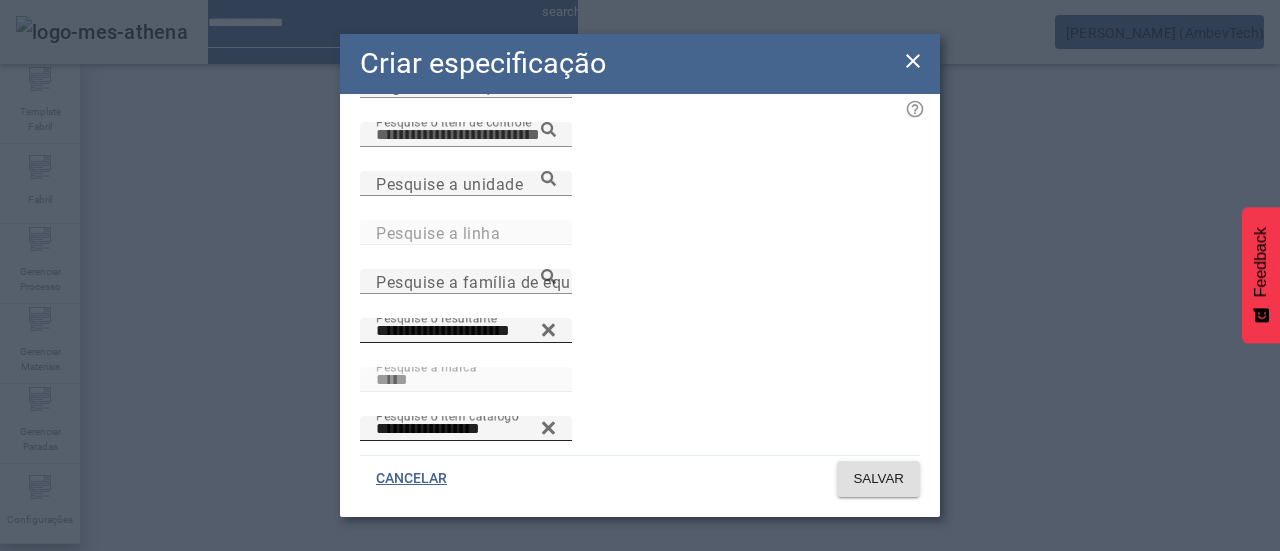 click on "Pesquise a unidade" at bounding box center (640, 195) 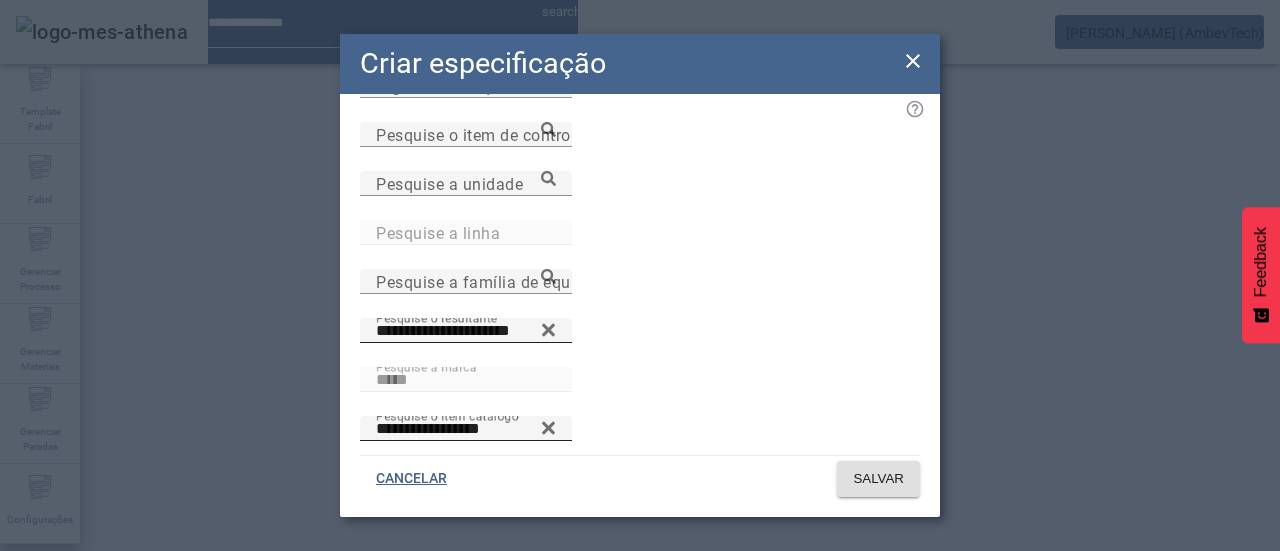 scroll, scrollTop: 214, scrollLeft: 0, axis: vertical 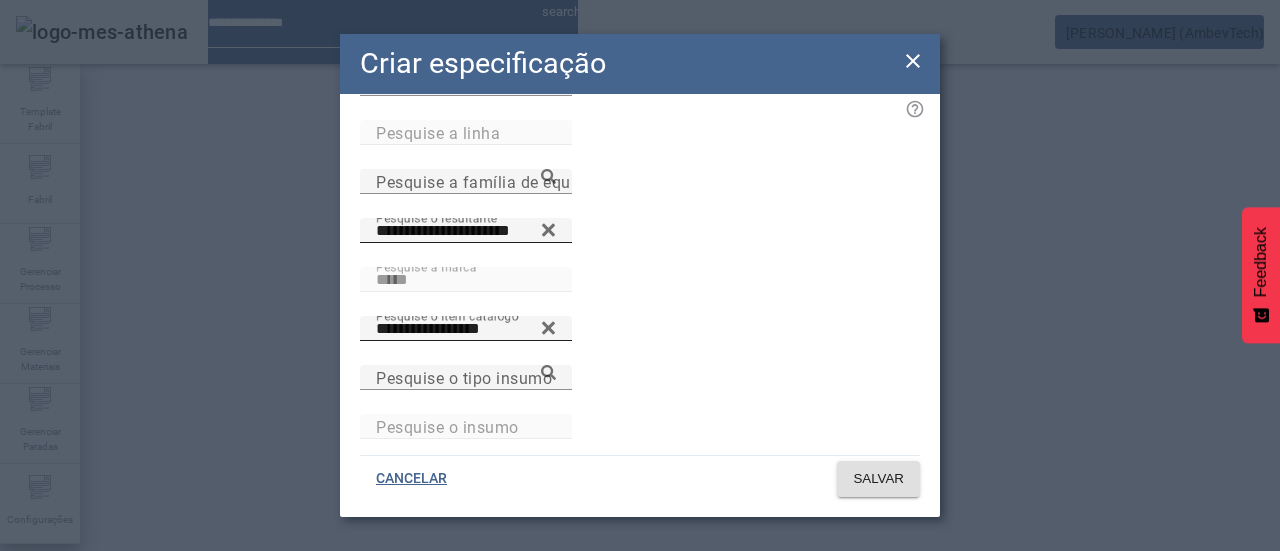 click on "Pesquise a linha" at bounding box center [640, 144] 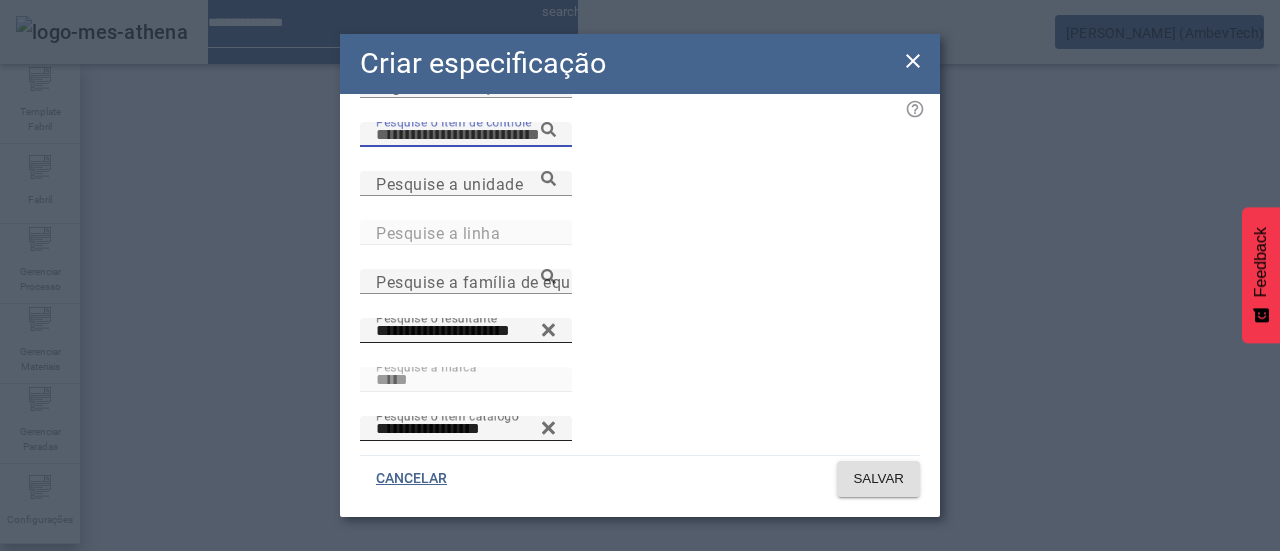 click on "Pesquise o item de controle" at bounding box center [466, 135] 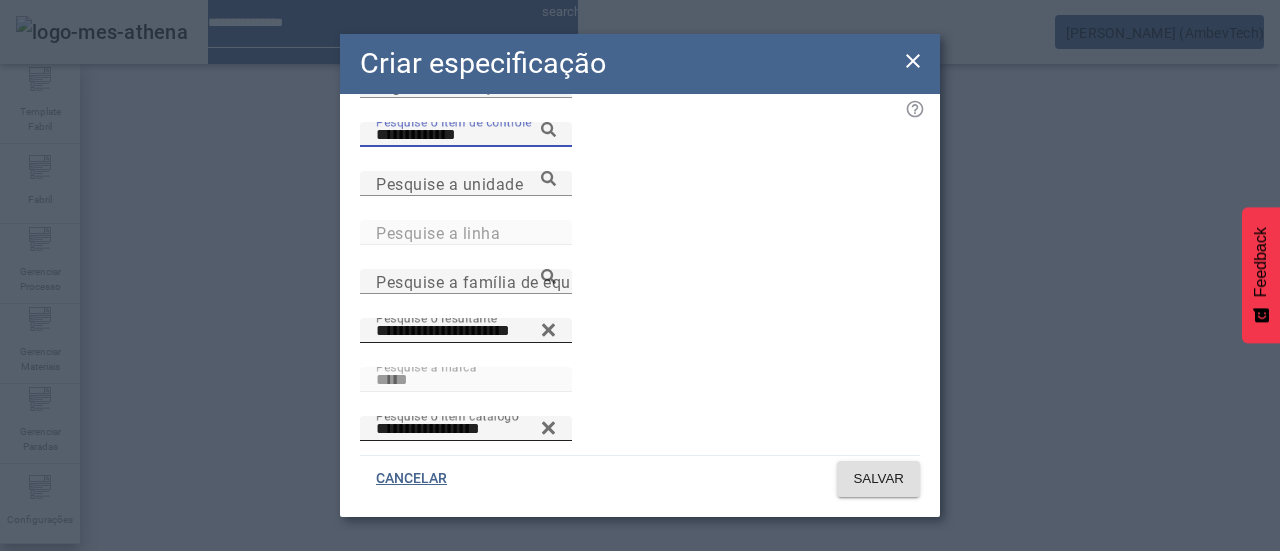 click 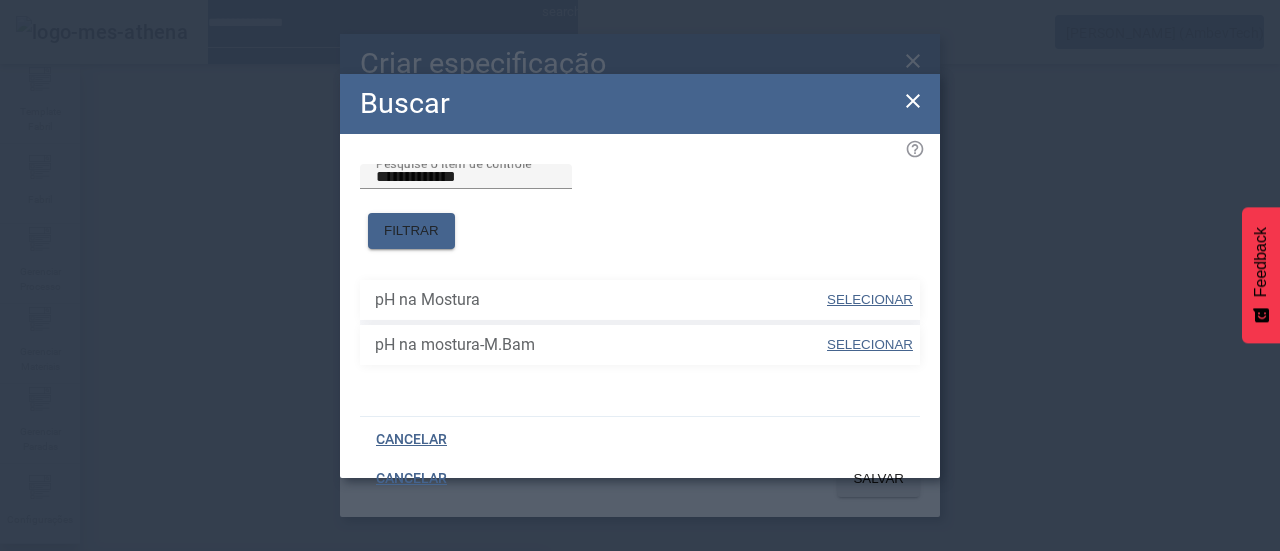 click on "pH na mostura-M.Bam" at bounding box center [272, 631] 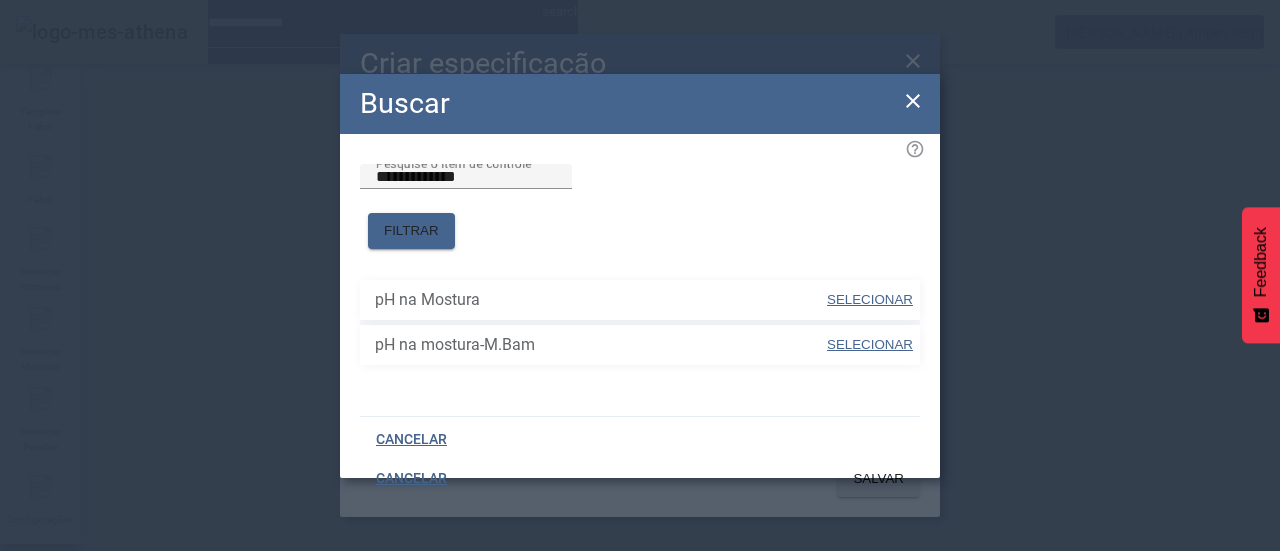 click on "SELECIONAR" at bounding box center (870, 299) 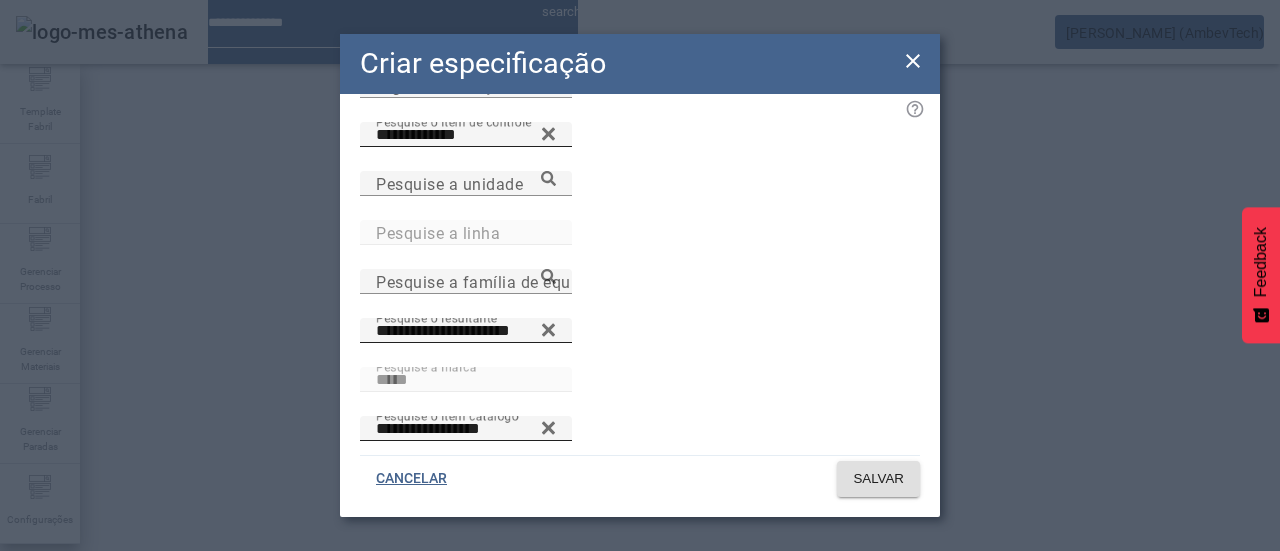 click on "Pesquise a linha" at bounding box center [640, 244] 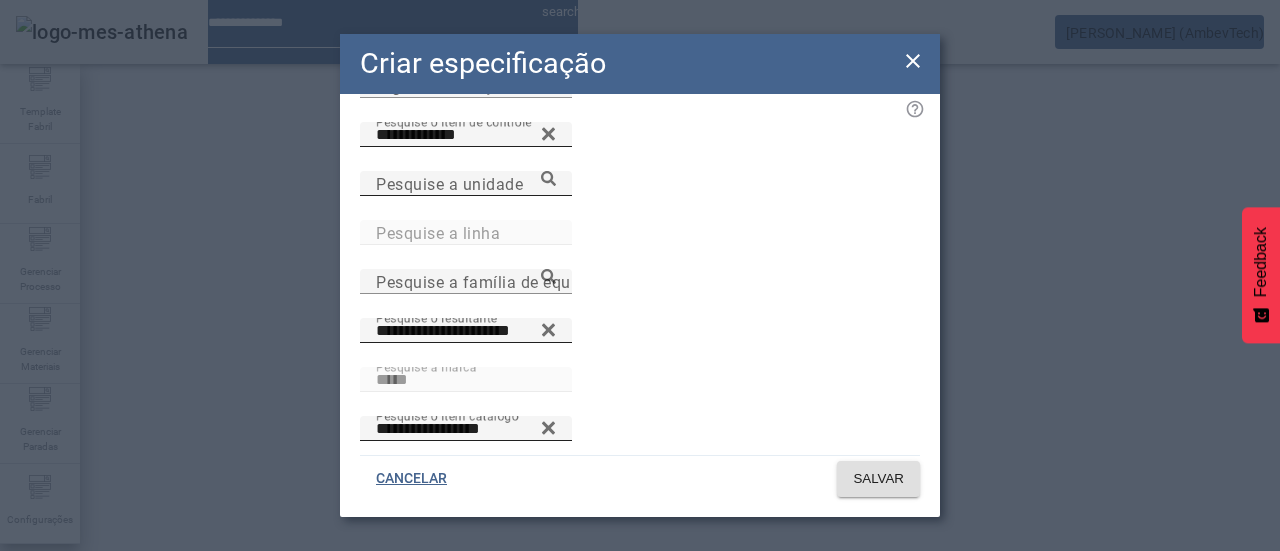 click on "Pesquise a unidade" at bounding box center [466, 184] 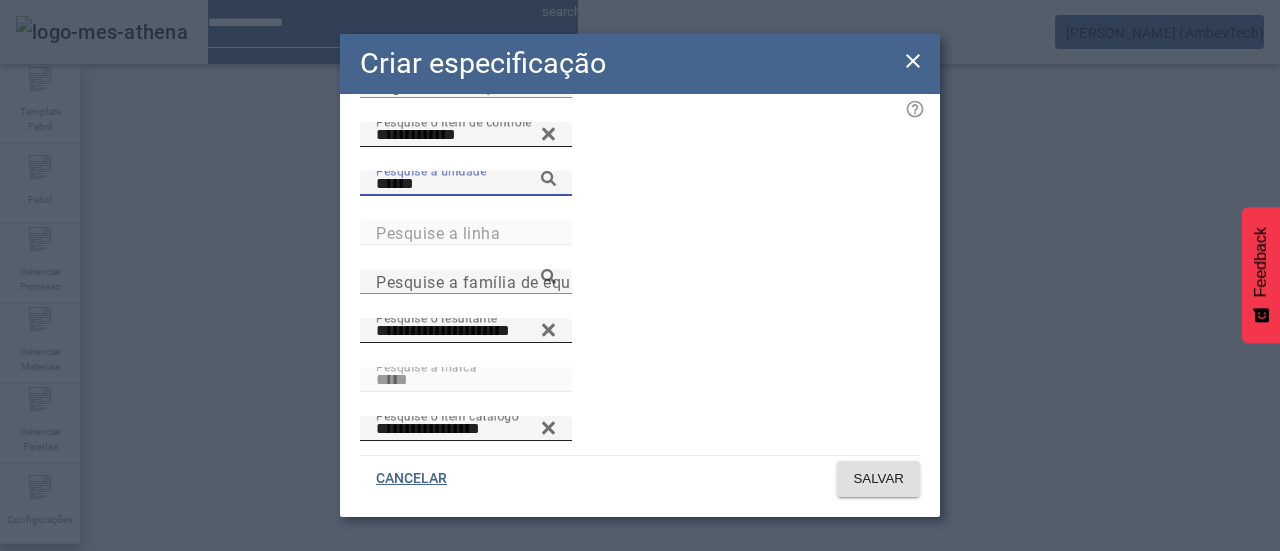click 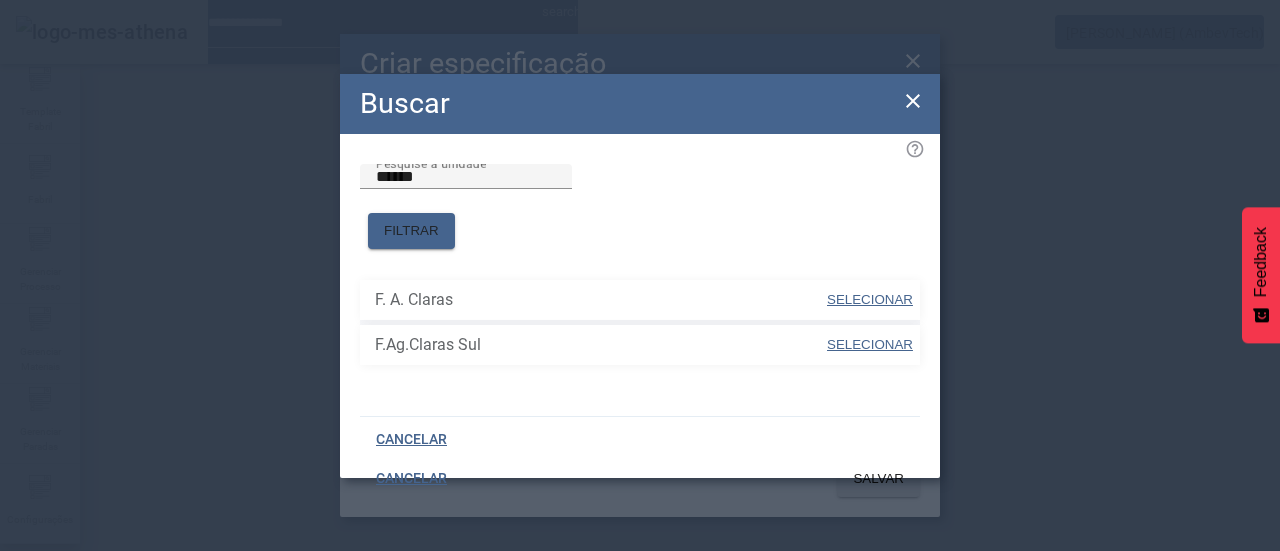 click on "SELECIONAR" at bounding box center [870, 344] 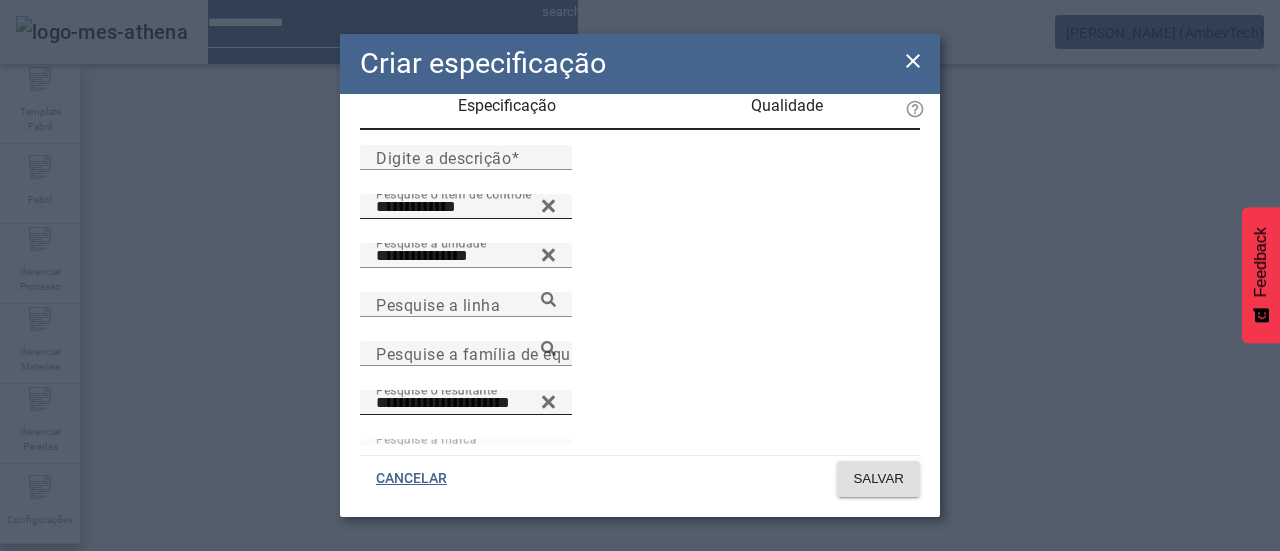 scroll, scrollTop: 14, scrollLeft: 0, axis: vertical 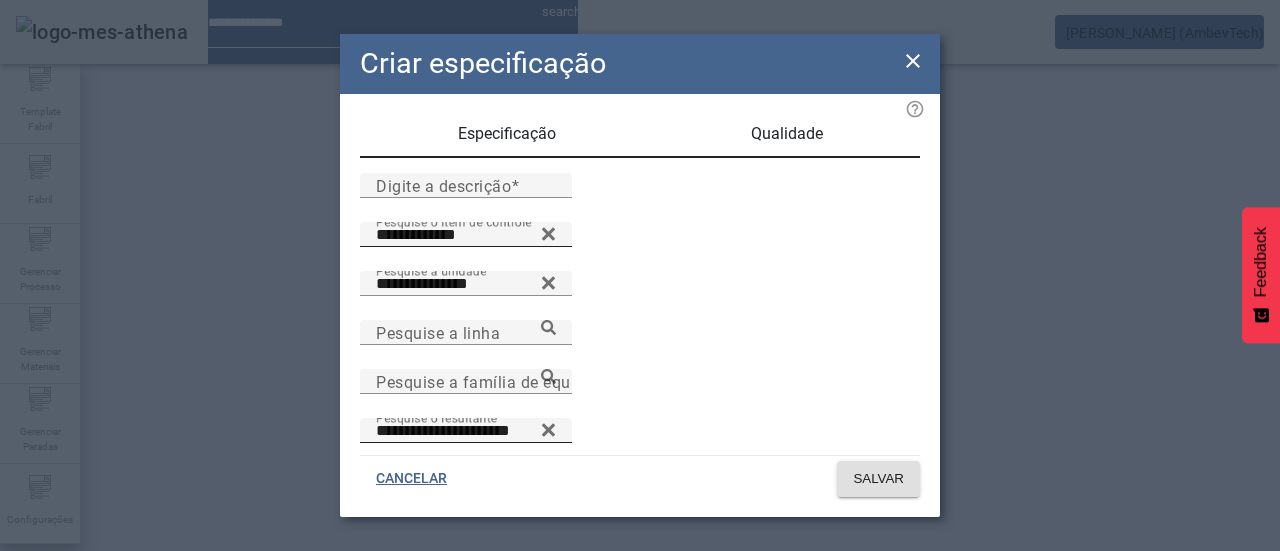 click on "Qualidade" at bounding box center [787, 134] 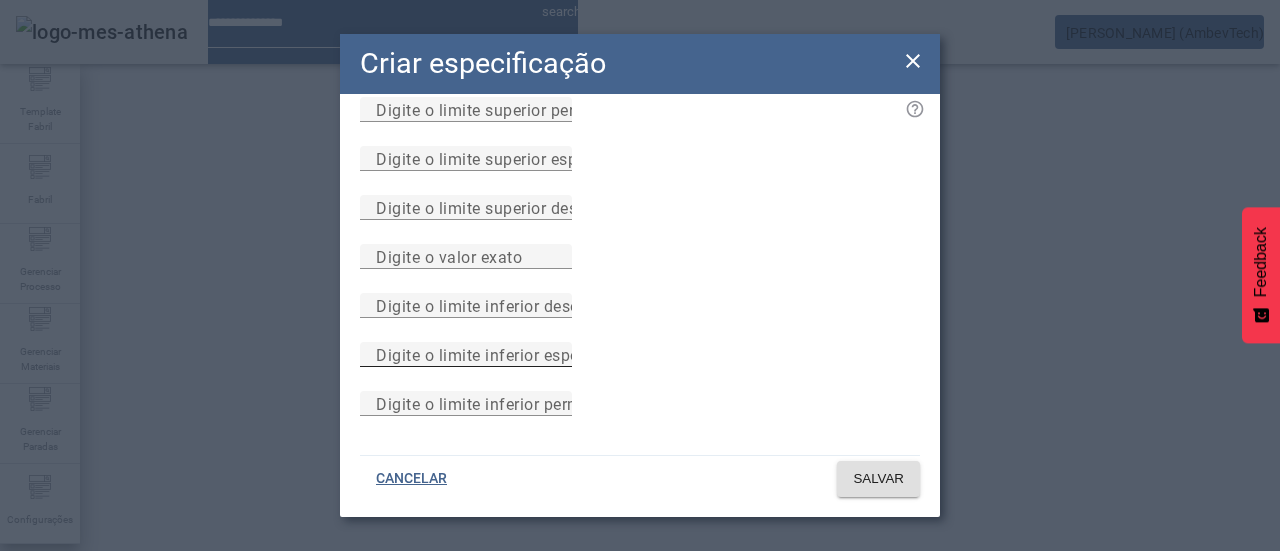 scroll, scrollTop: 292, scrollLeft: 0, axis: vertical 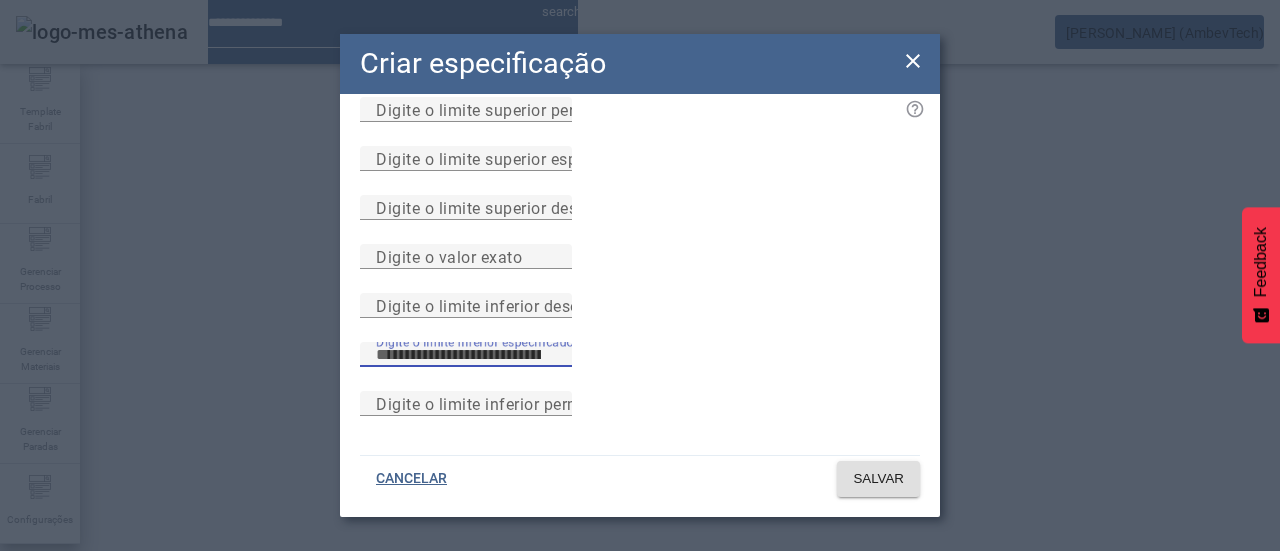type on "****" 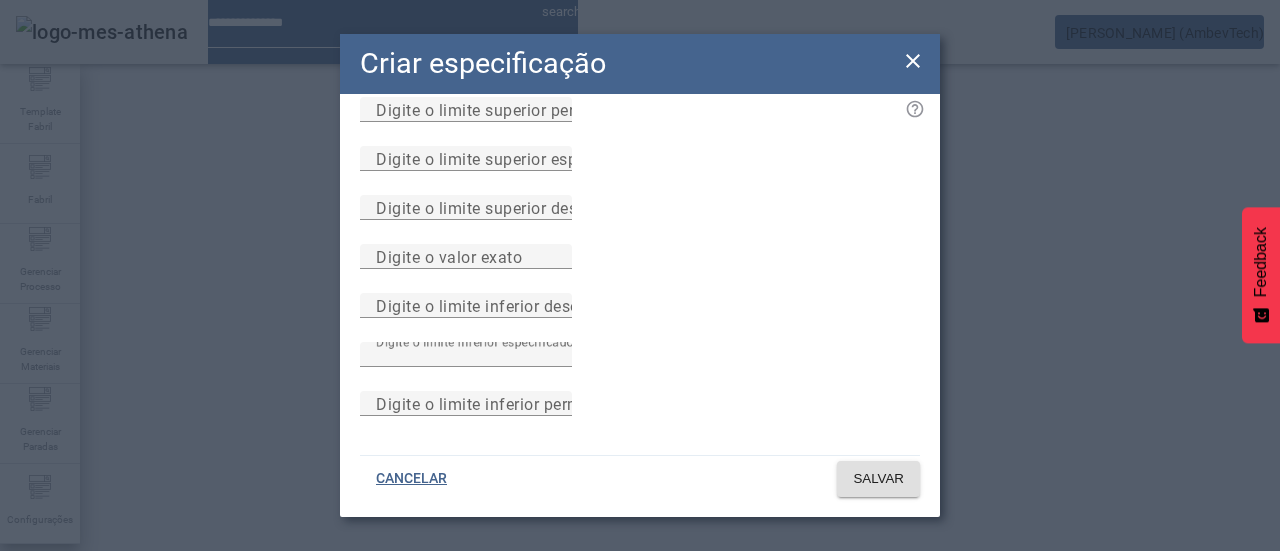 click on "Digite o limite inferior desejado" at bounding box center (640, 317) 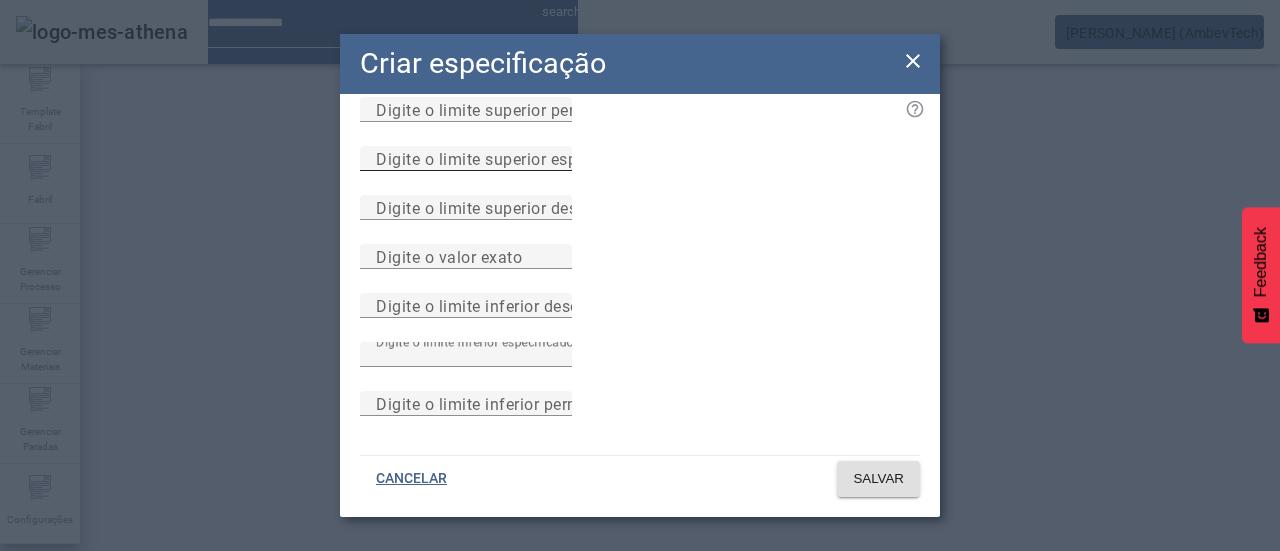 click on "Digite o limite superior especificado" at bounding box center [511, 158] 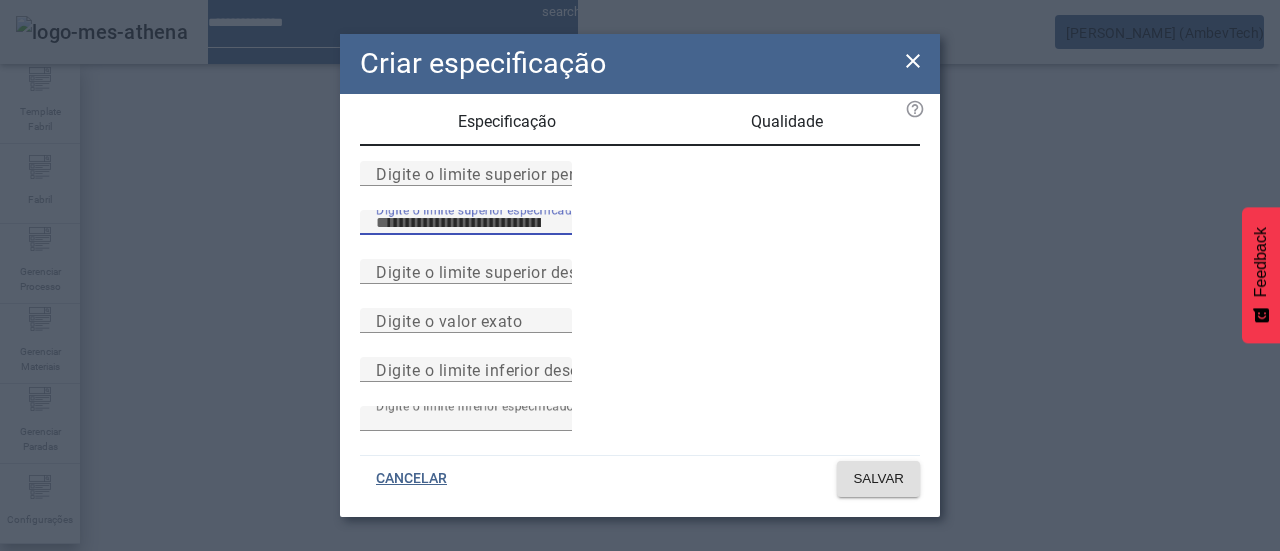 scroll, scrollTop: 0, scrollLeft: 0, axis: both 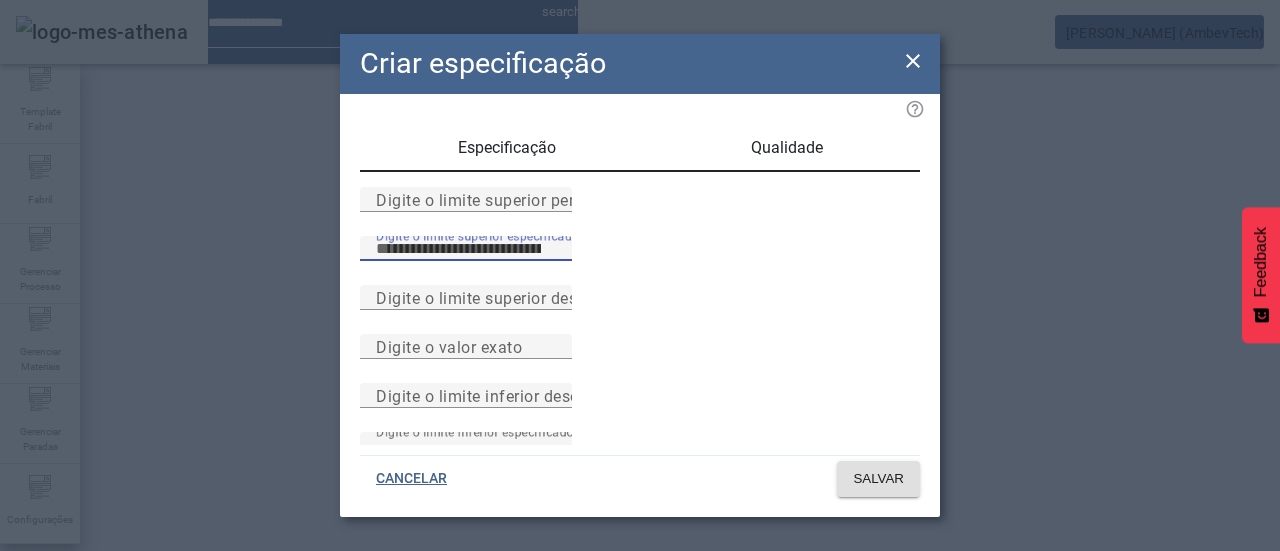 type on "****" 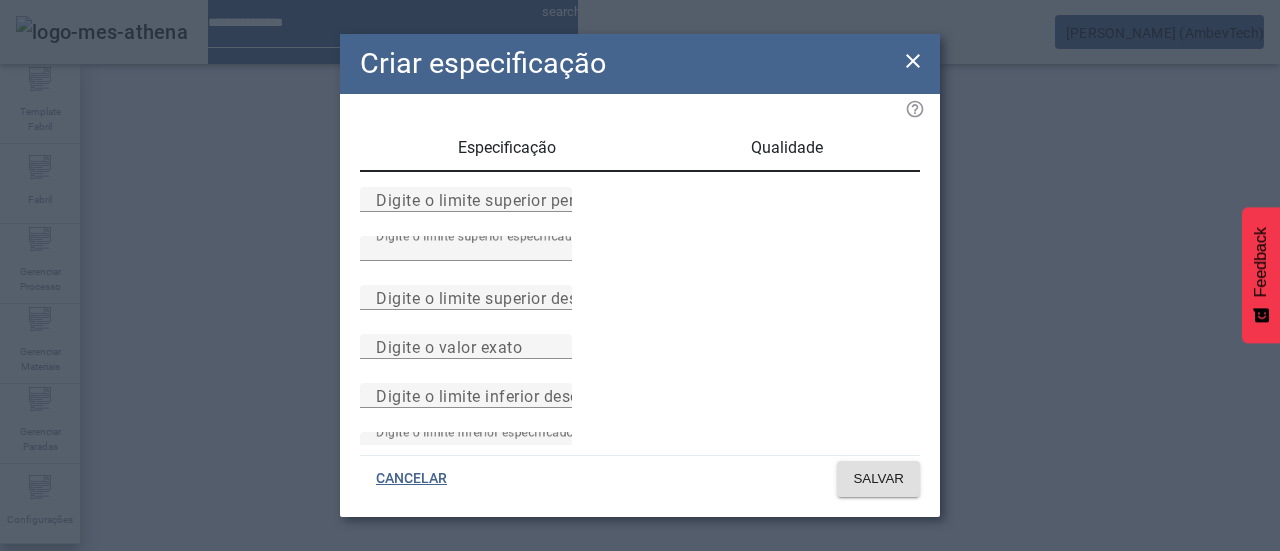 click on "Especificação" at bounding box center [507, 148] 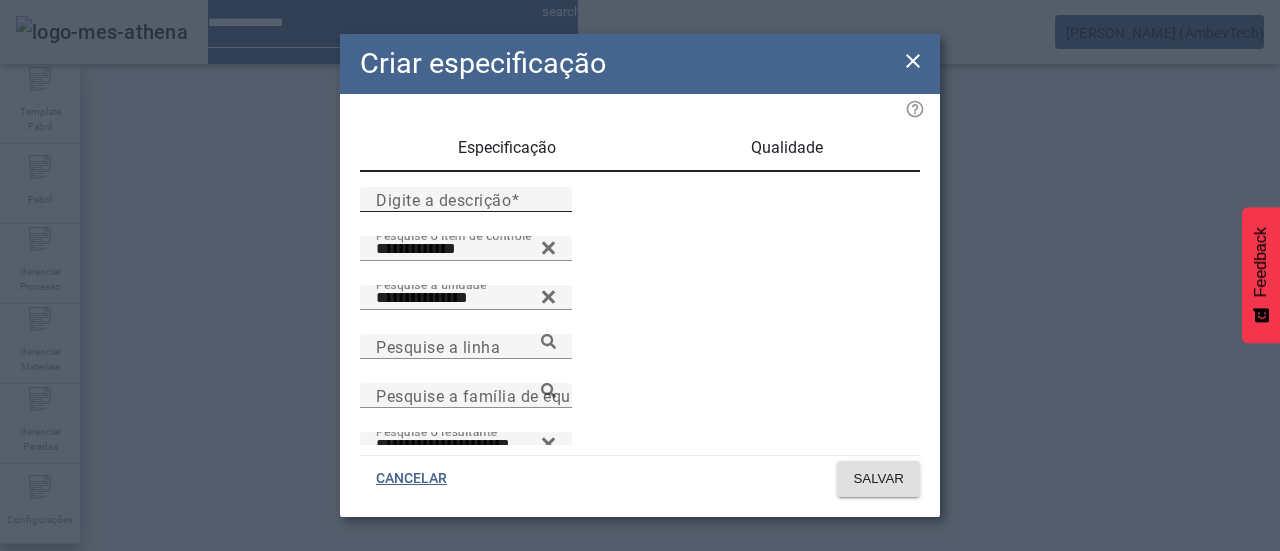 click on "Digite a descrição" at bounding box center (443, 199) 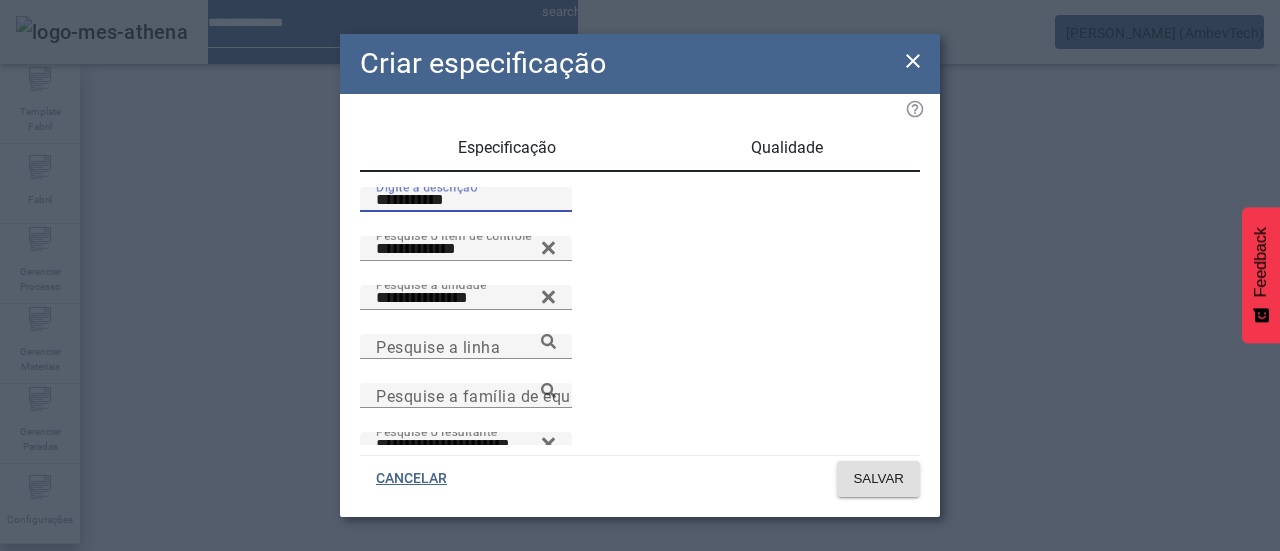 type on "**********" 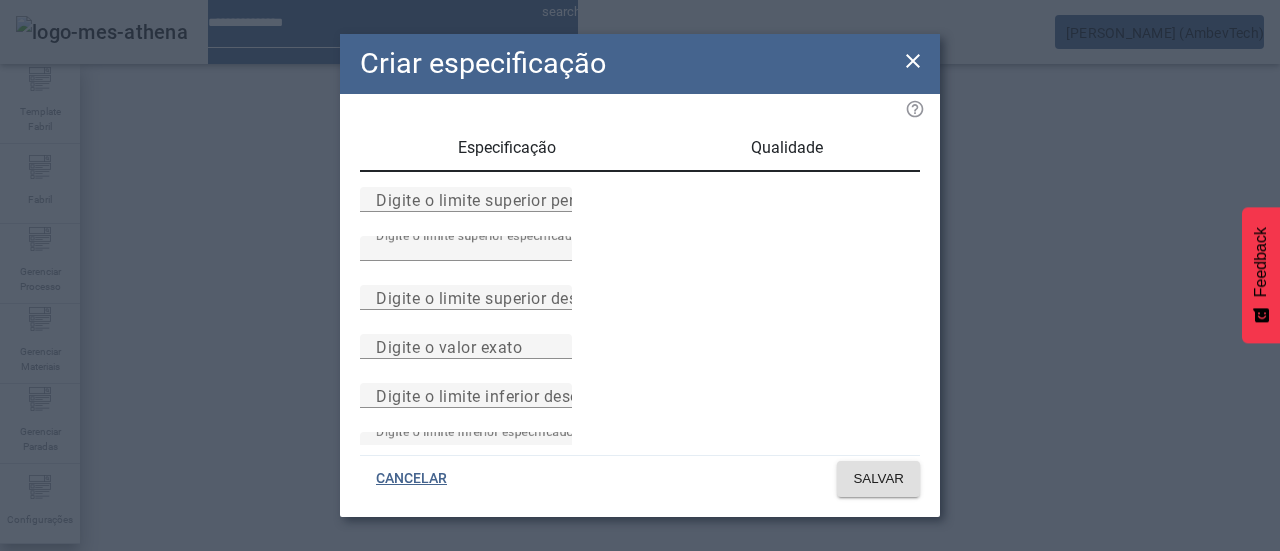 click on "Digite o limite superior permitido" at bounding box center [640, 211] 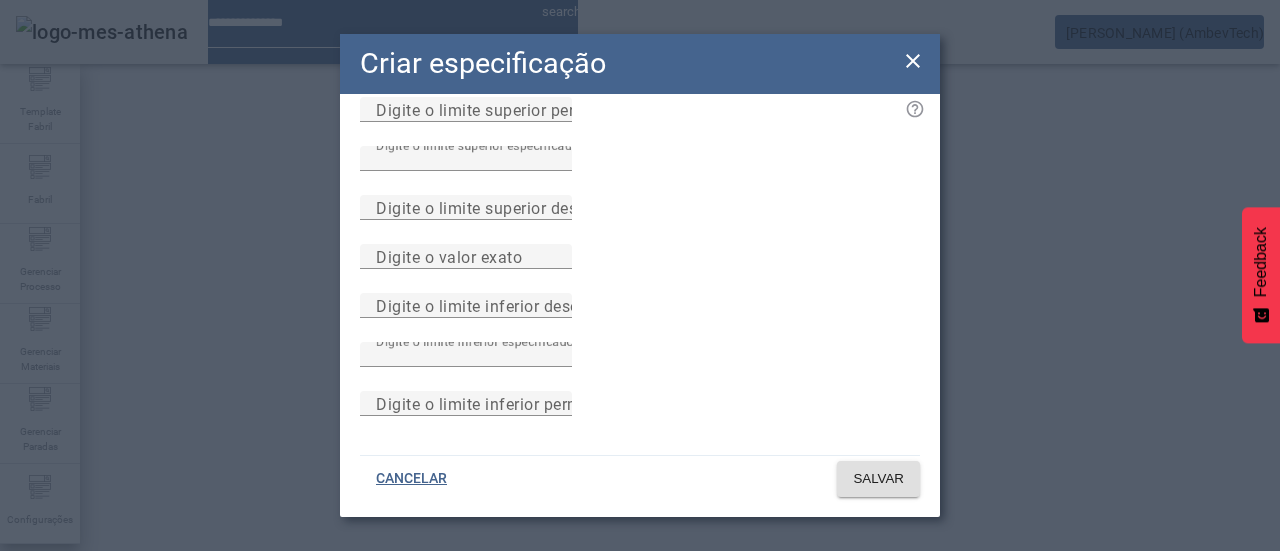 scroll, scrollTop: 0, scrollLeft: 0, axis: both 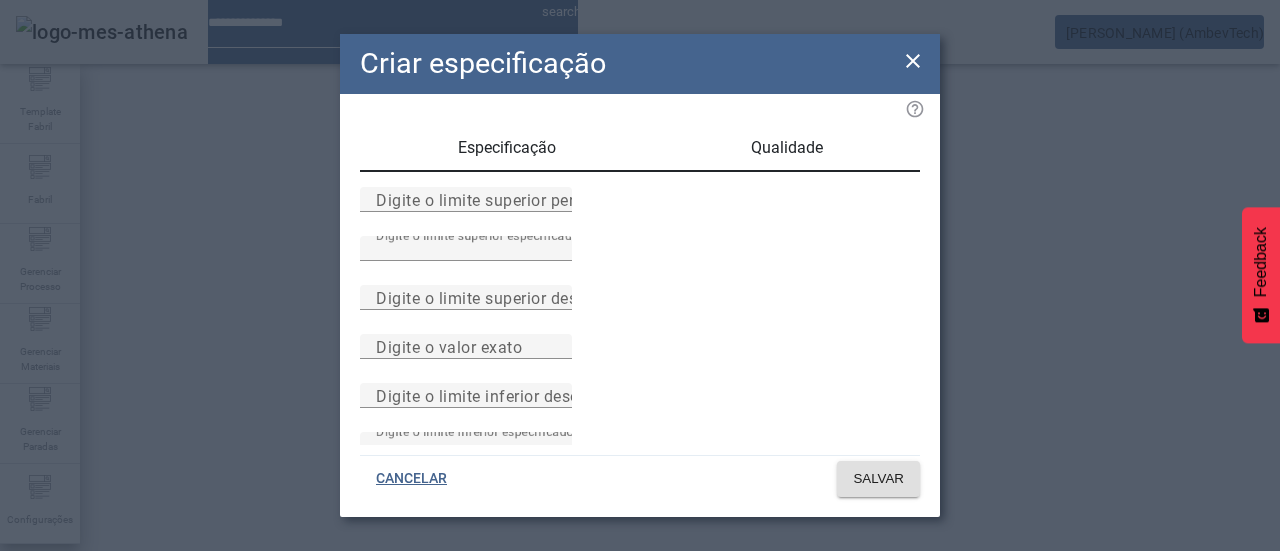 click on "Especificação" at bounding box center [507, 148] 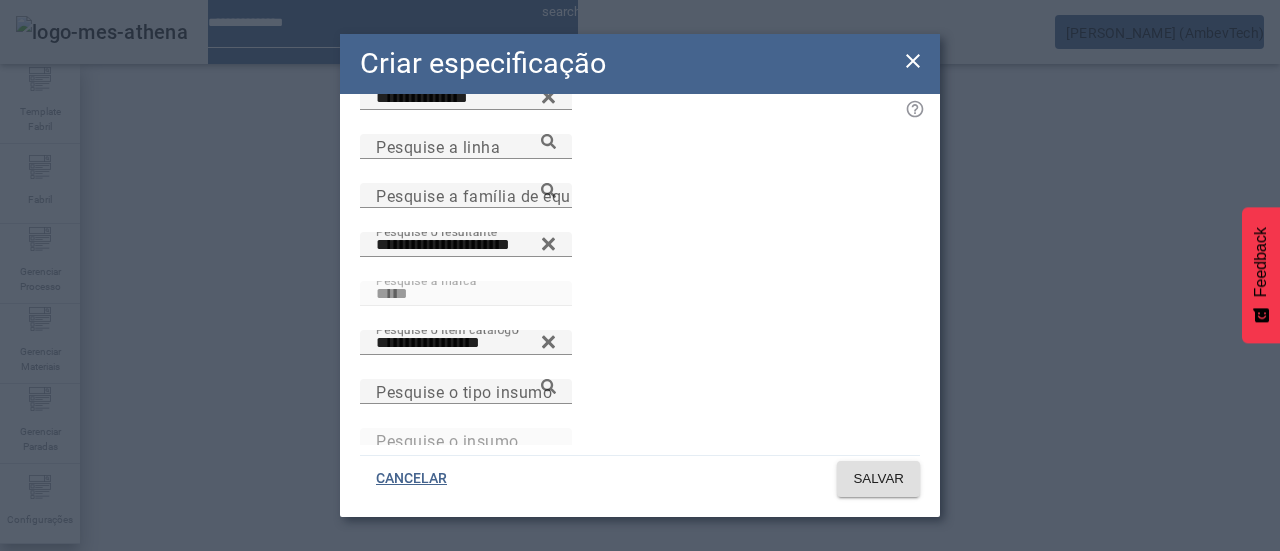 scroll, scrollTop: 214, scrollLeft: 0, axis: vertical 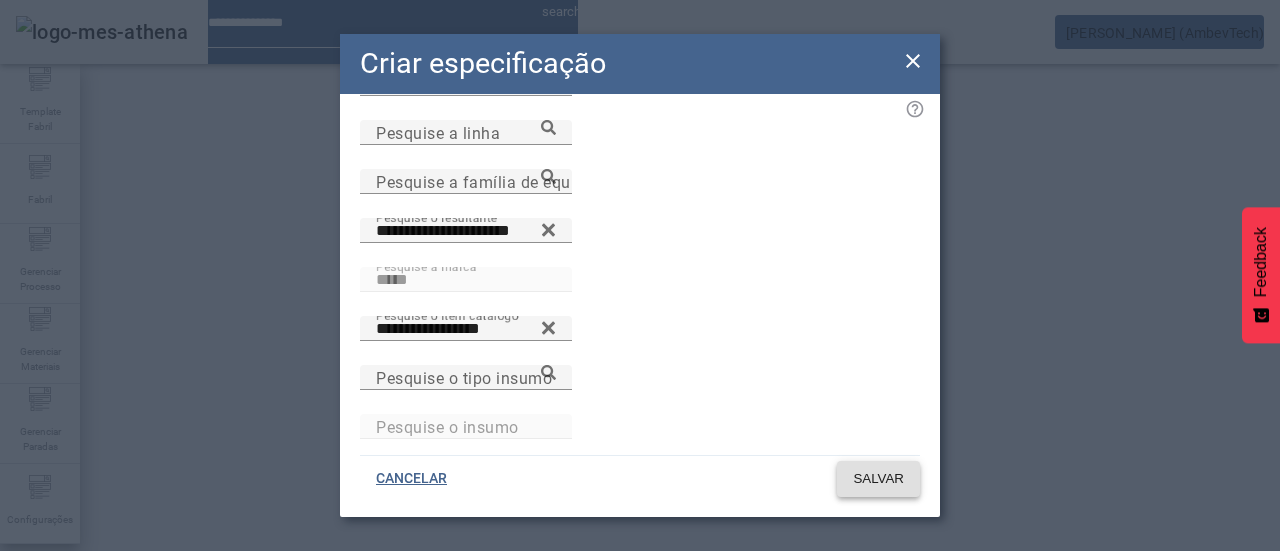 click on "SALVAR" 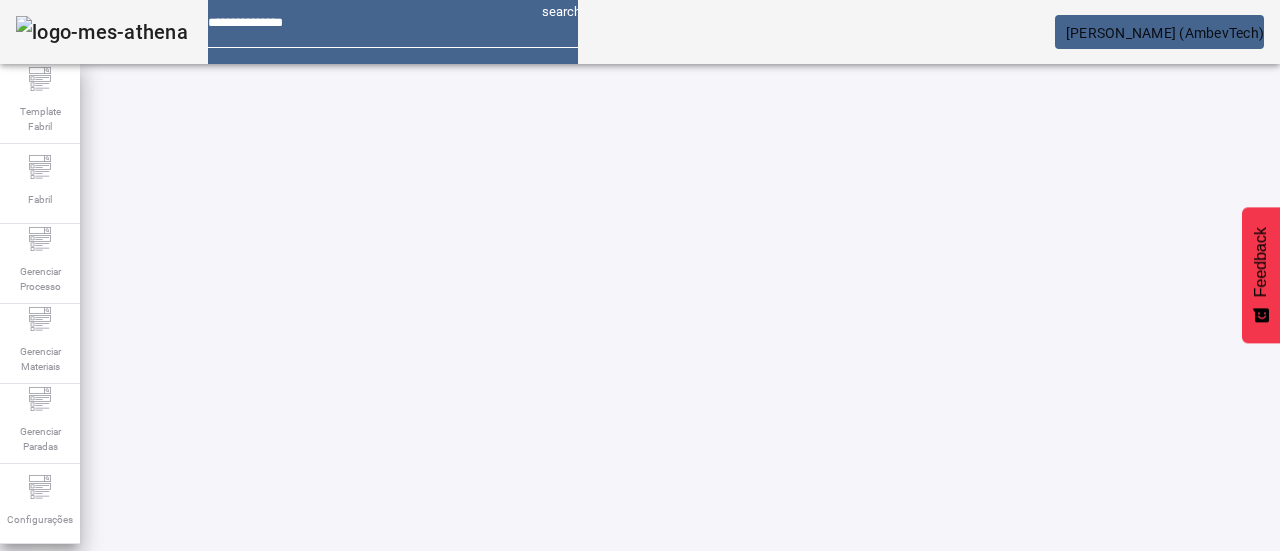 scroll, scrollTop: 423, scrollLeft: 0, axis: vertical 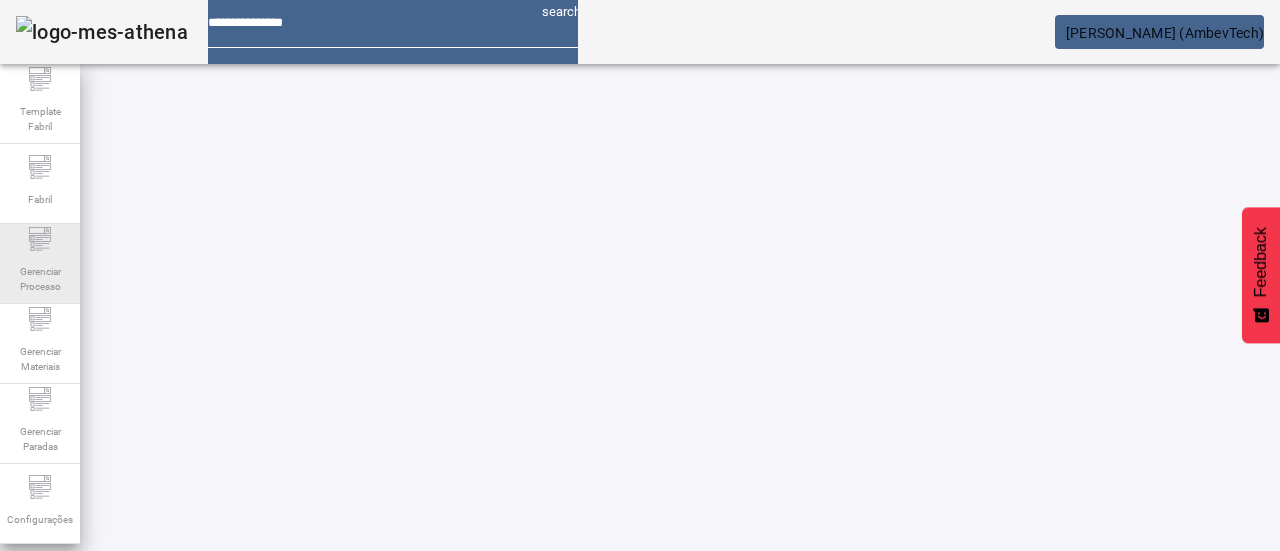 click on "Gerenciar Processo" 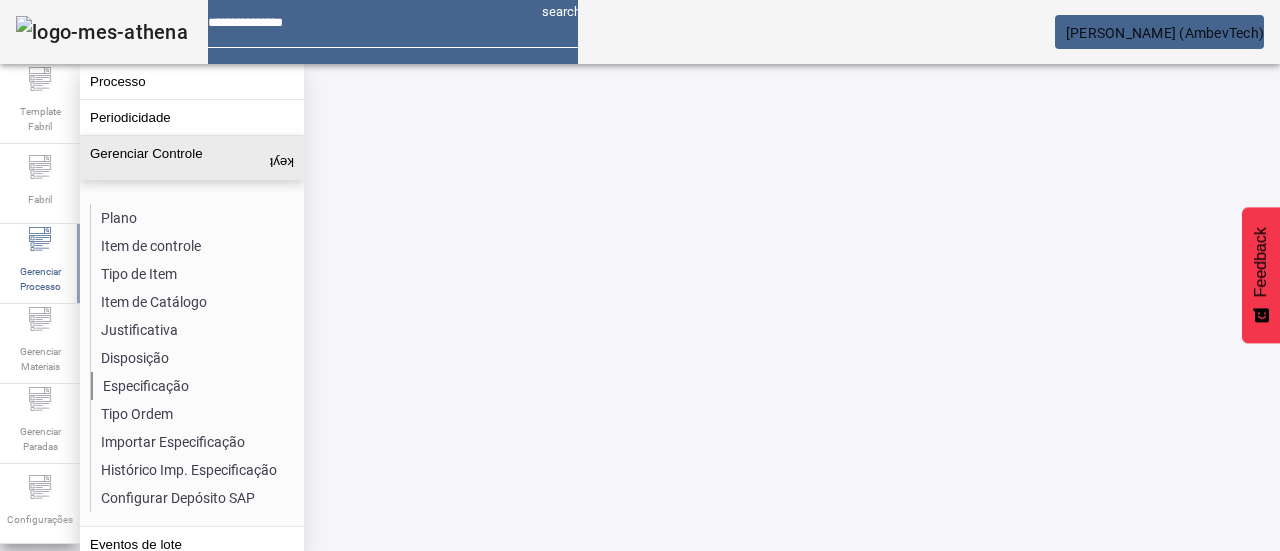 click on "Especificação" 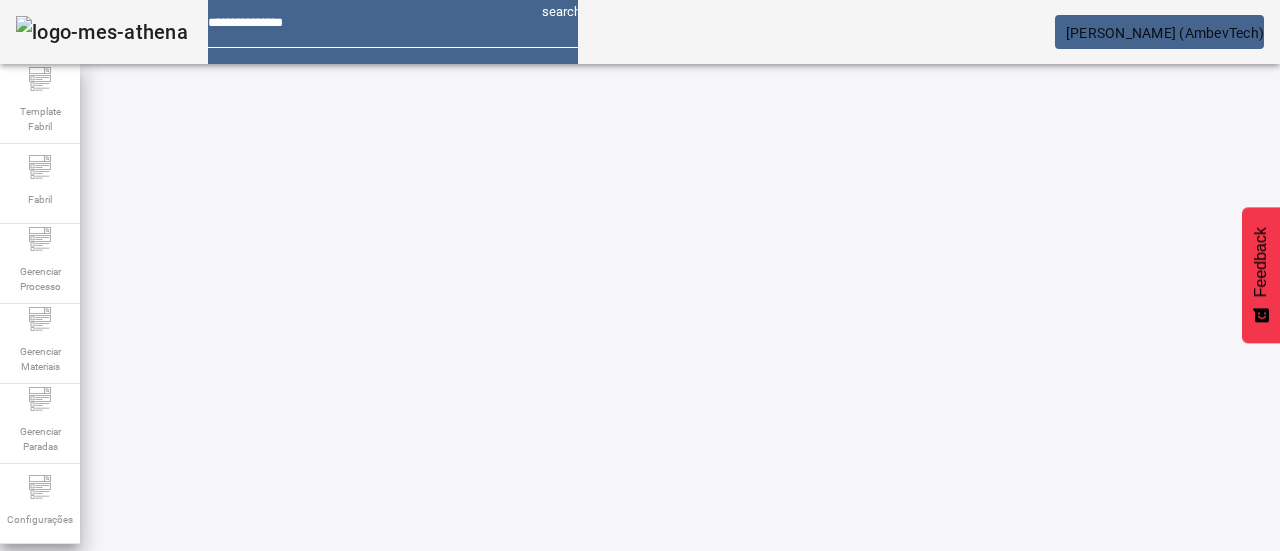click on "Pesquise por item de controle" at bounding box center [116, 601] 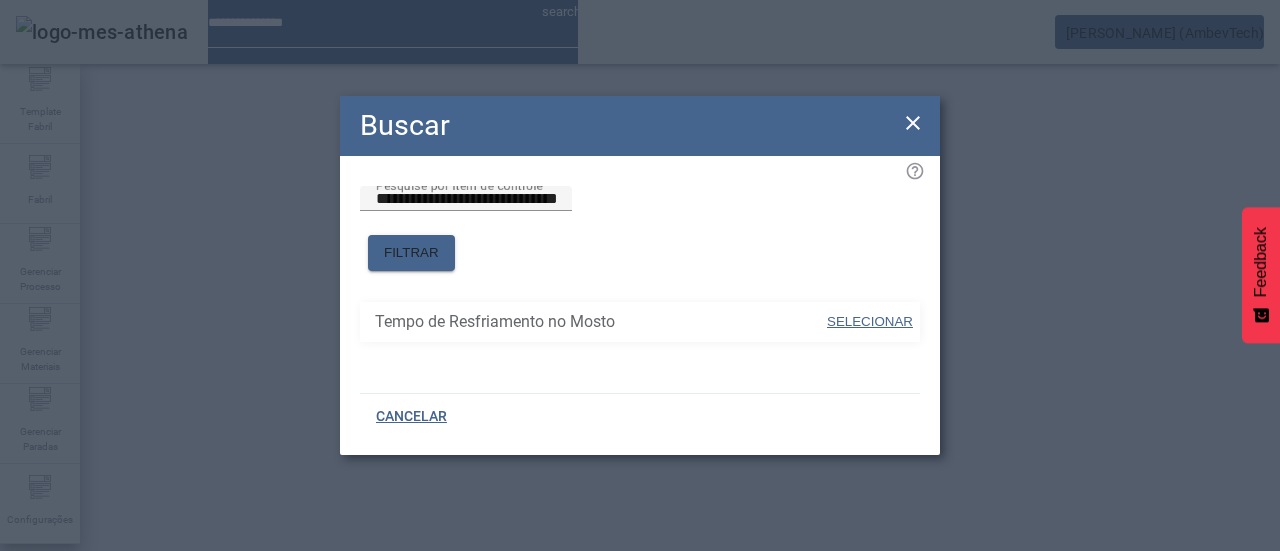 click on "SELECIONAR" at bounding box center [870, 321] 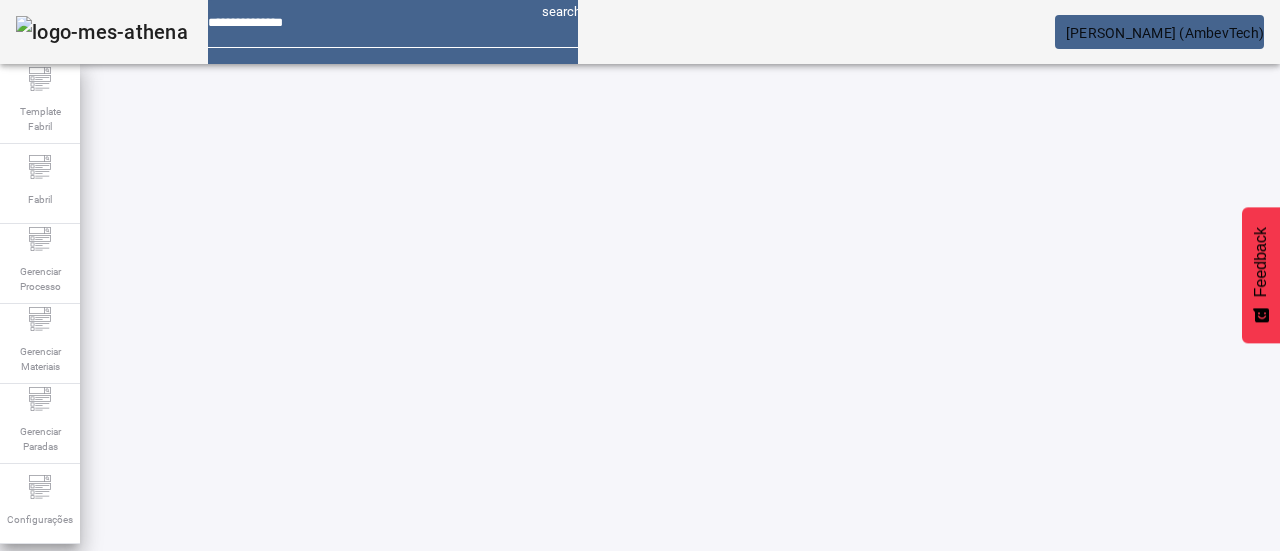 click 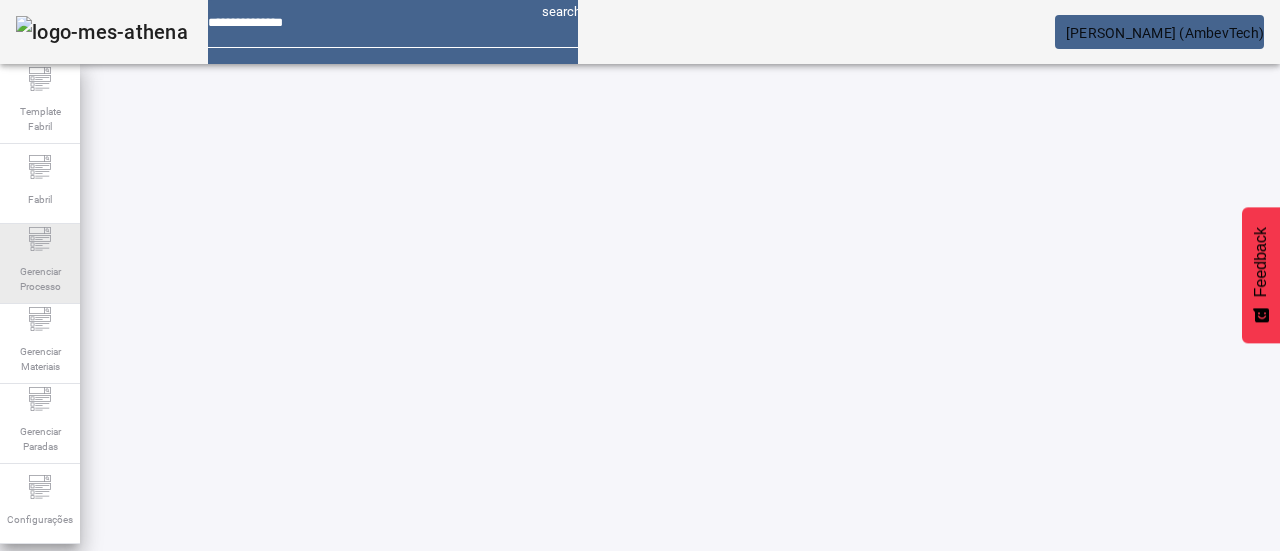 click on "Gerenciar Processo" 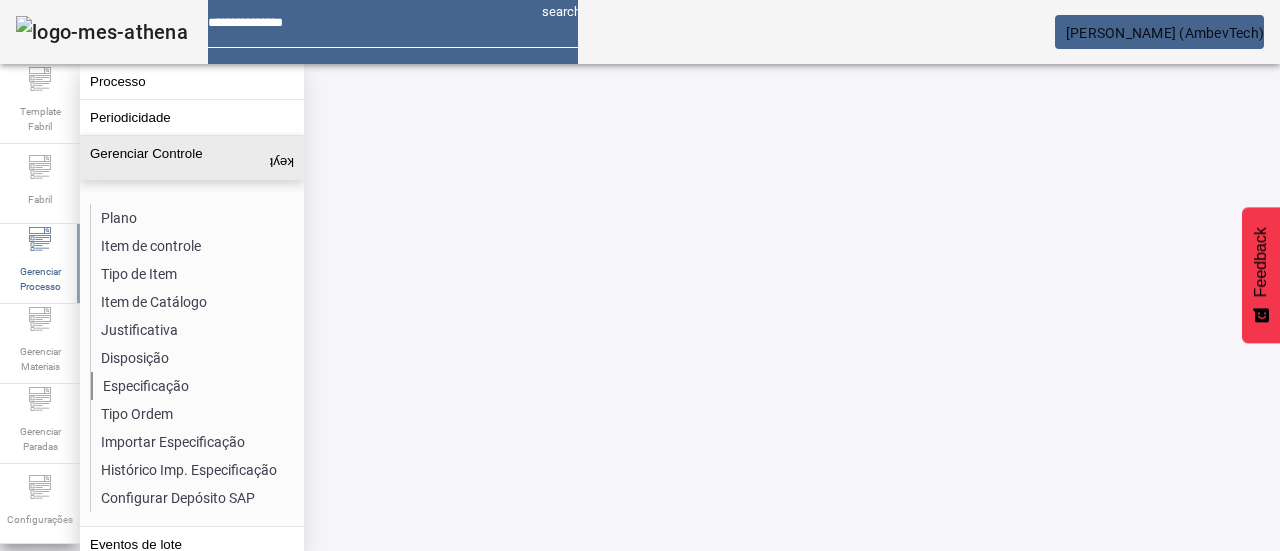 click on "Especificação" 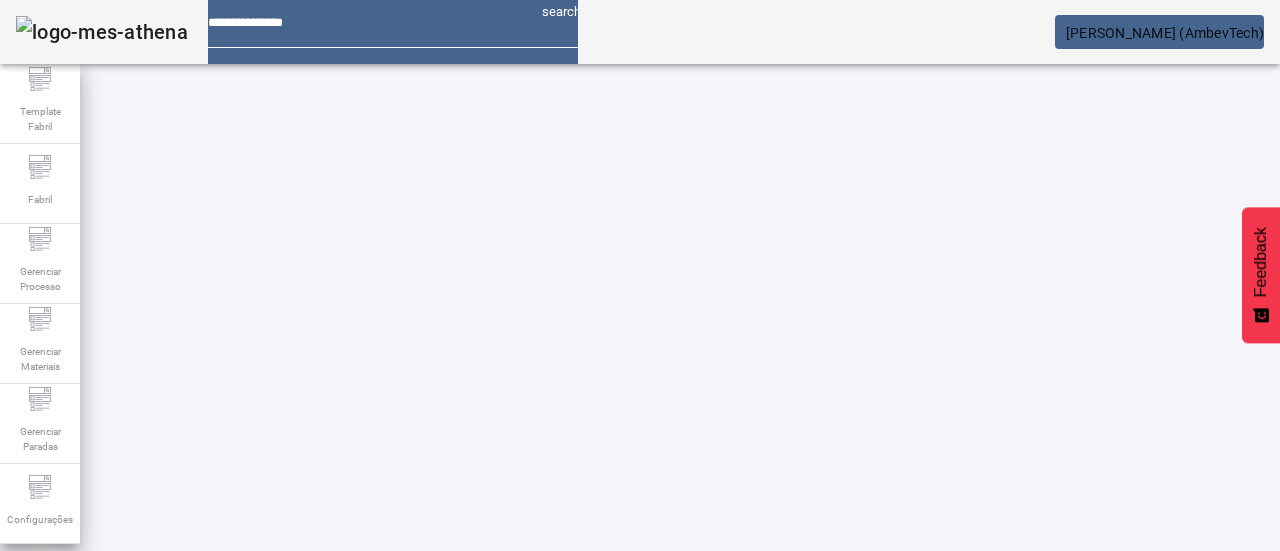 click on "Pesquise por item de controle" at bounding box center [116, 601] 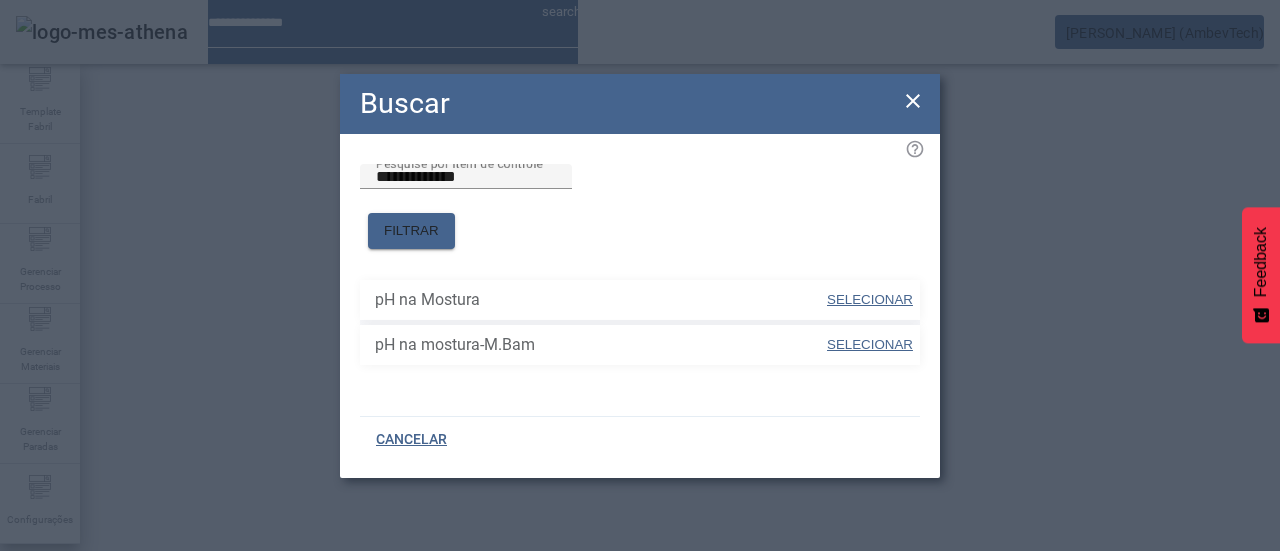click on "SELECIONAR" at bounding box center (870, 299) 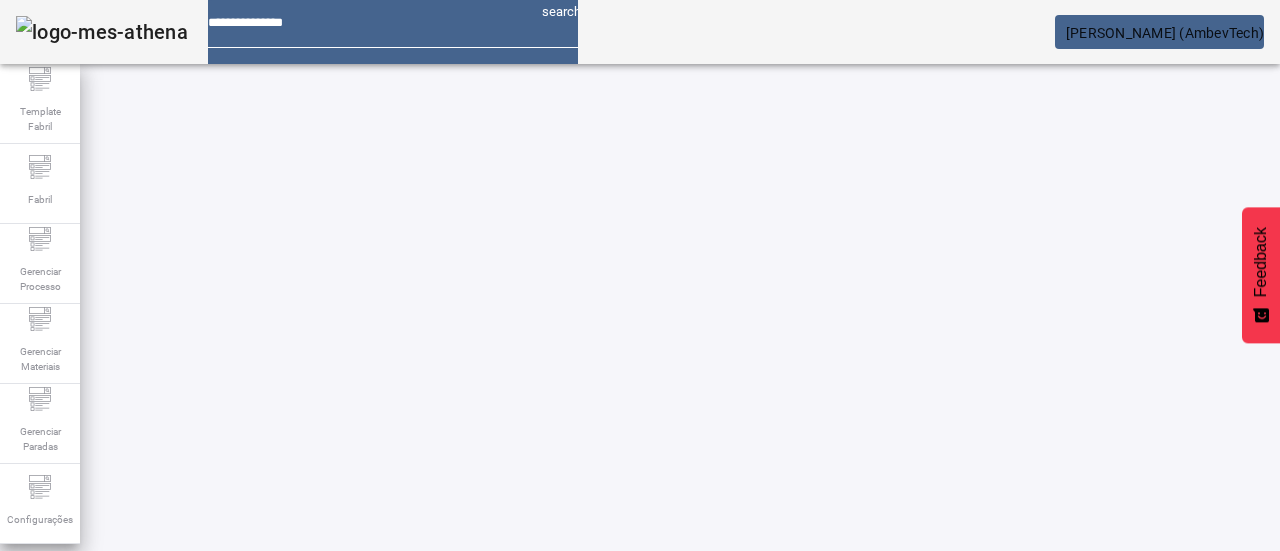 click 